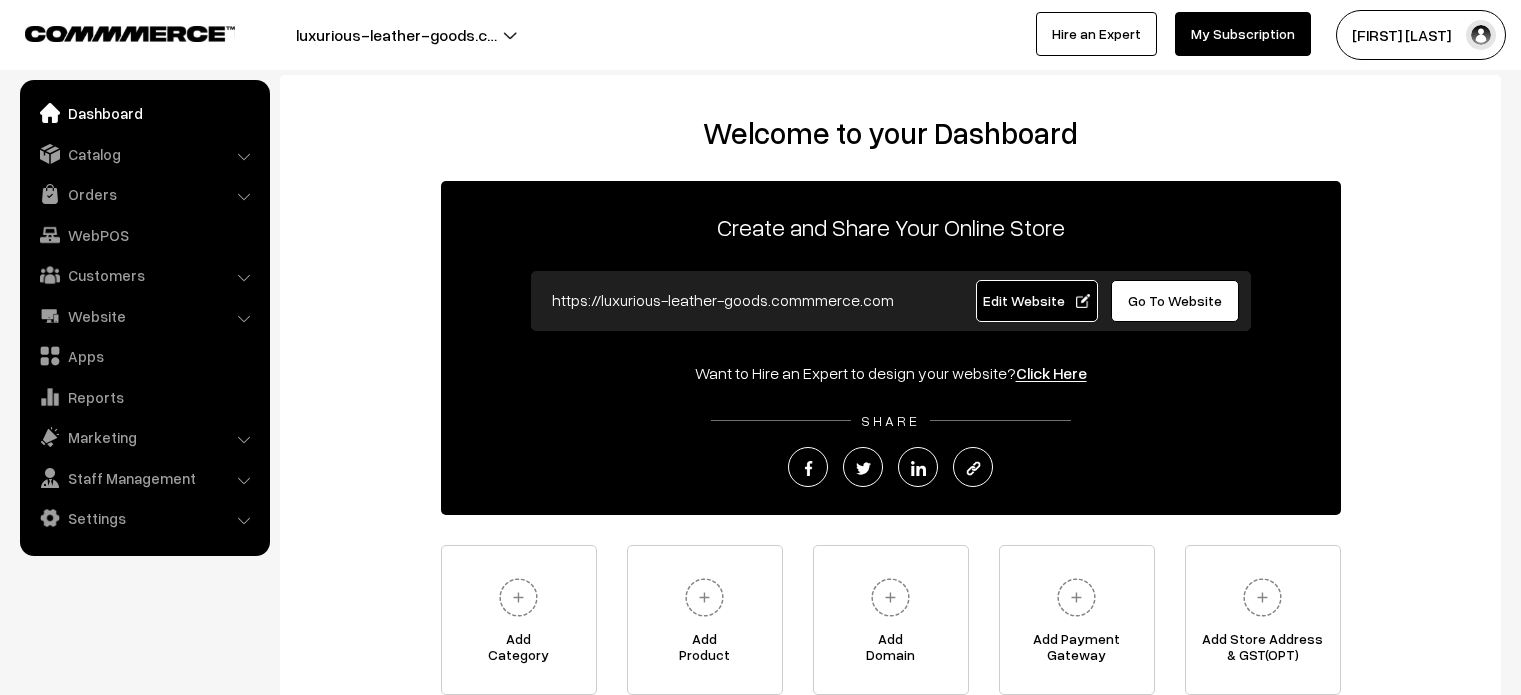 scroll, scrollTop: 0, scrollLeft: 0, axis: both 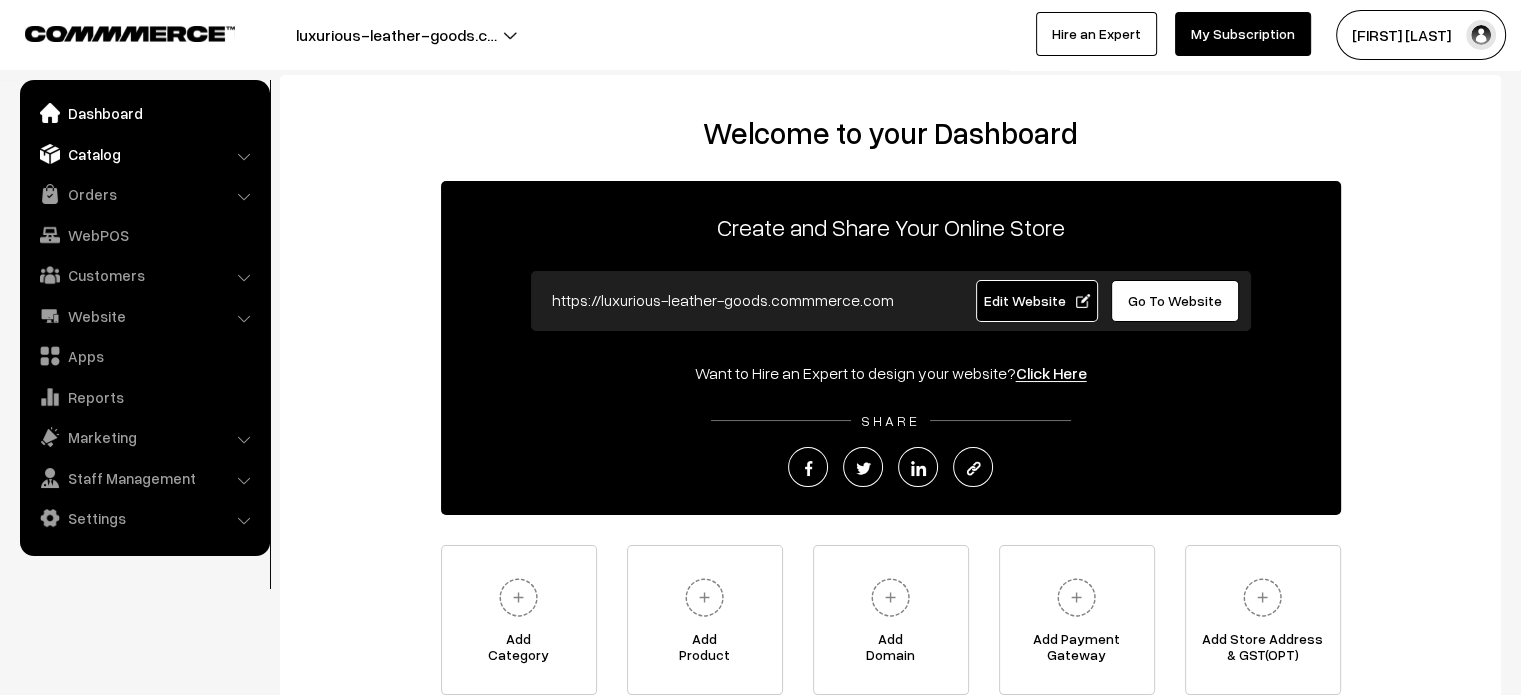 click on "Catalog" at bounding box center (144, 154) 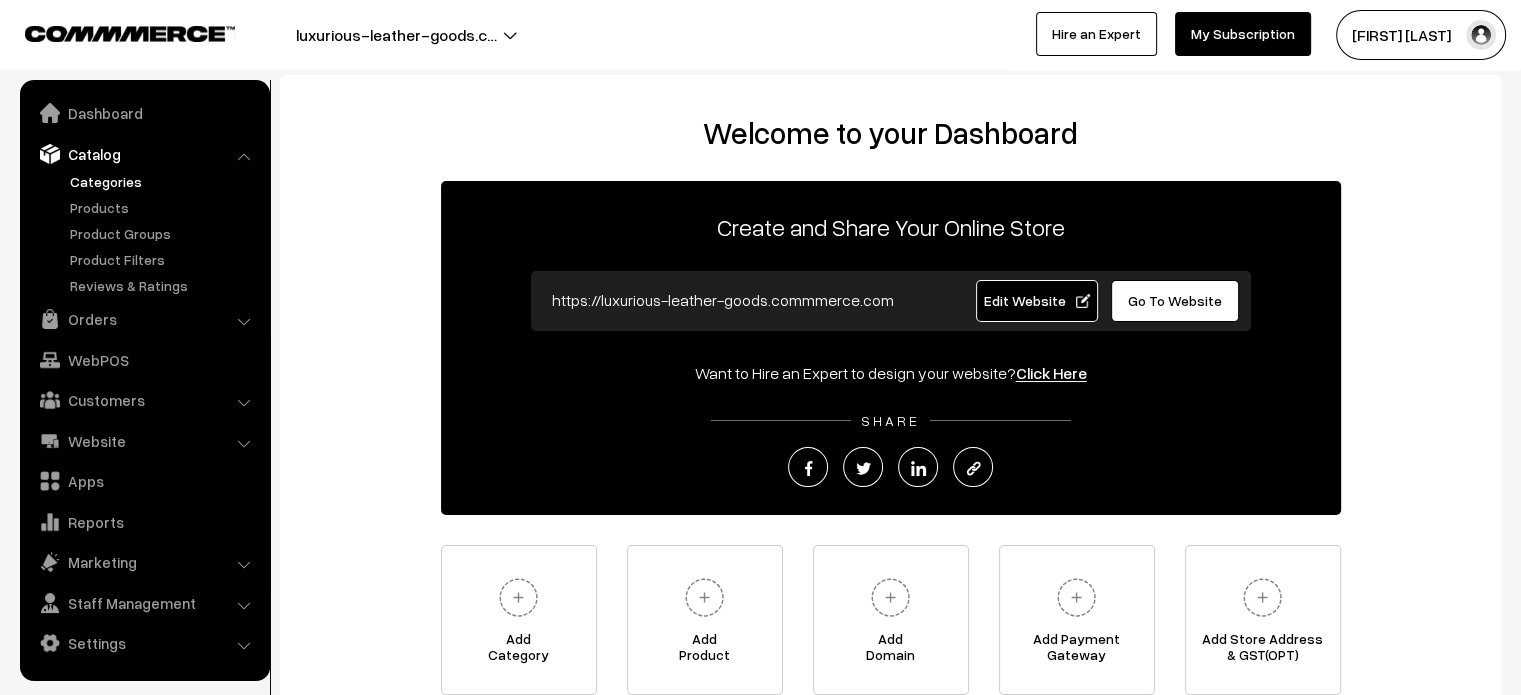 click on "Categories" at bounding box center (164, 181) 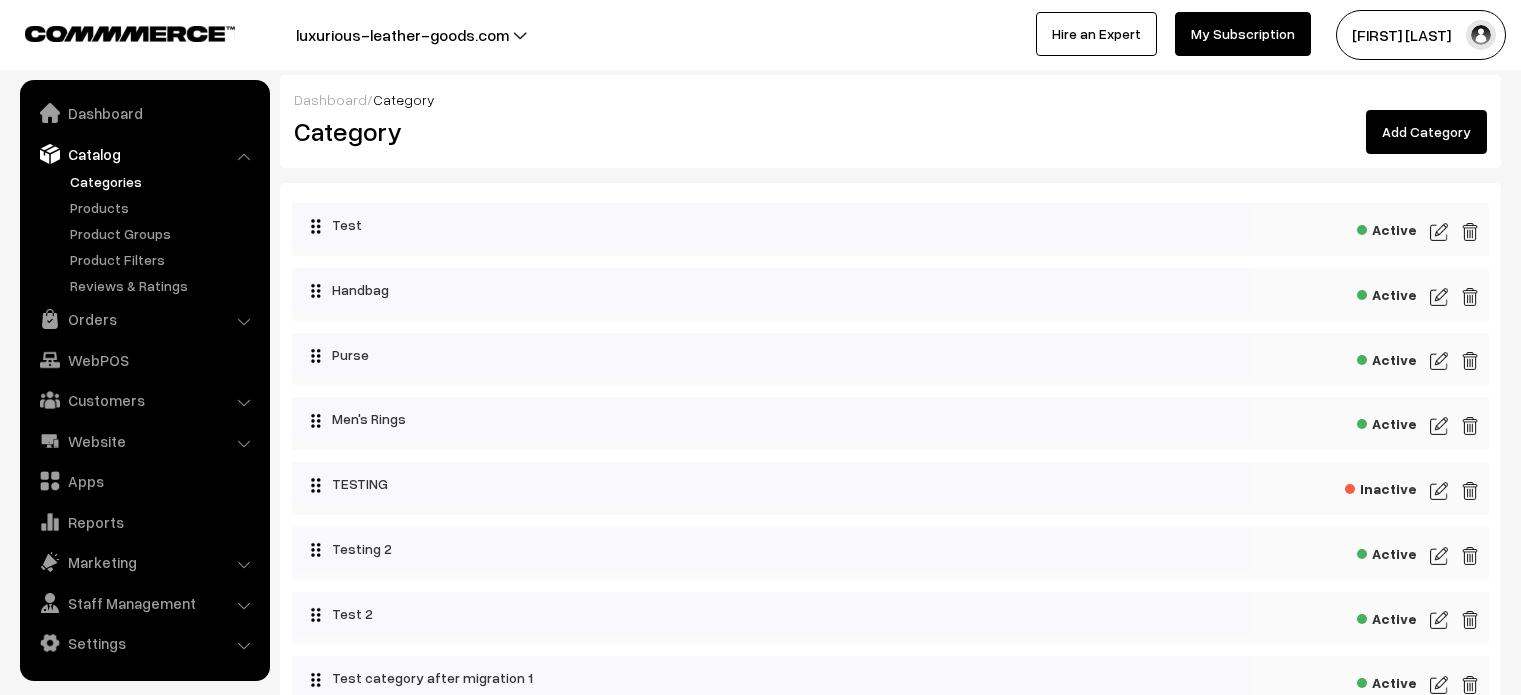 scroll, scrollTop: 0, scrollLeft: 0, axis: both 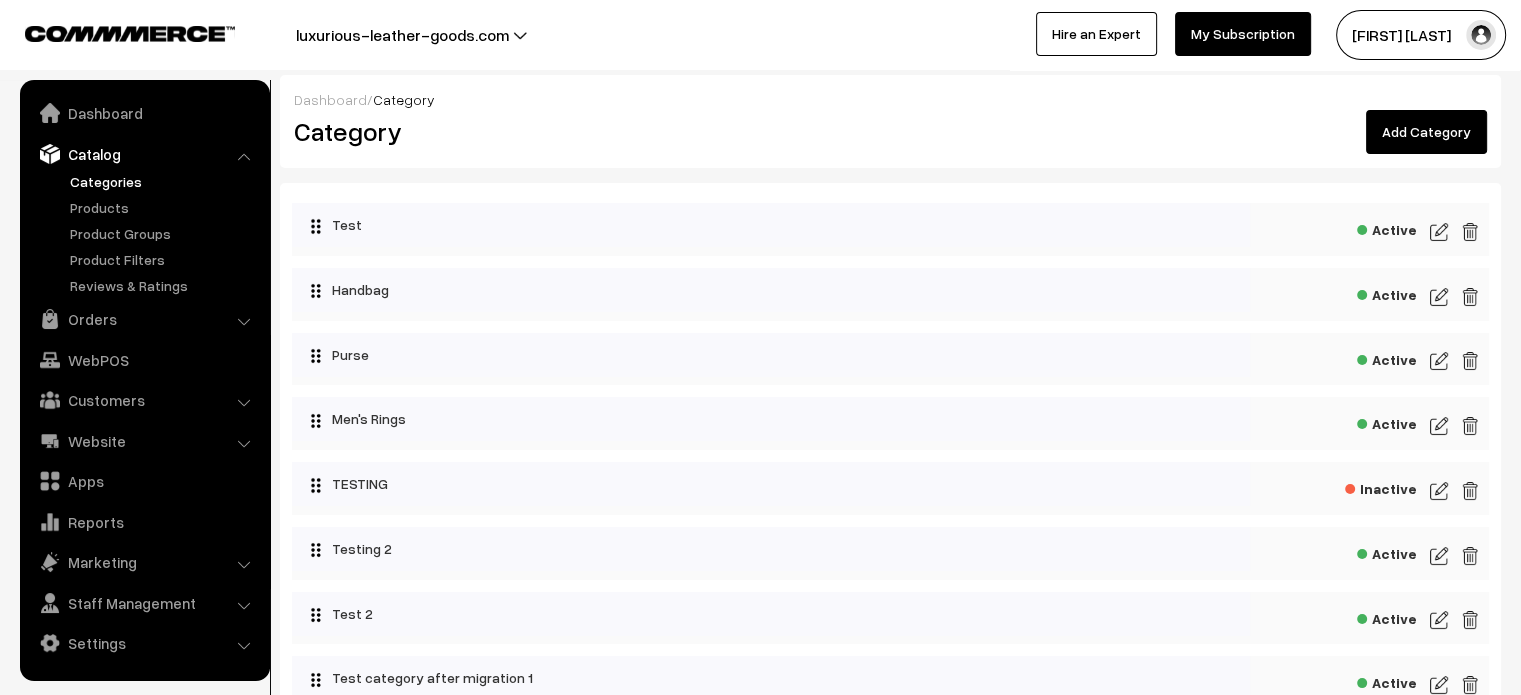 click on "Add Category" at bounding box center (1426, 132) 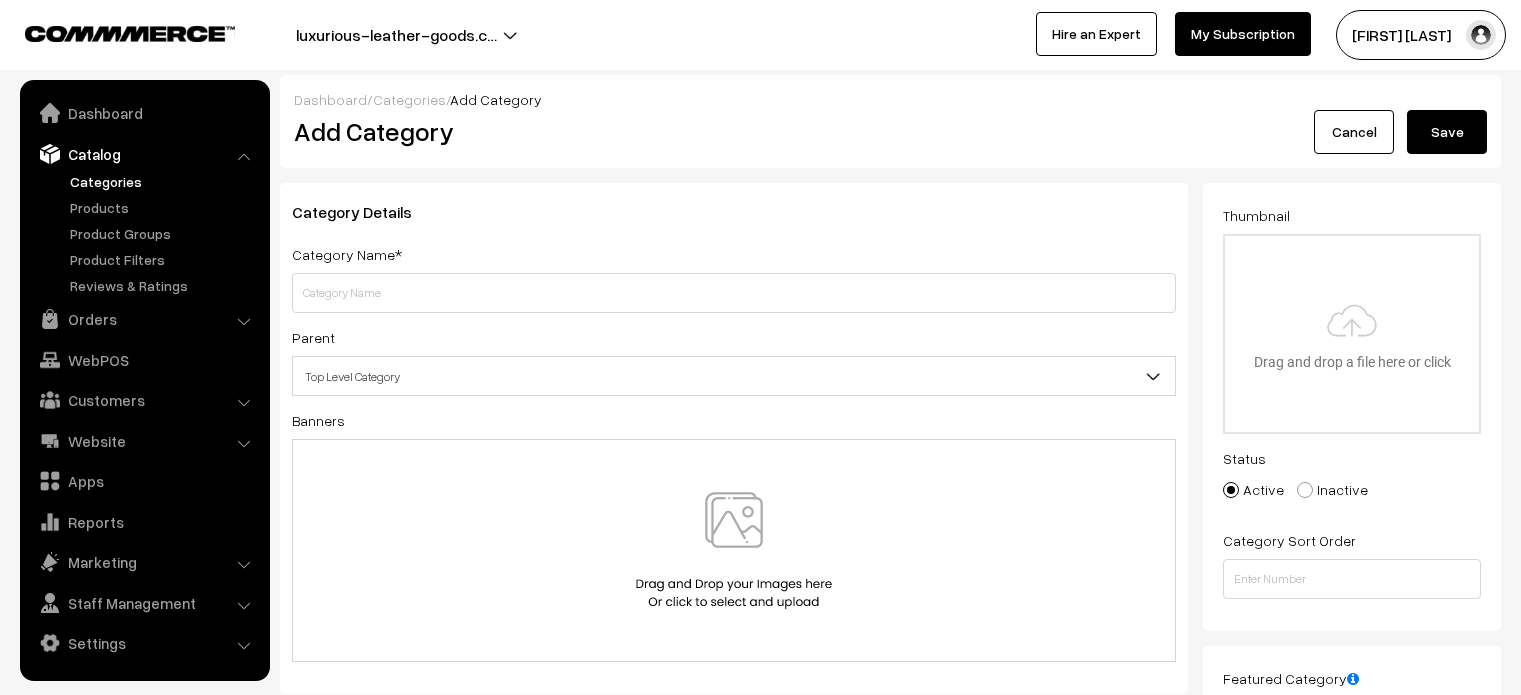 scroll, scrollTop: 0, scrollLeft: 0, axis: both 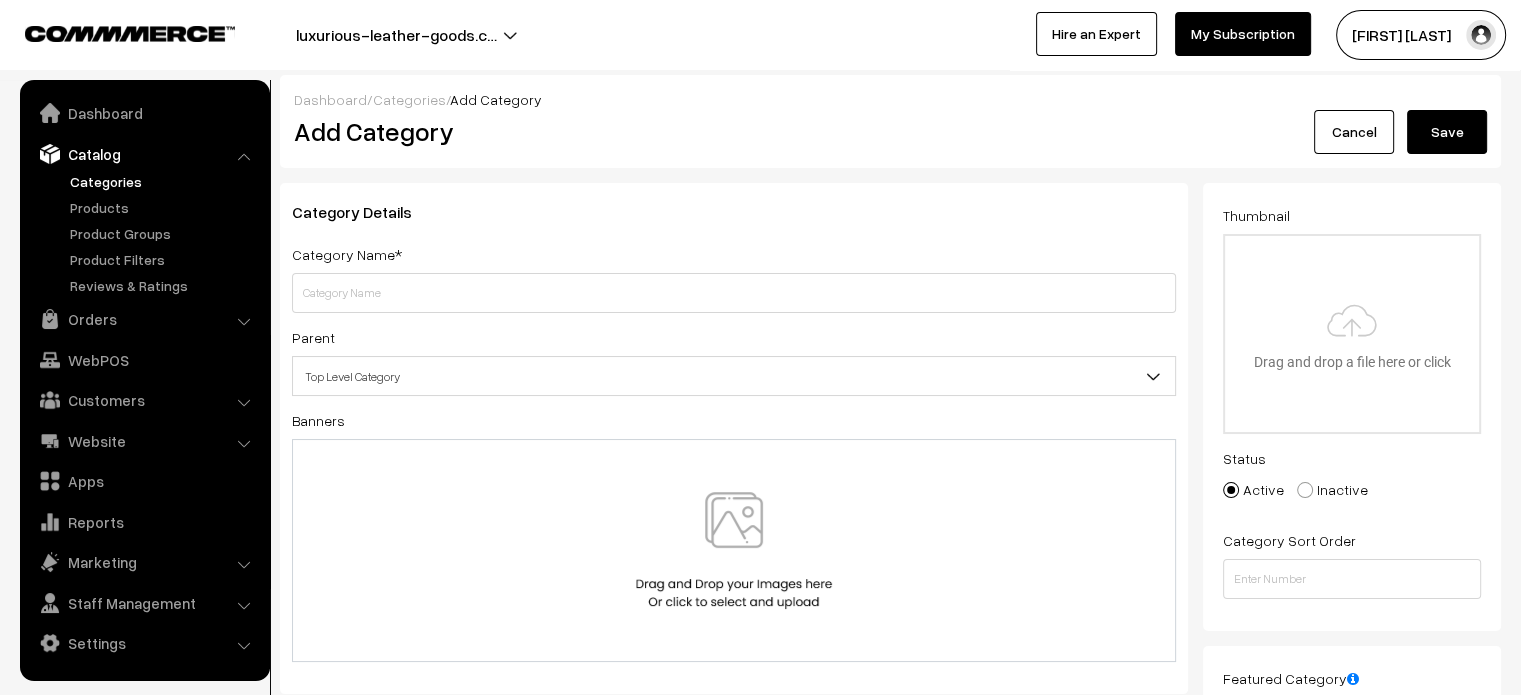 click on "Categories" at bounding box center (409, 99) 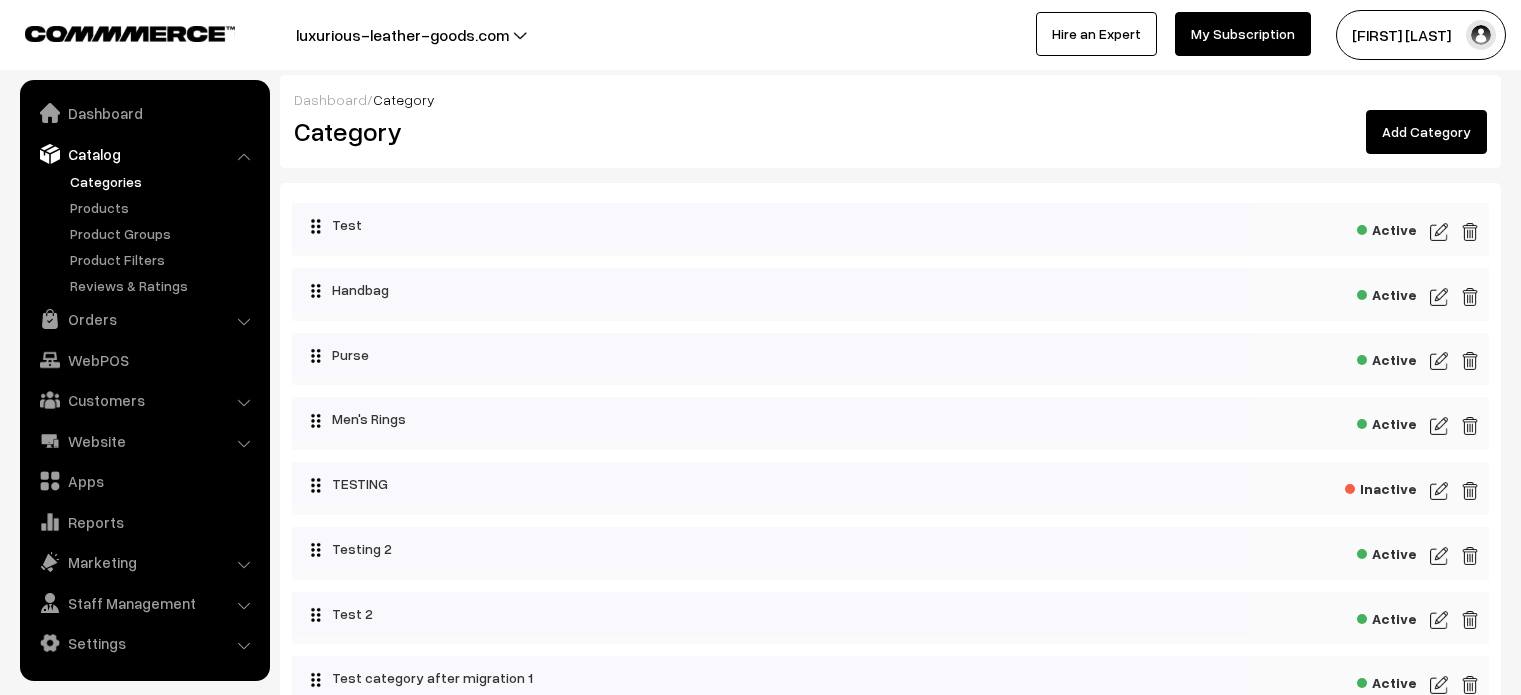 scroll, scrollTop: 0, scrollLeft: 0, axis: both 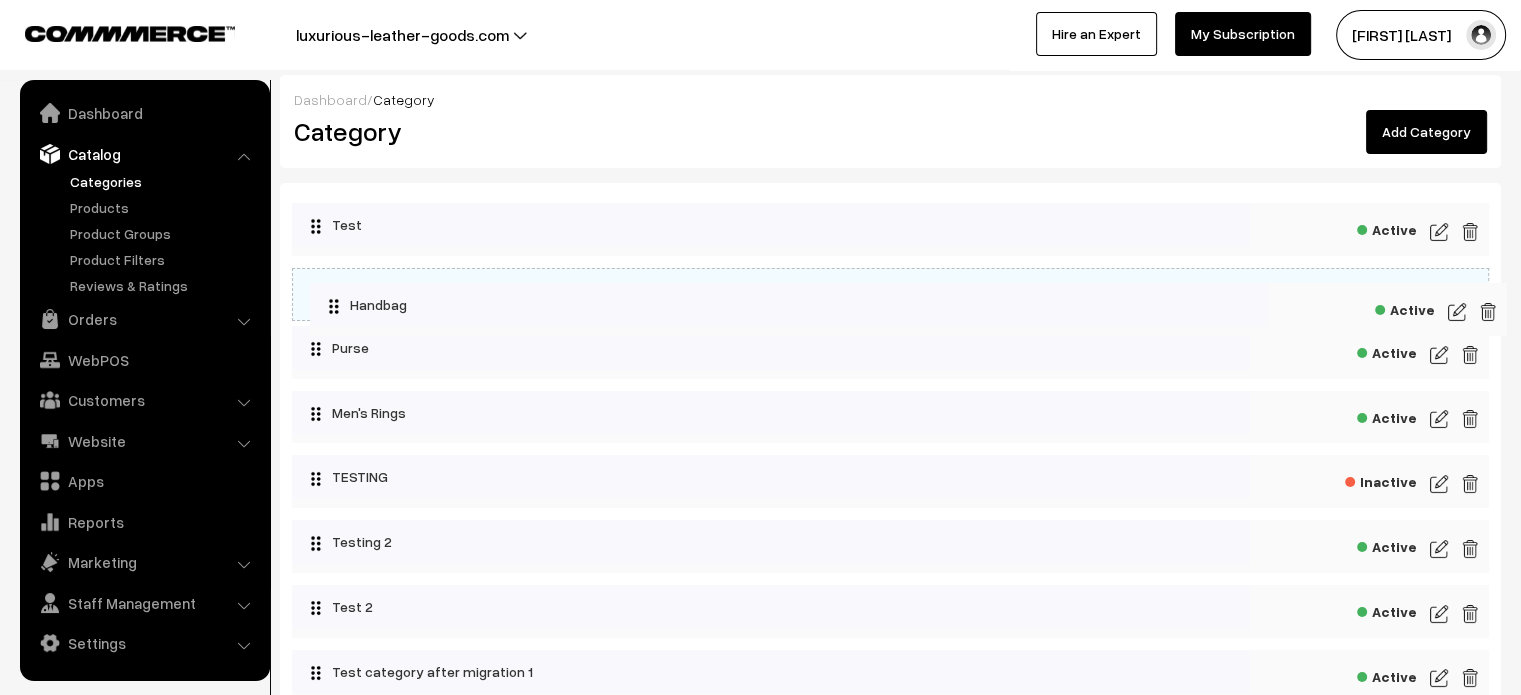 drag, startPoint x: 320, startPoint y: 285, endPoint x: 405, endPoint y: 279, distance: 85.2115 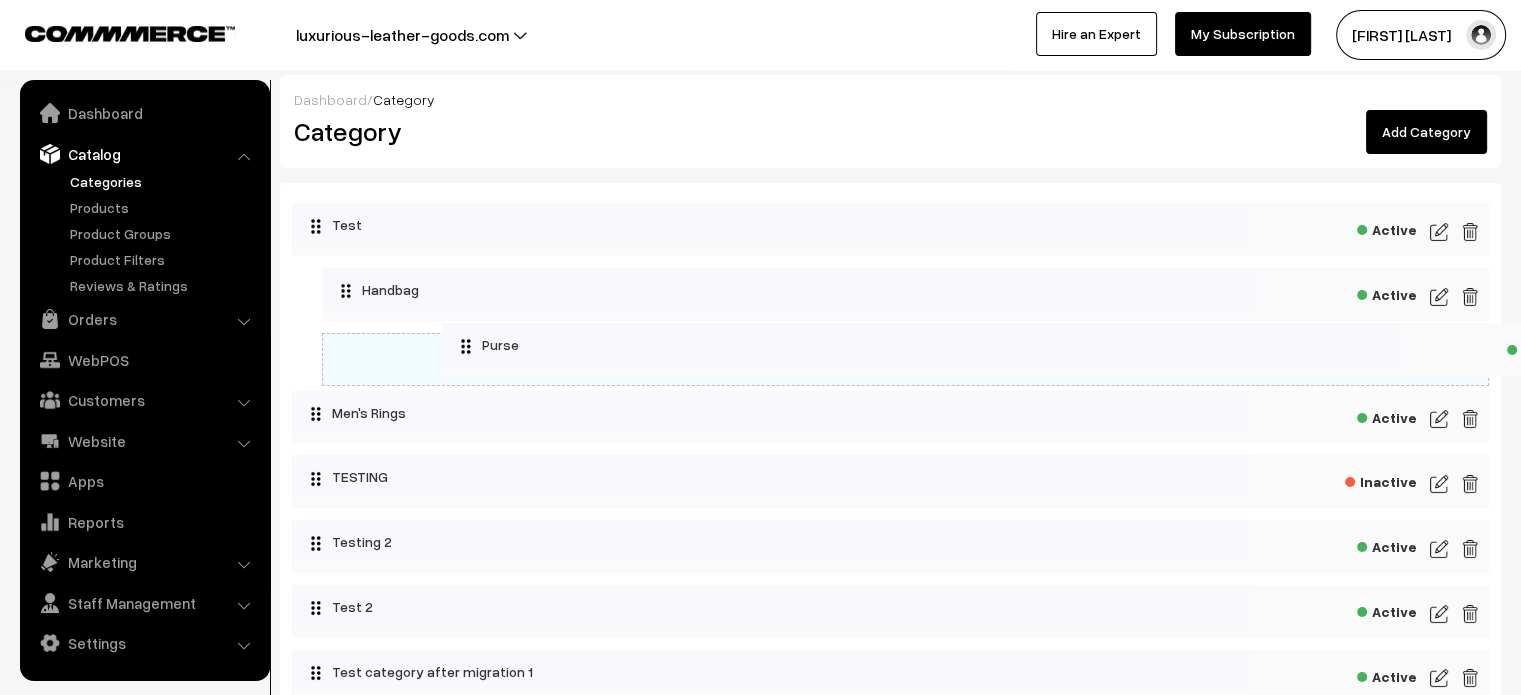 drag, startPoint x: 360, startPoint y: 345, endPoint x: 516, endPoint y: 332, distance: 156.54073 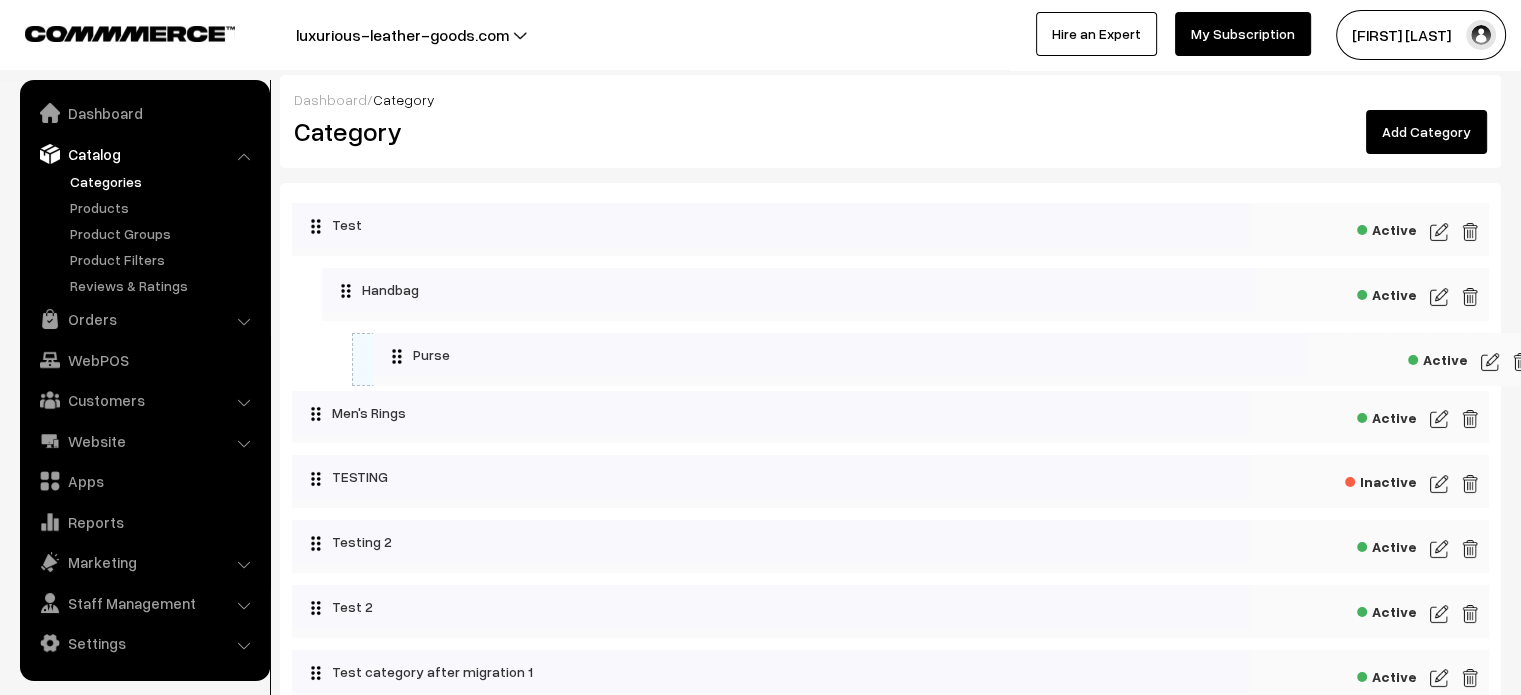 drag, startPoint x: 428, startPoint y: 350, endPoint x: 572, endPoint y: 354, distance: 144.05554 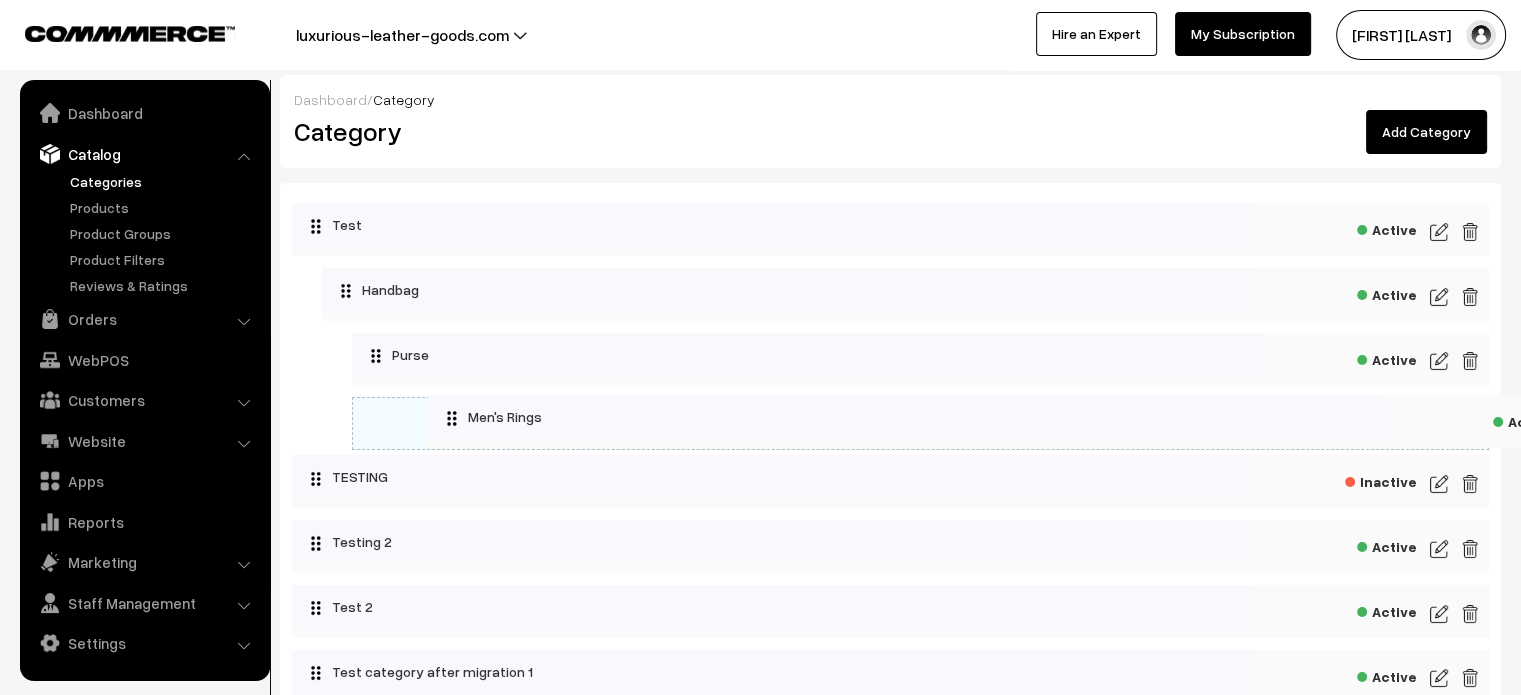 drag, startPoint x: 454, startPoint y: 417, endPoint x: 729, endPoint y: 406, distance: 275.2199 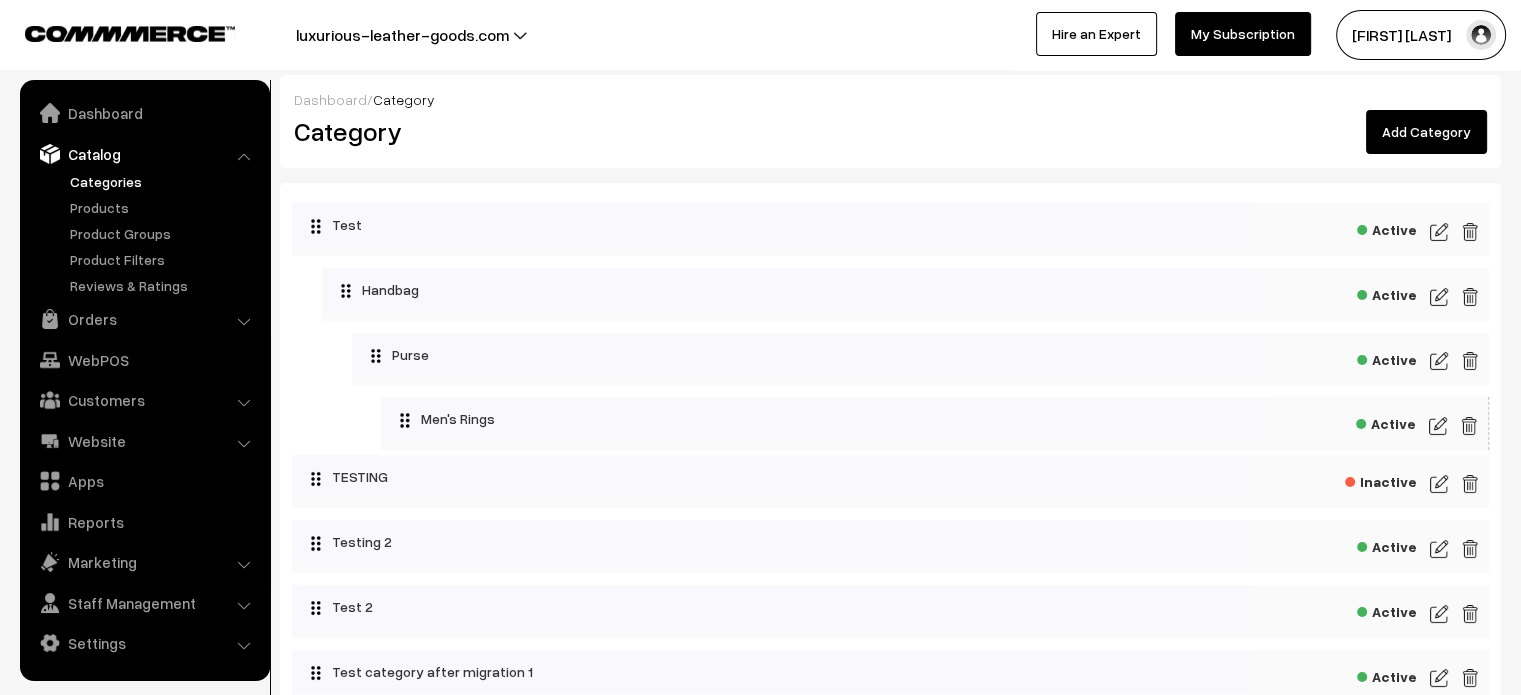 drag, startPoint x: 497, startPoint y: 431, endPoint x: 356, endPoint y: 419, distance: 141.50972 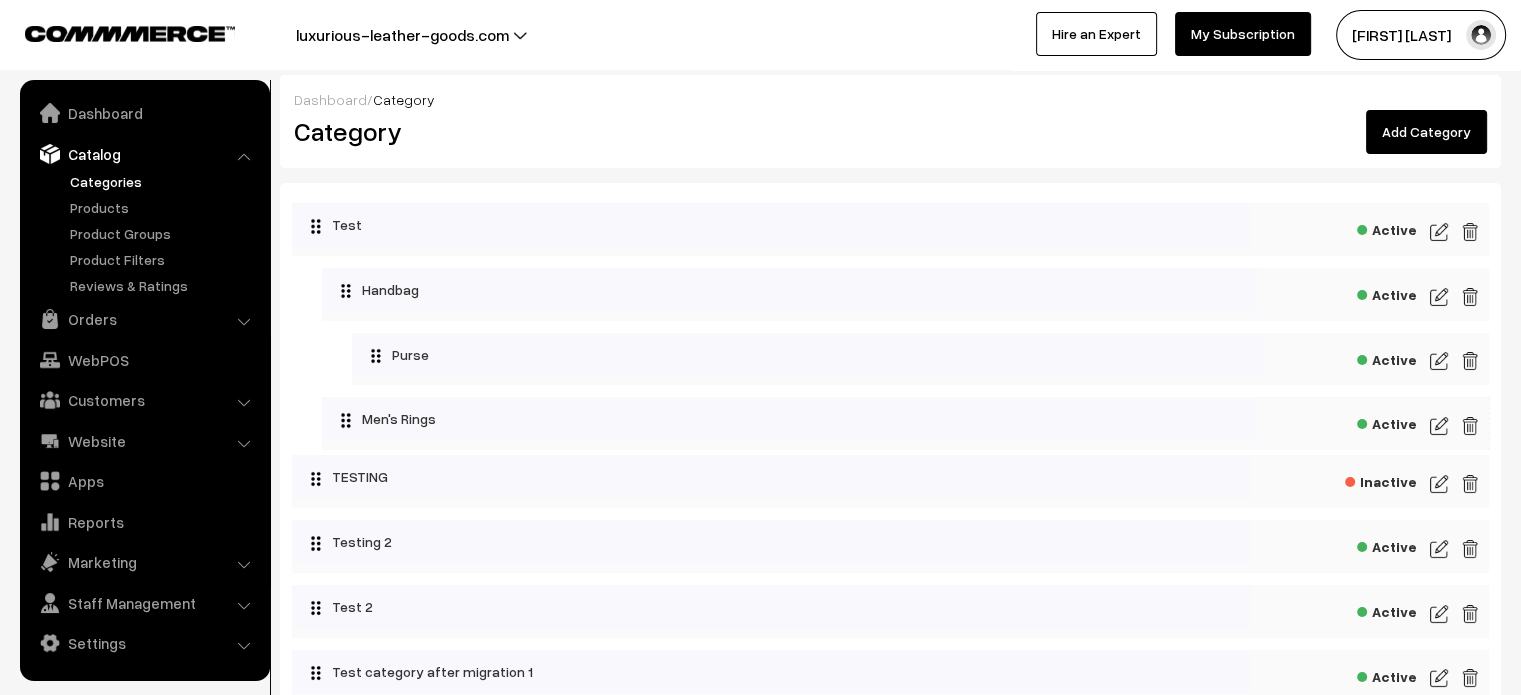 drag, startPoint x: 547, startPoint y: 412, endPoint x: 422, endPoint y: 413, distance: 125.004 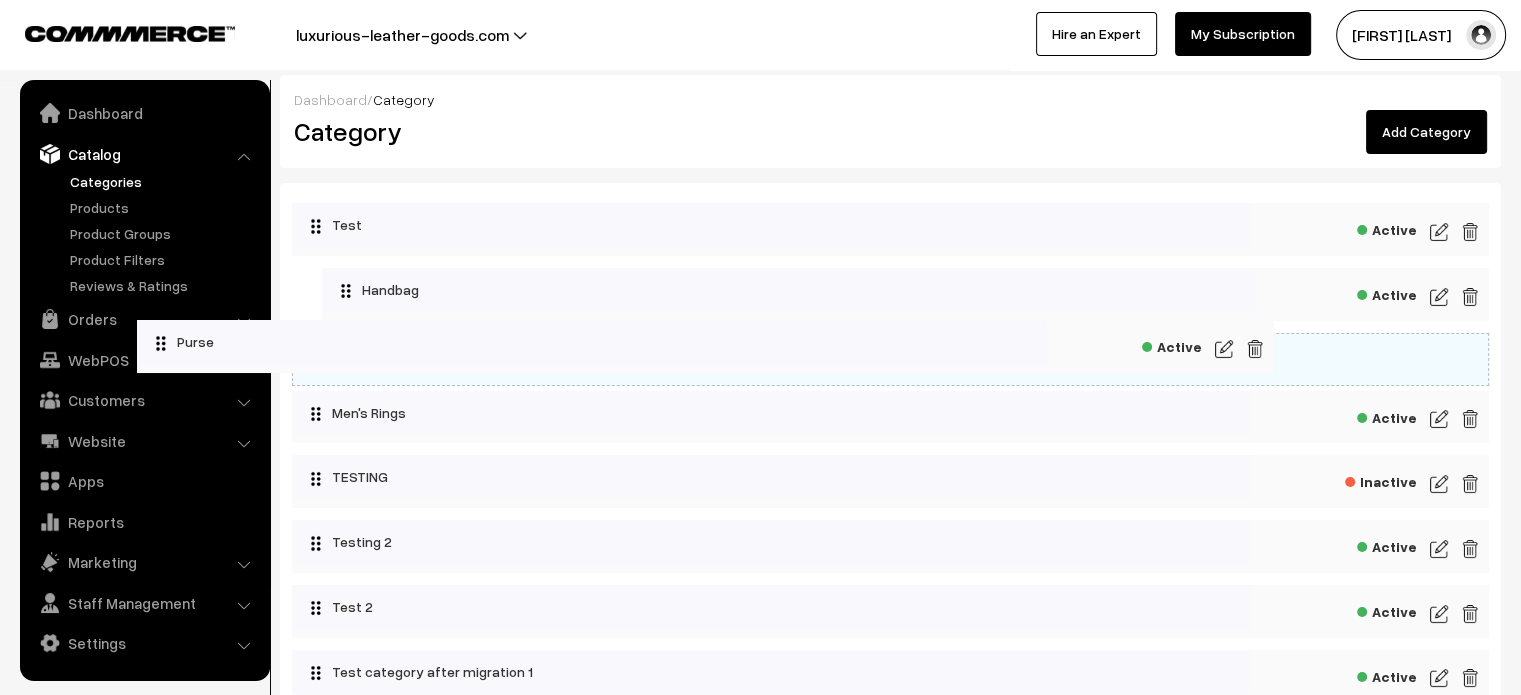 drag, startPoint x: 579, startPoint y: 367, endPoint x: 363, endPoint y: 352, distance: 216.5202 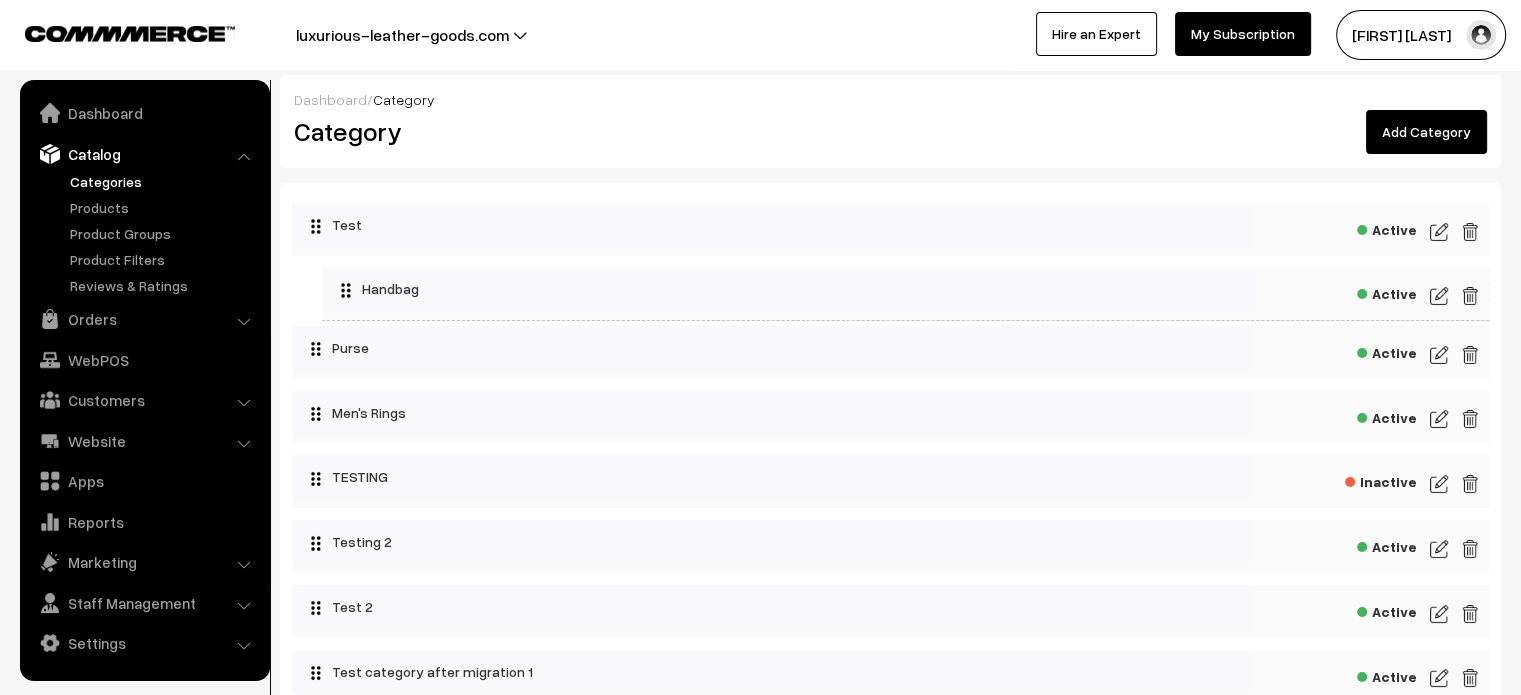 drag, startPoint x: 550, startPoint y: 296, endPoint x: 359, endPoint y: 271, distance: 192.62918 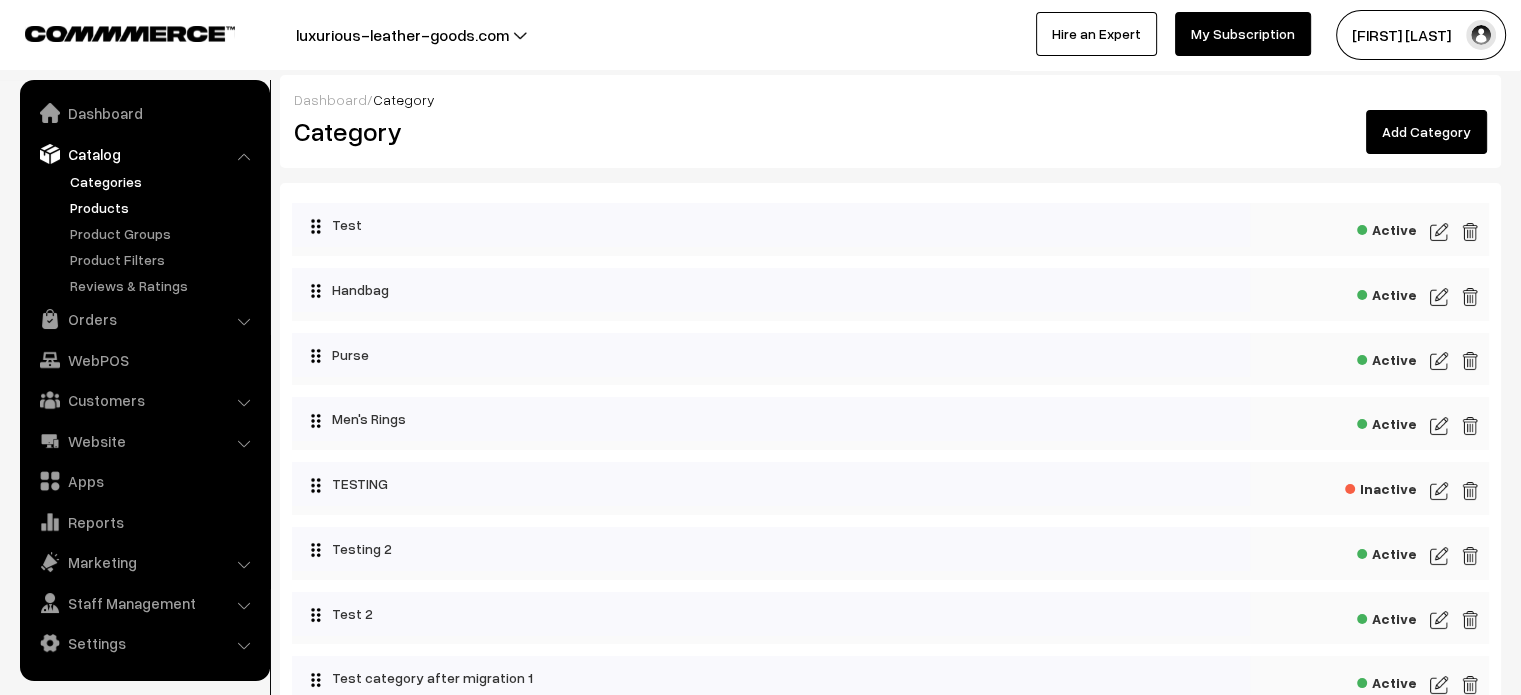 click on "Products" at bounding box center [164, 207] 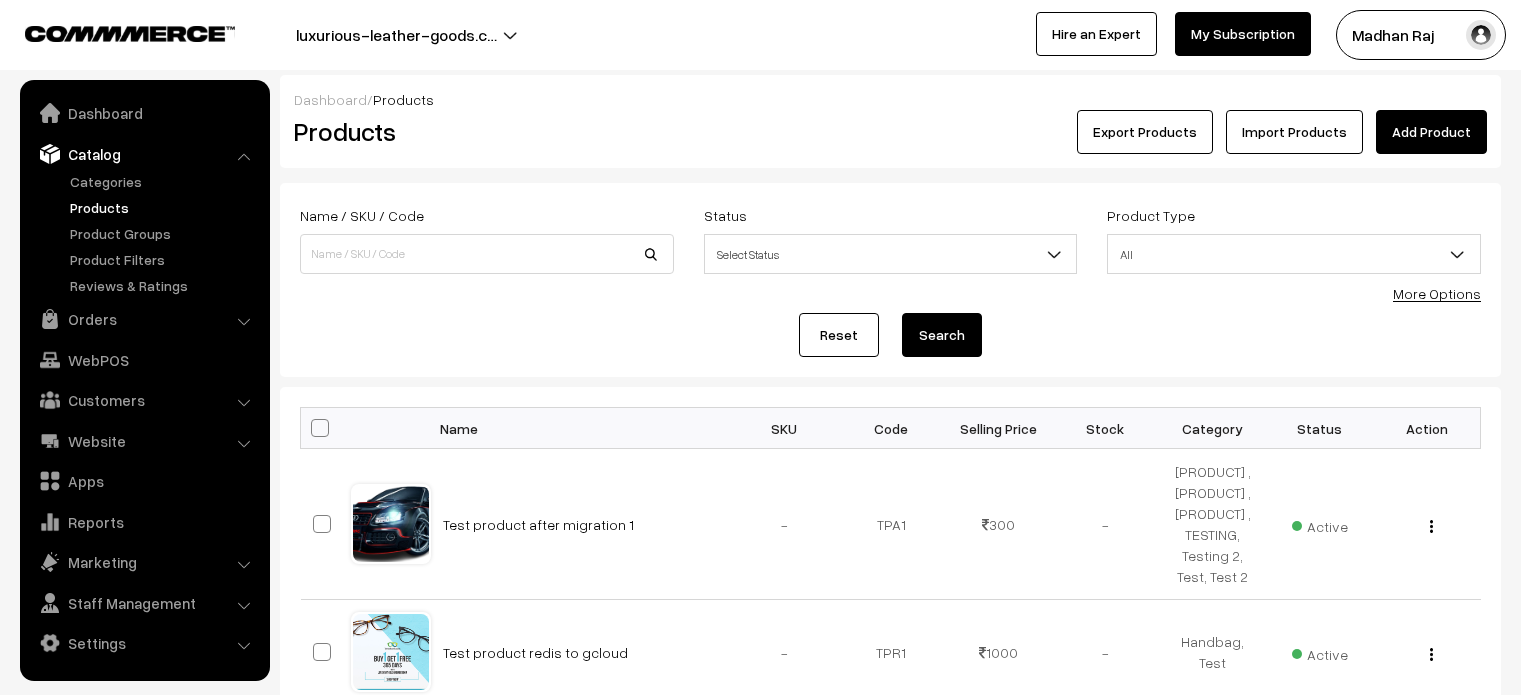 scroll, scrollTop: 0, scrollLeft: 0, axis: both 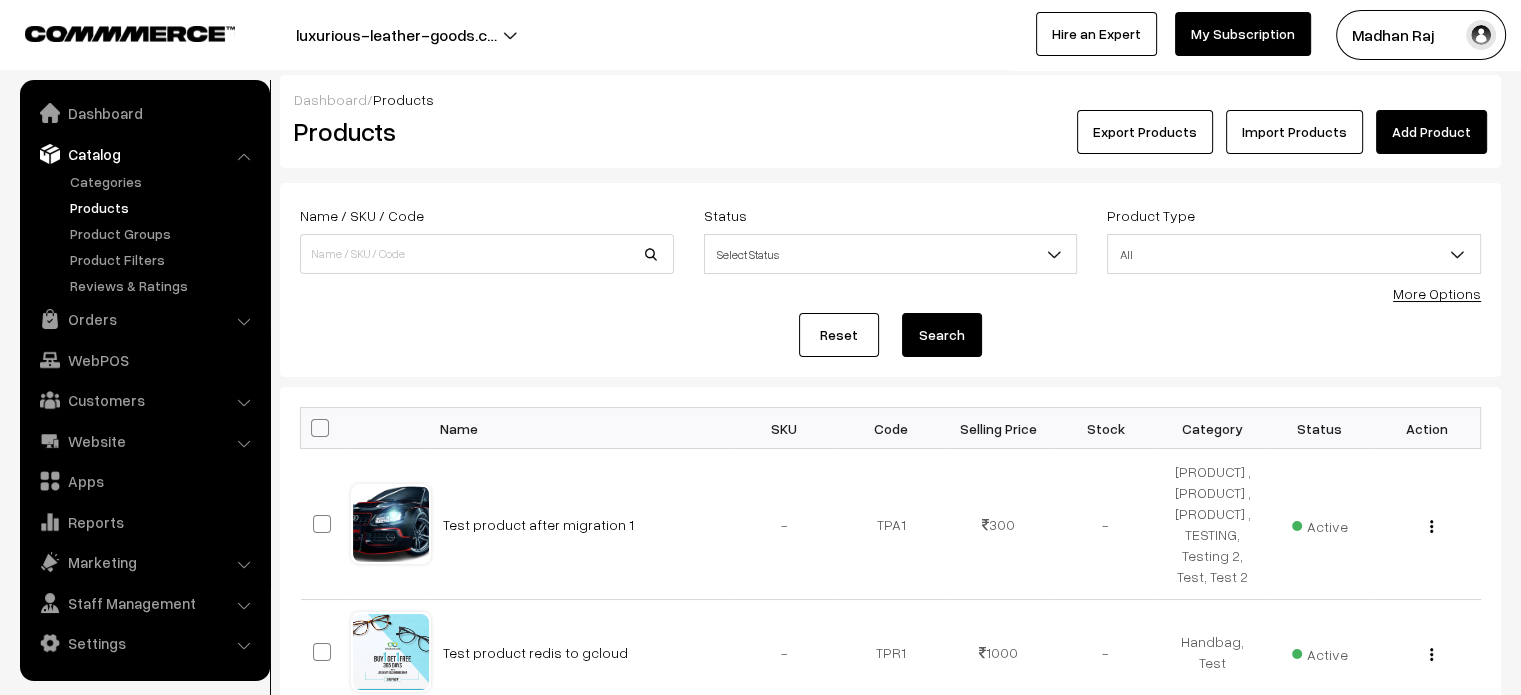 click on "Add Product" at bounding box center (1431, 132) 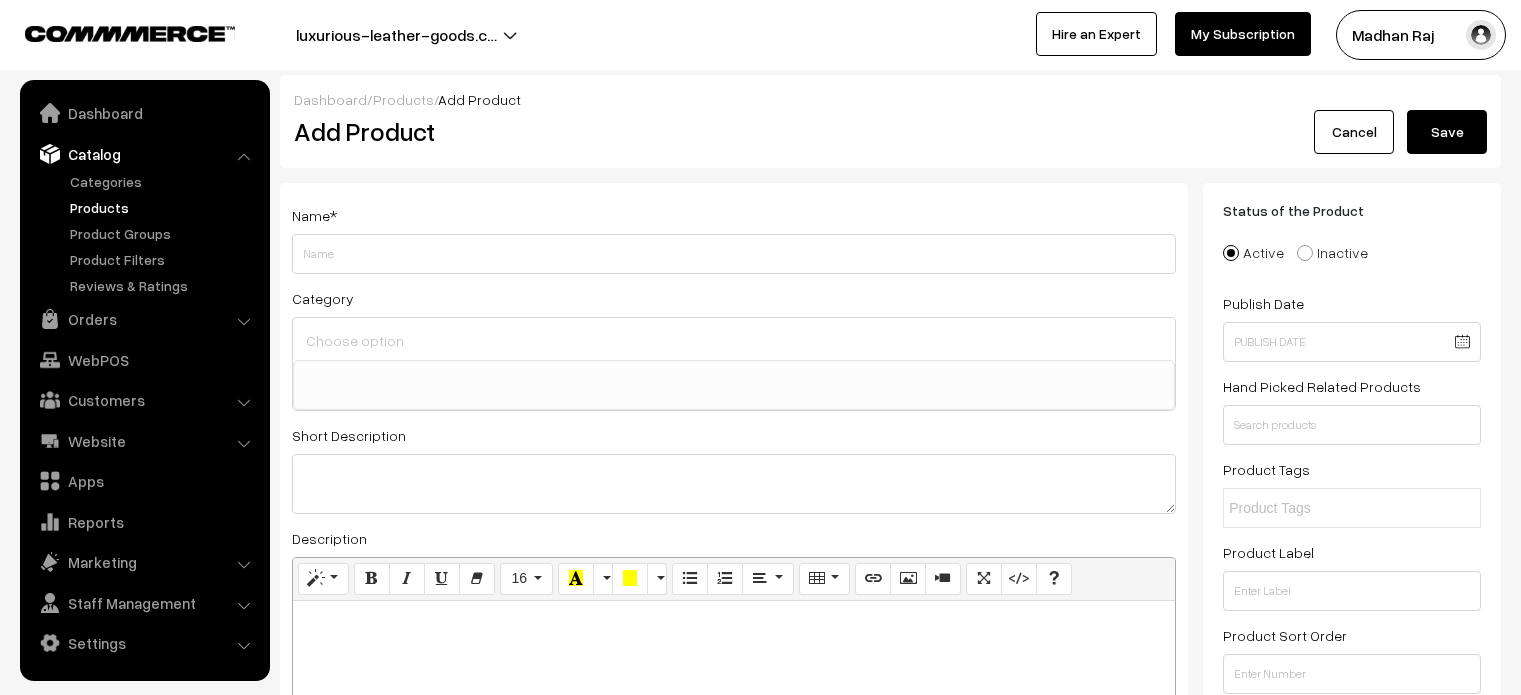 select 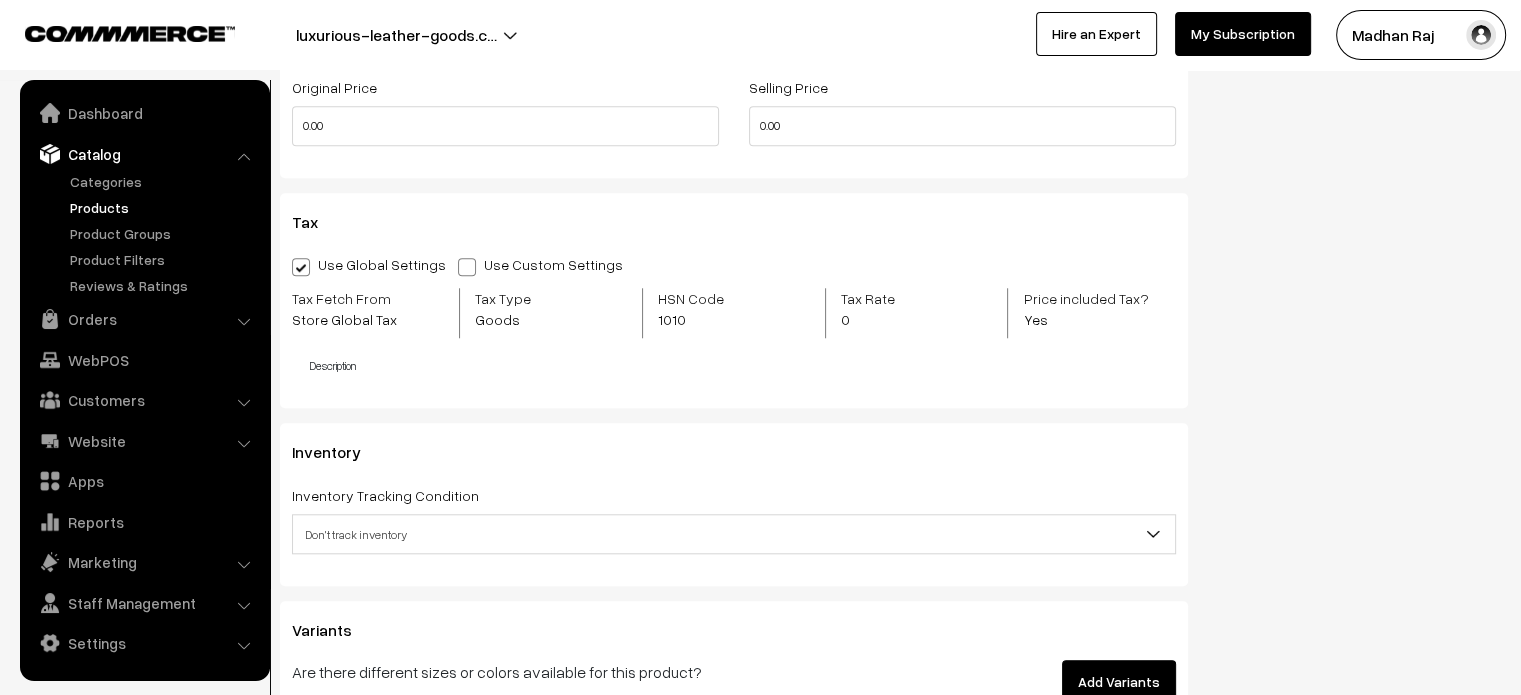 scroll, scrollTop: 1828, scrollLeft: 0, axis: vertical 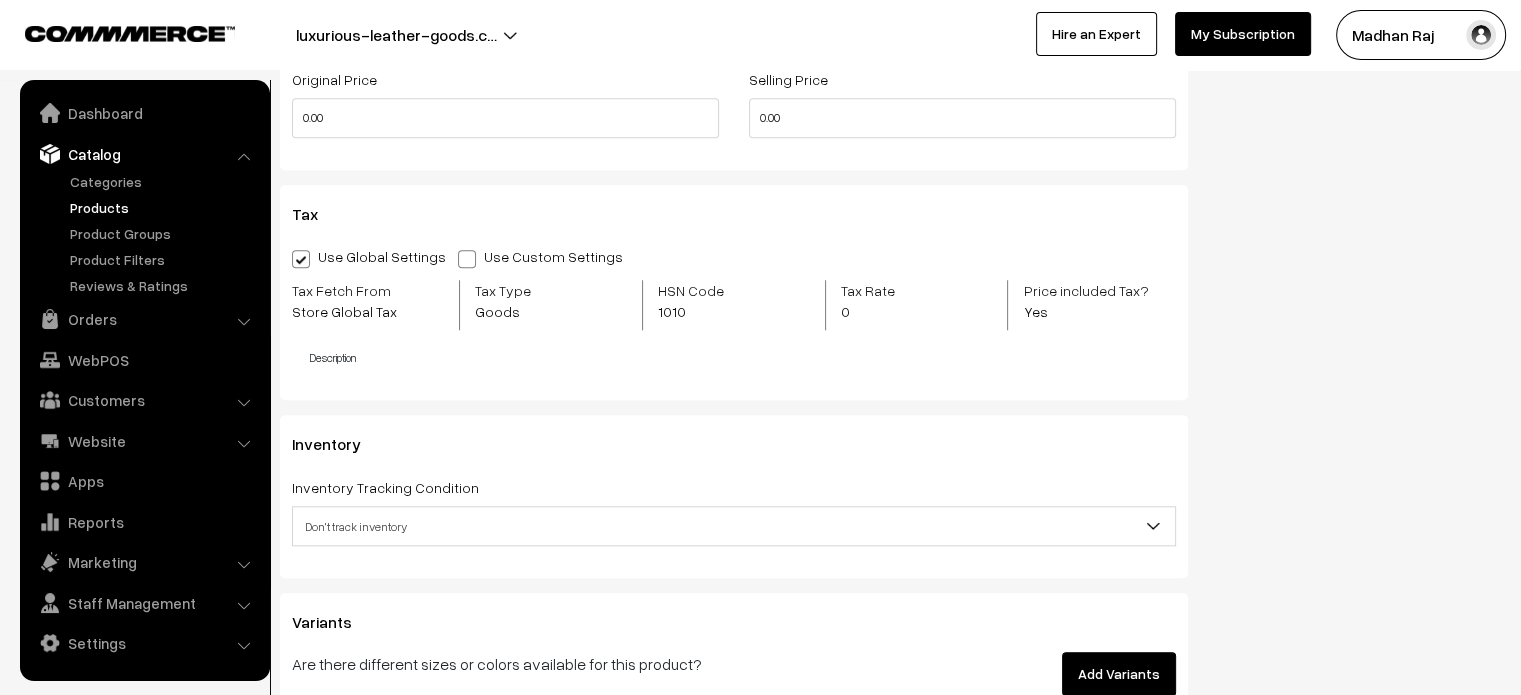 click on "Inventory
Inventory Tracking Condition
Don't track inventory
Track product's inventory
Don't track inventory
Quantity
0
Allow customers to purchase this product when it's out of stock
Stock Value" at bounding box center (734, 496) 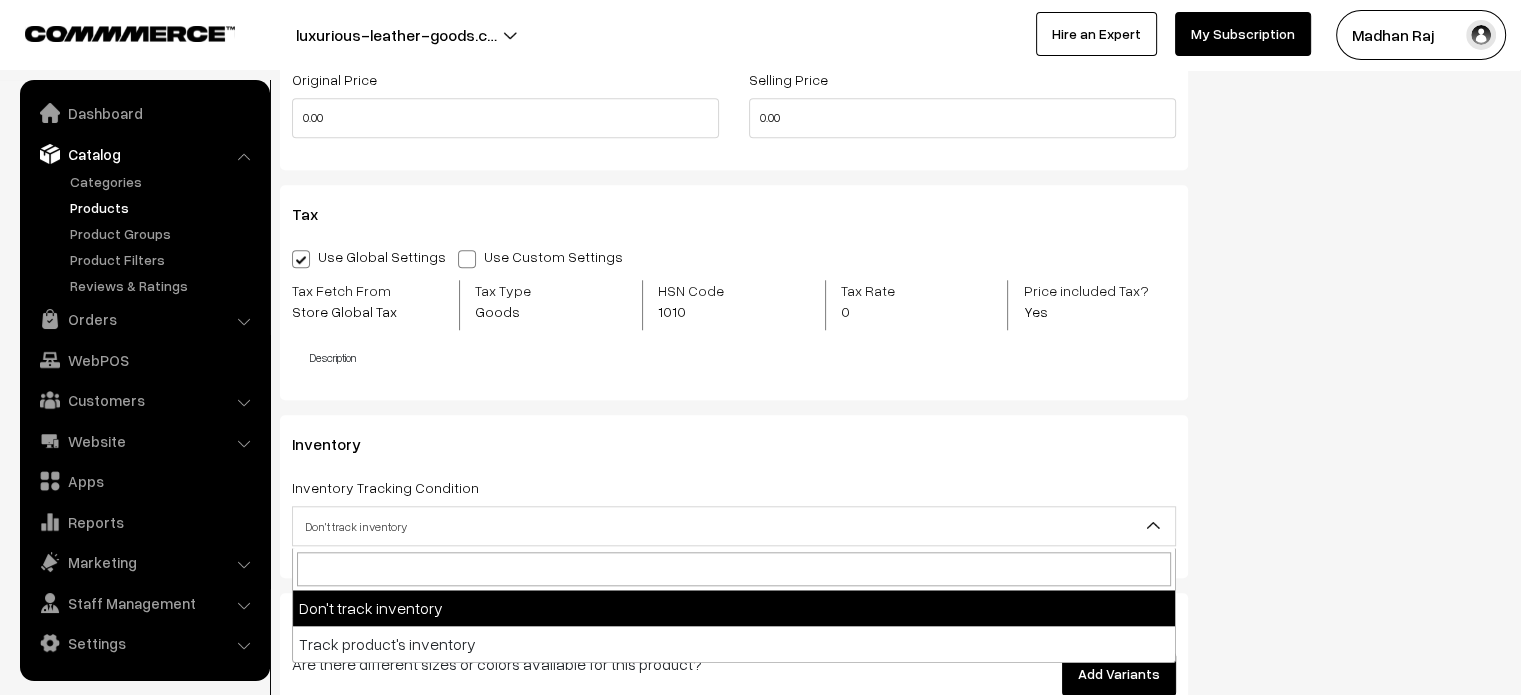 click on "Don't track inventory" at bounding box center [734, 526] 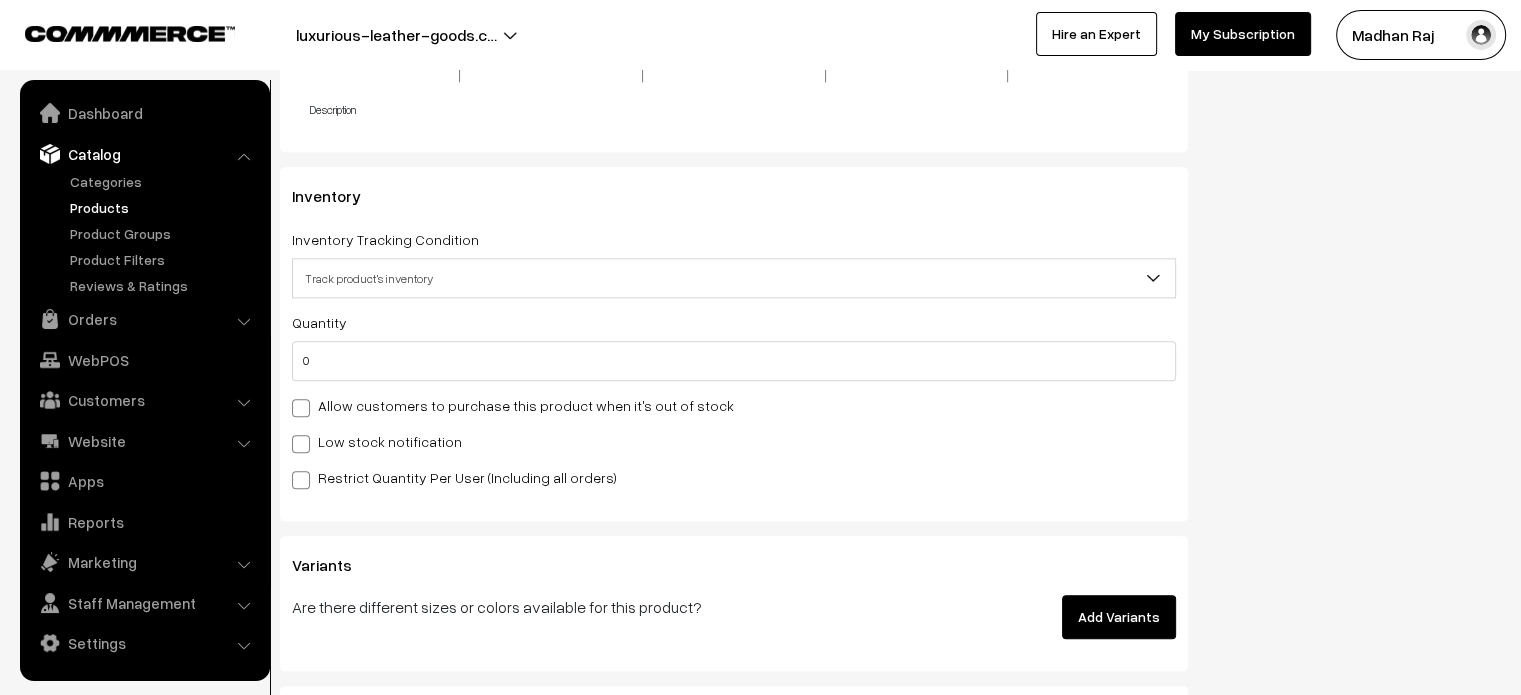 scroll, scrollTop: 2079, scrollLeft: 0, axis: vertical 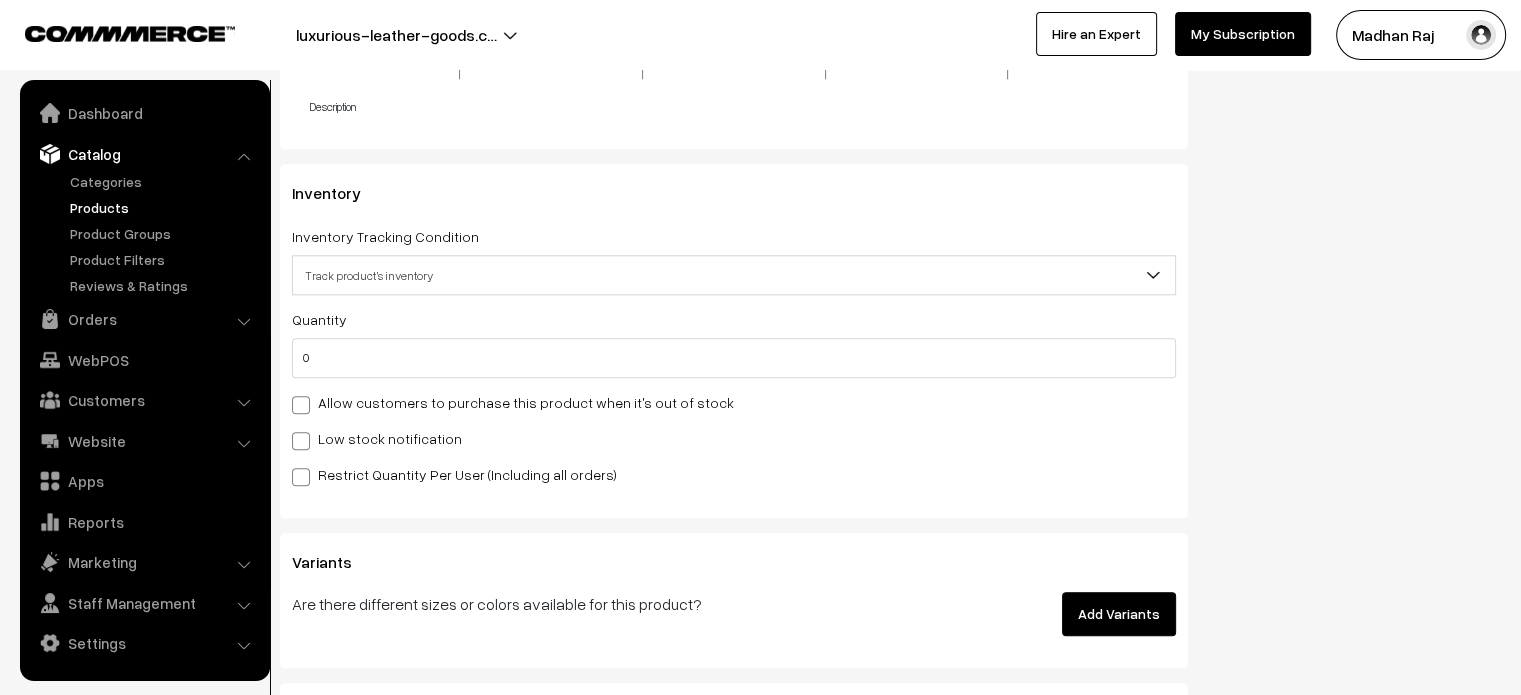 click on "Add Variants" at bounding box center [1119, 614] 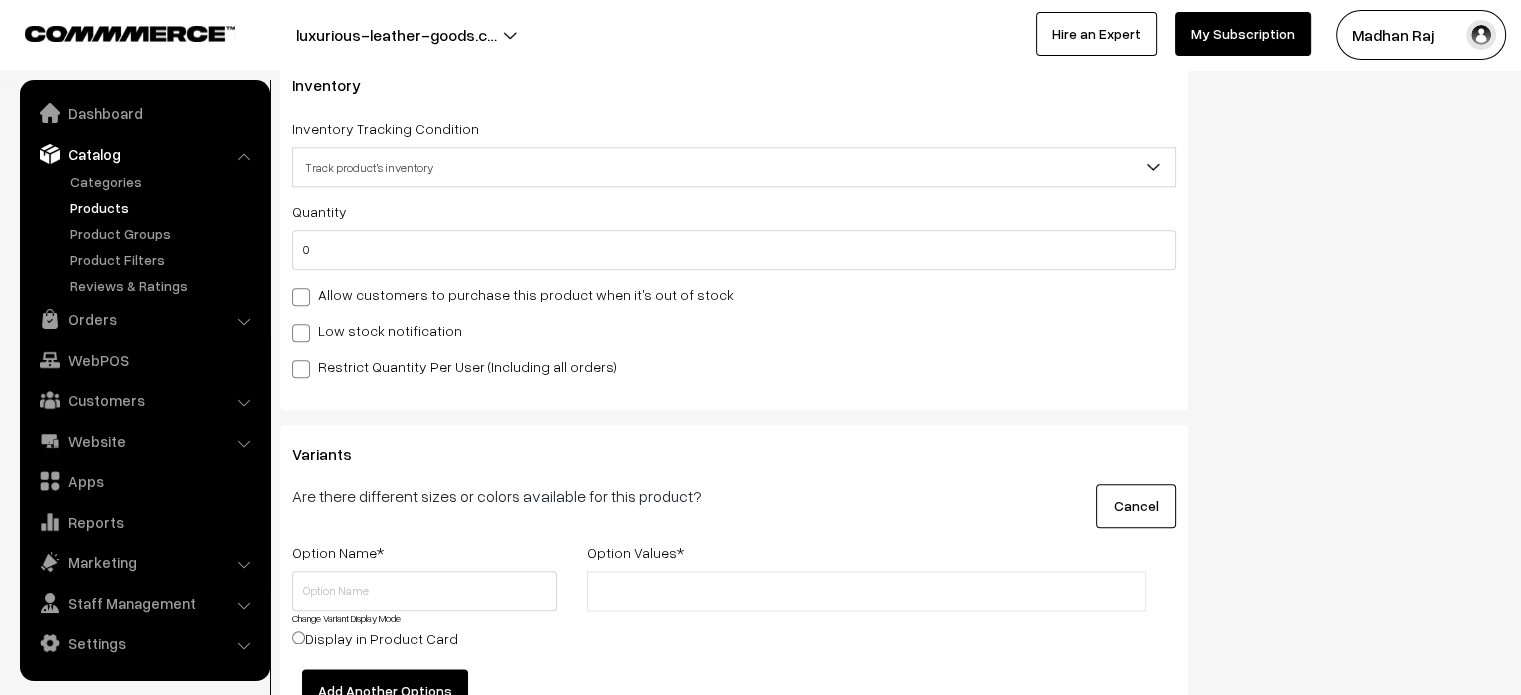 scroll, scrollTop: 2230, scrollLeft: 0, axis: vertical 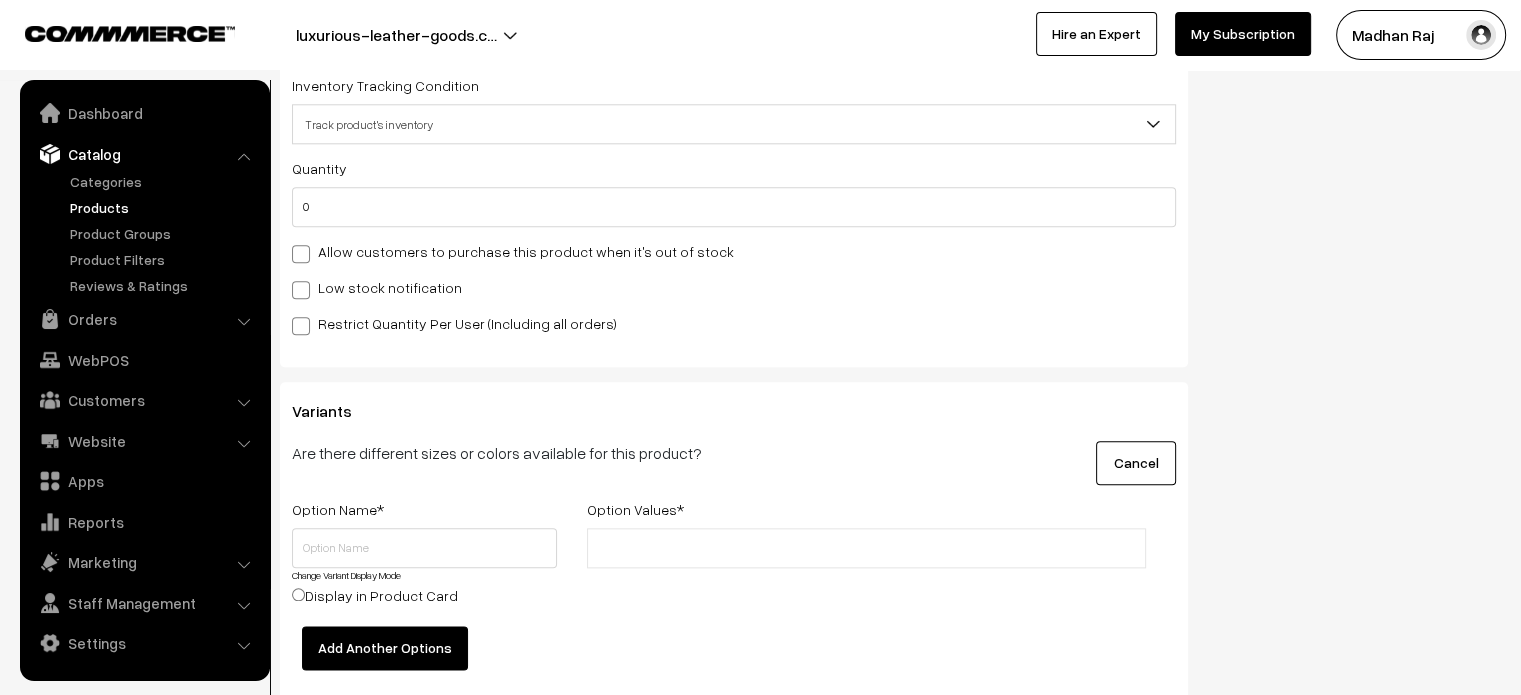 click on "Add Another Options" at bounding box center (385, 648) 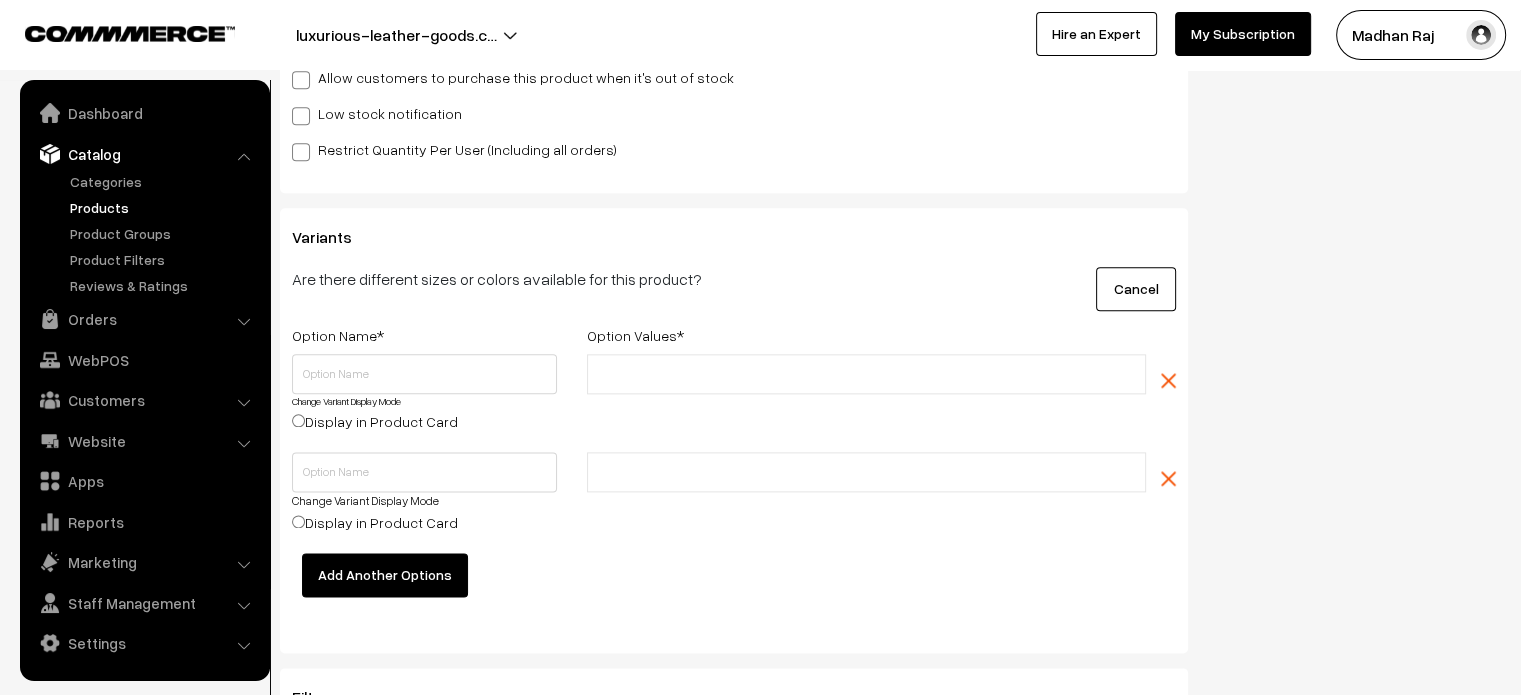 scroll, scrollTop: 2406, scrollLeft: 0, axis: vertical 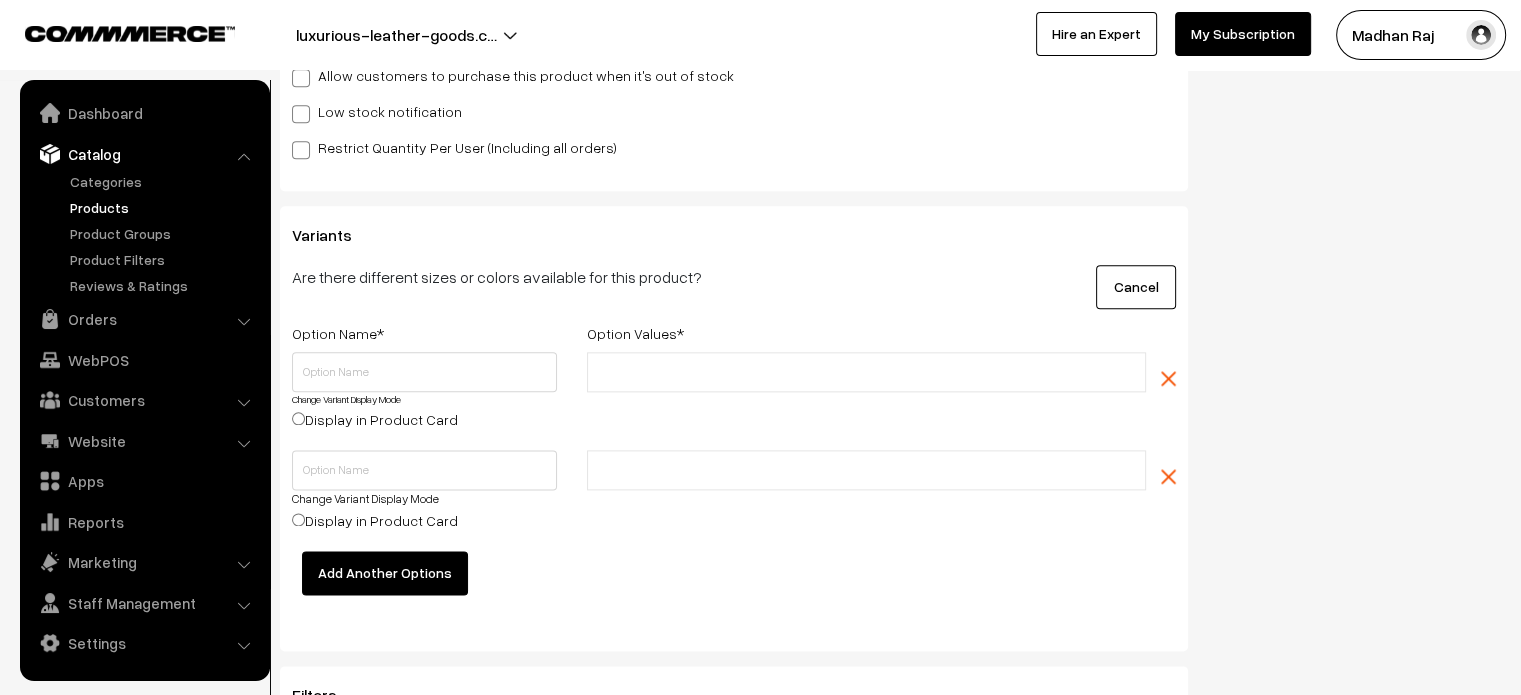 click on "Add Another Options" at bounding box center (385, 573) 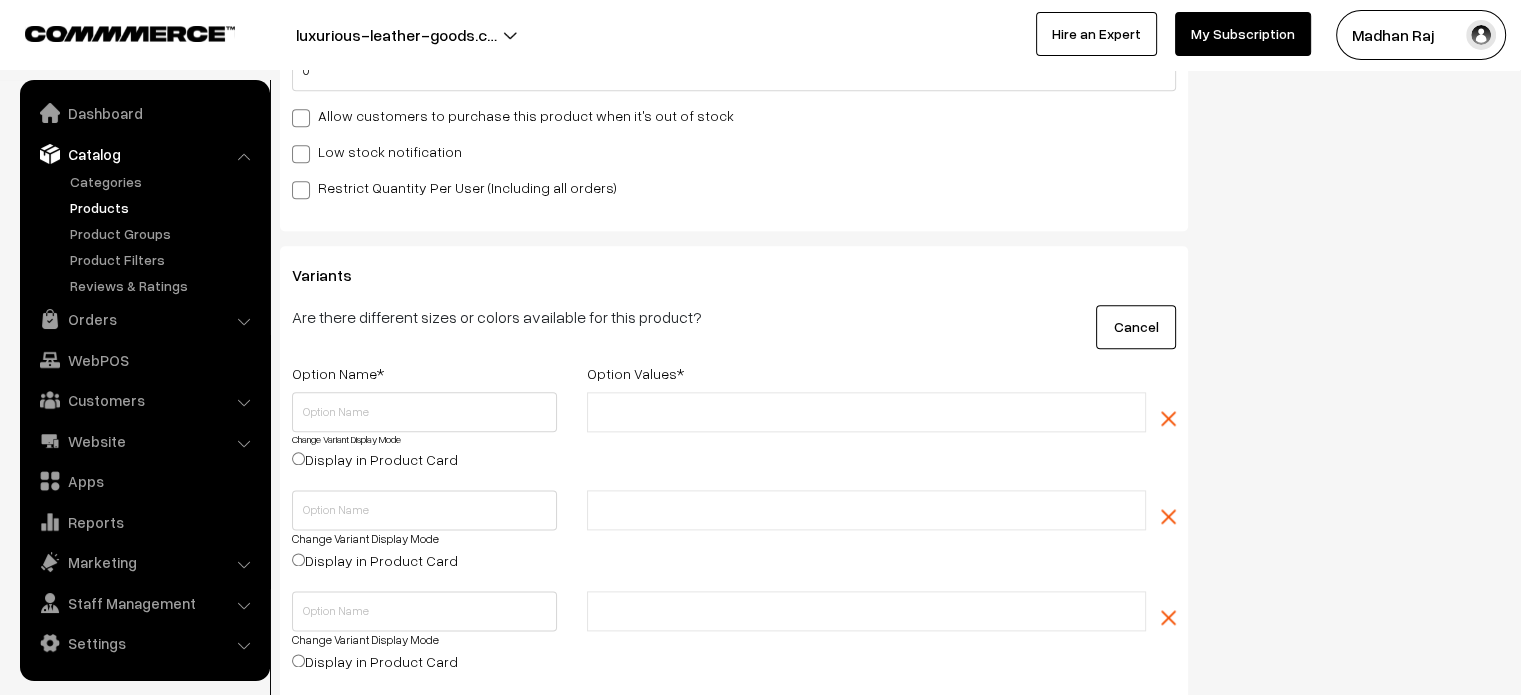scroll, scrollTop: 2367, scrollLeft: 0, axis: vertical 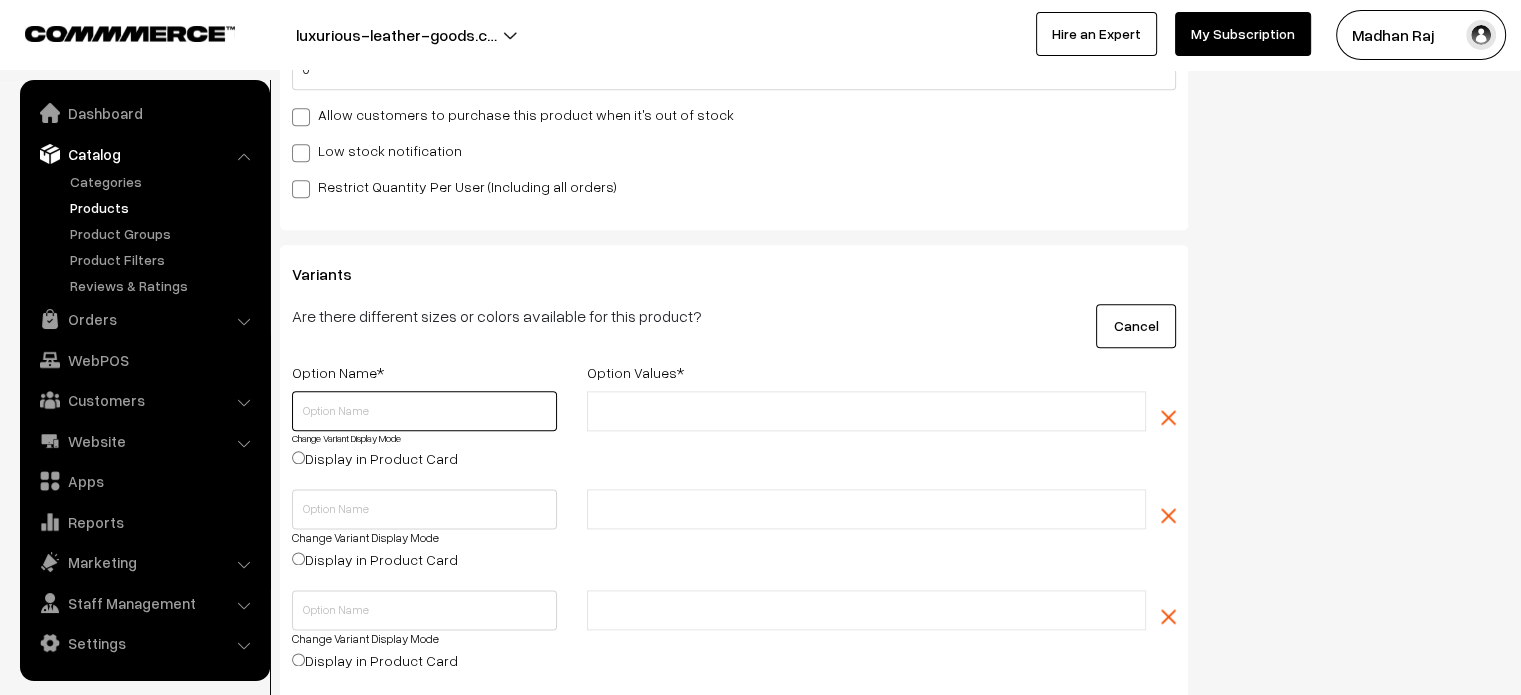 click at bounding box center [424, 411] 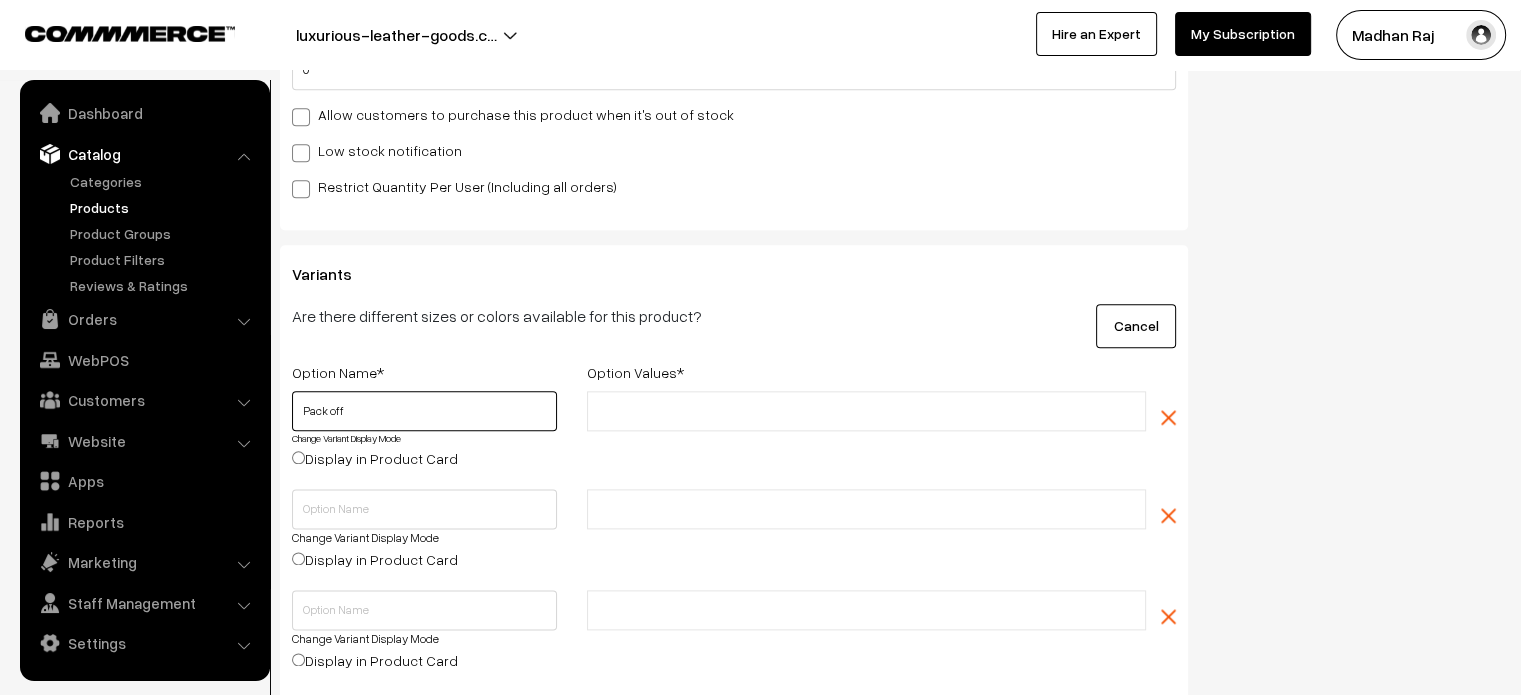 type on "Pack off" 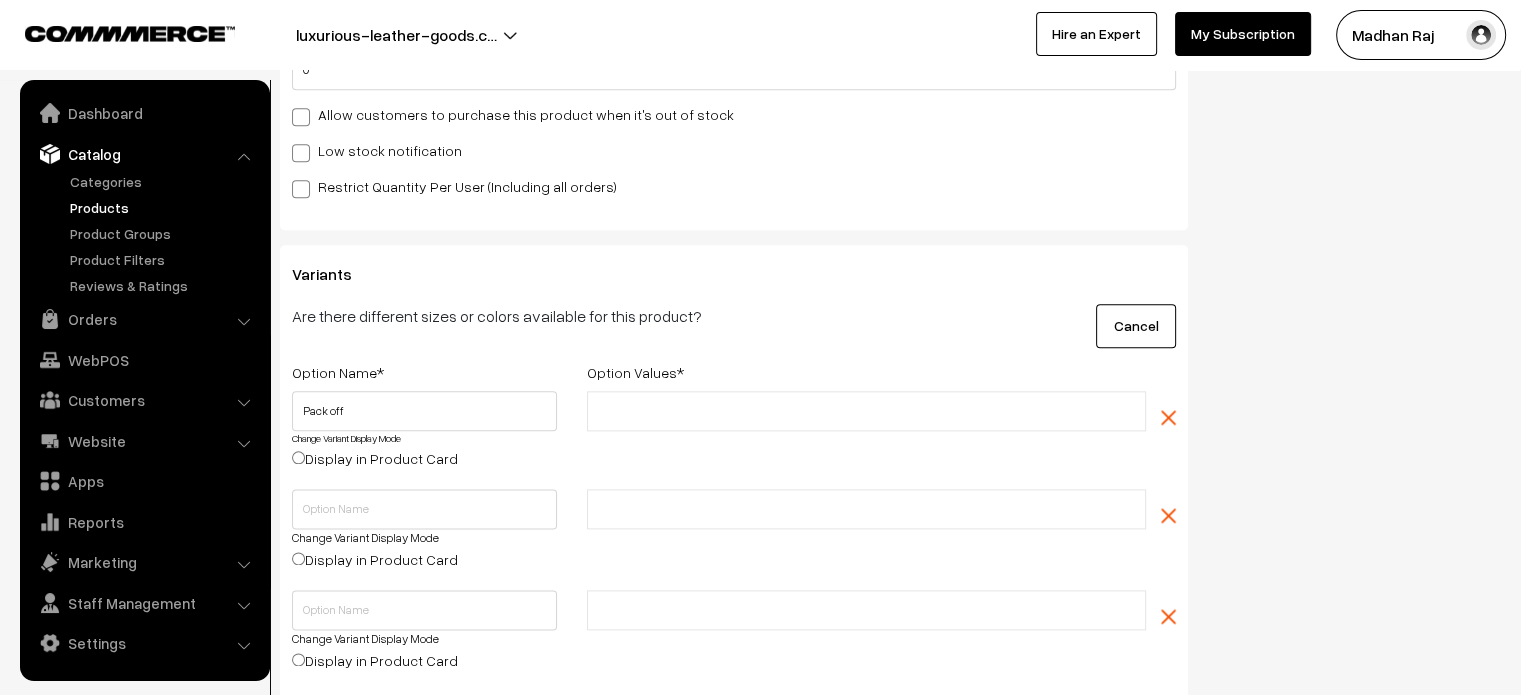 click at bounding box center [680, 411] 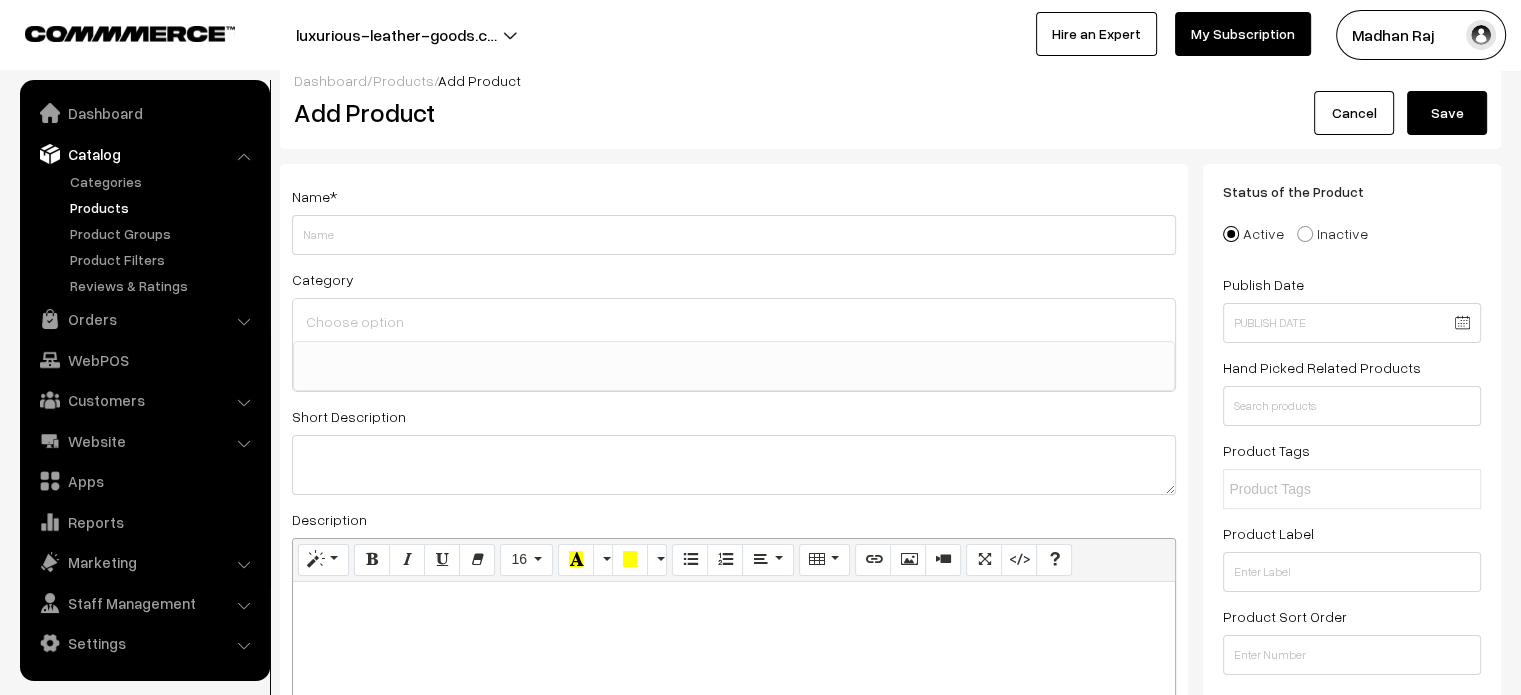 scroll, scrollTop: 0, scrollLeft: 0, axis: both 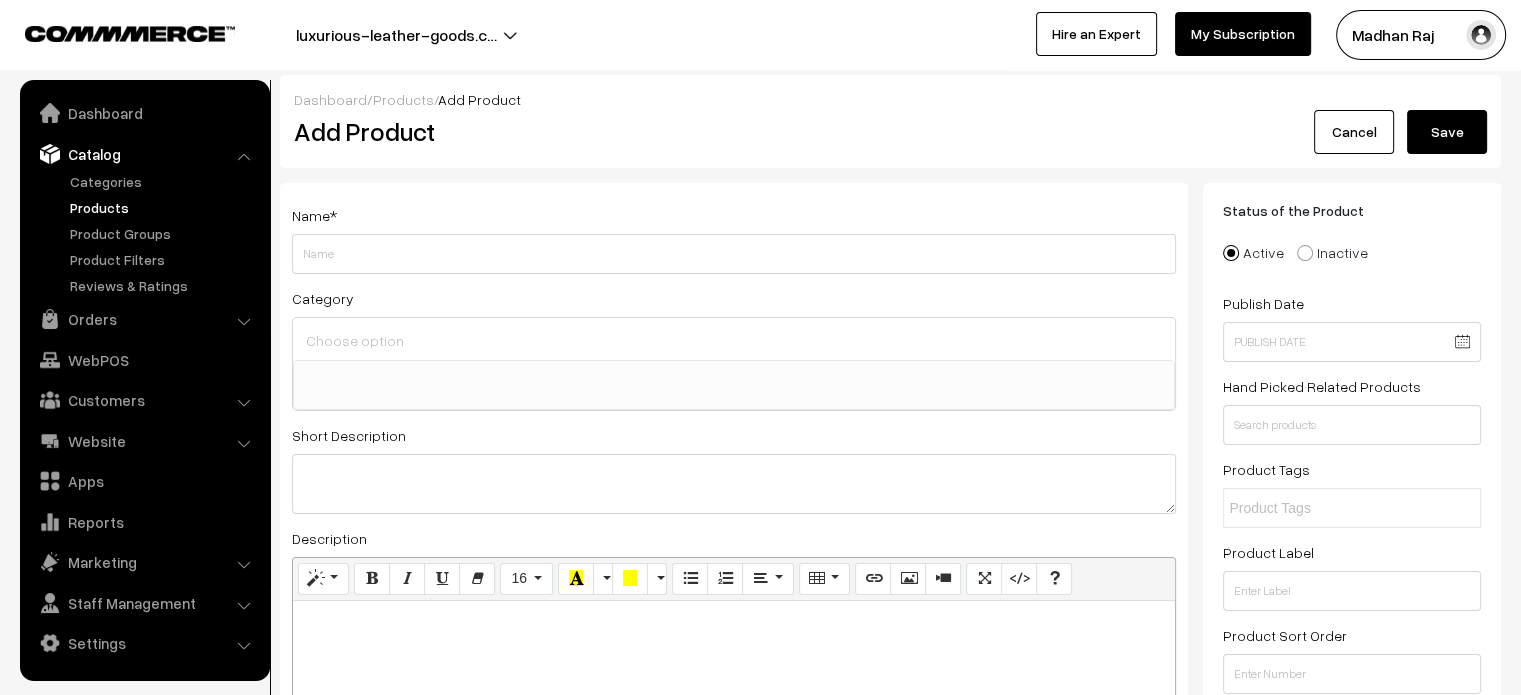 click on "Add Product" at bounding box center (737, 131) 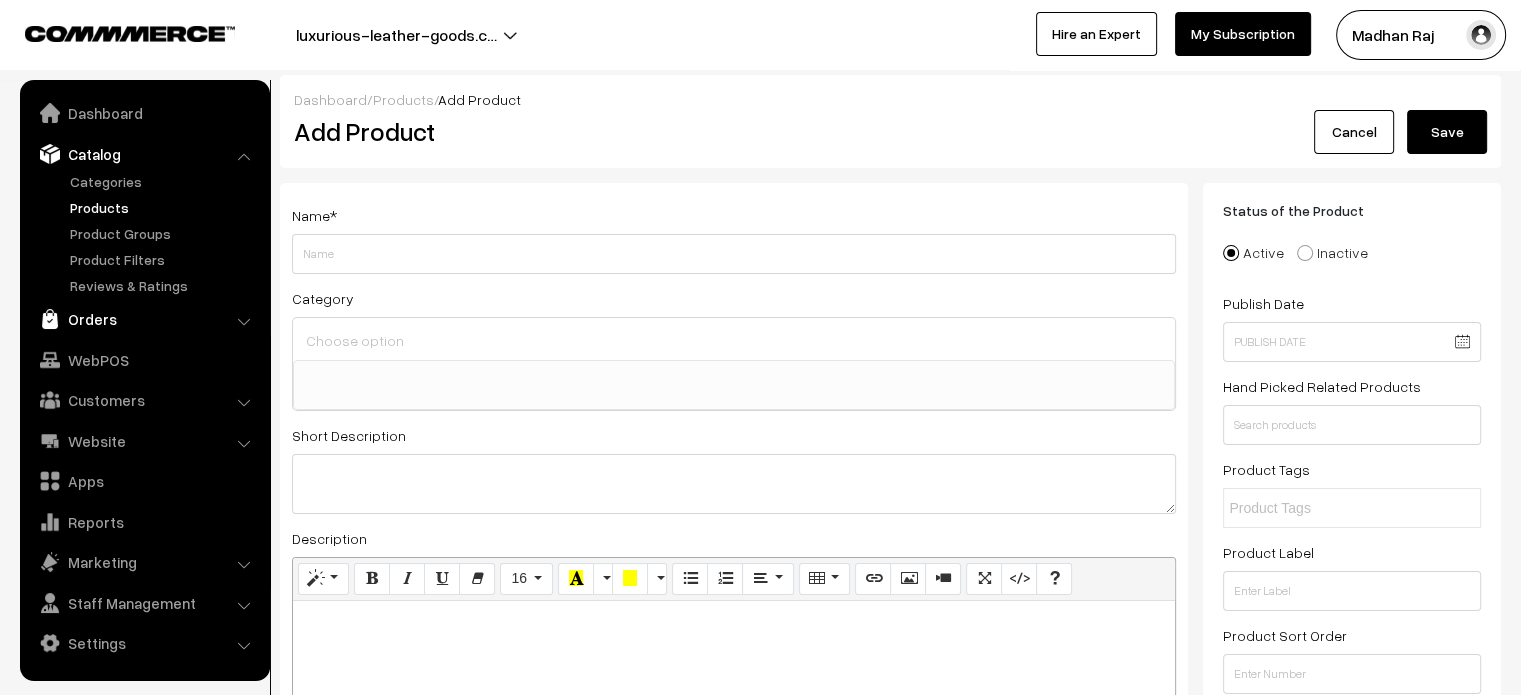 click on "Orders" at bounding box center [144, 319] 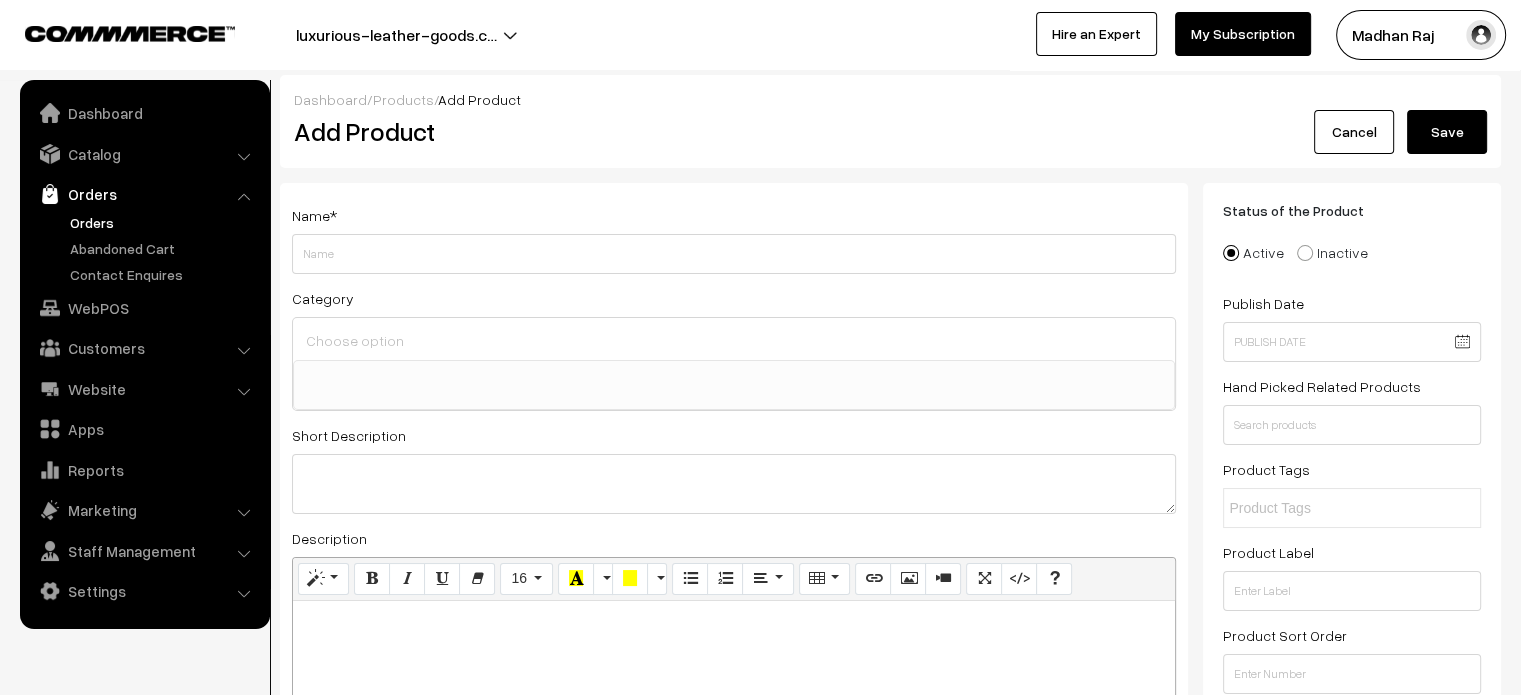 click on "Orders" at bounding box center (164, 222) 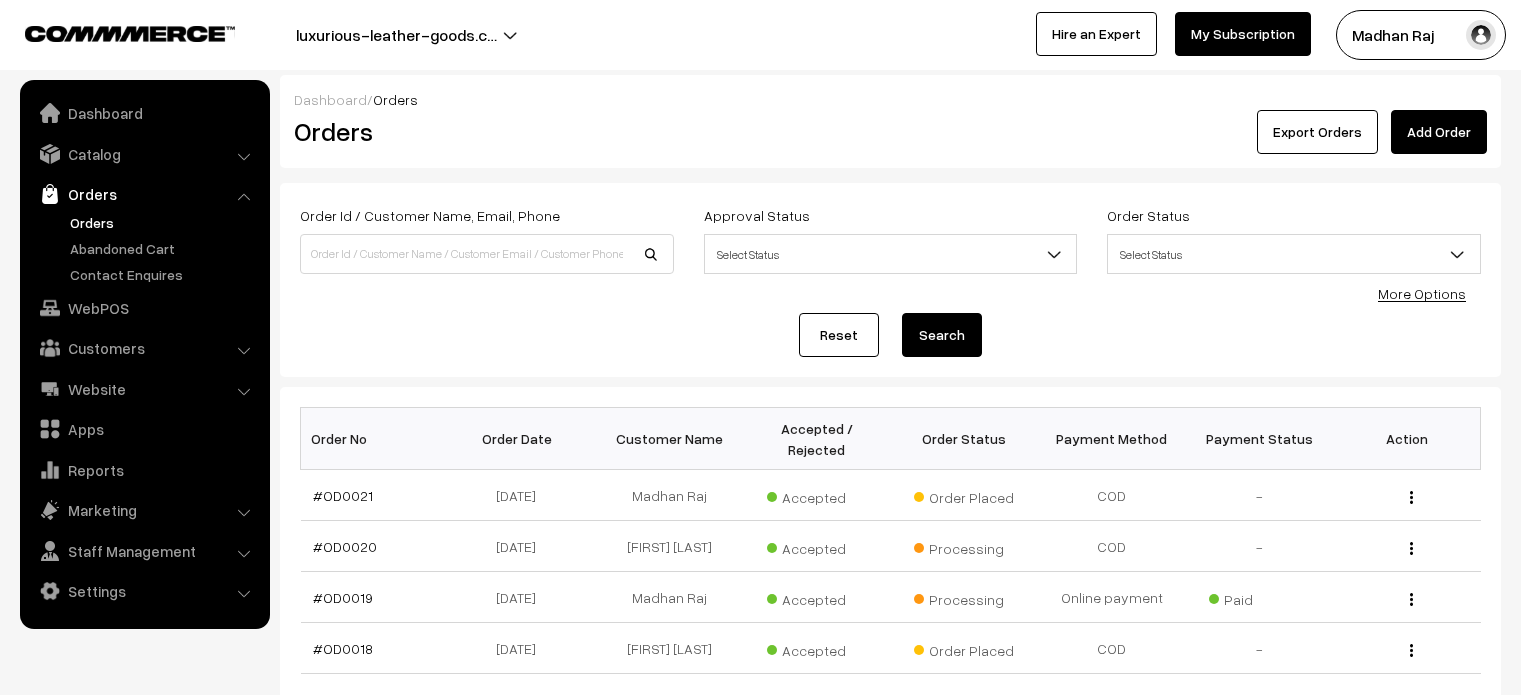 scroll, scrollTop: 0, scrollLeft: 0, axis: both 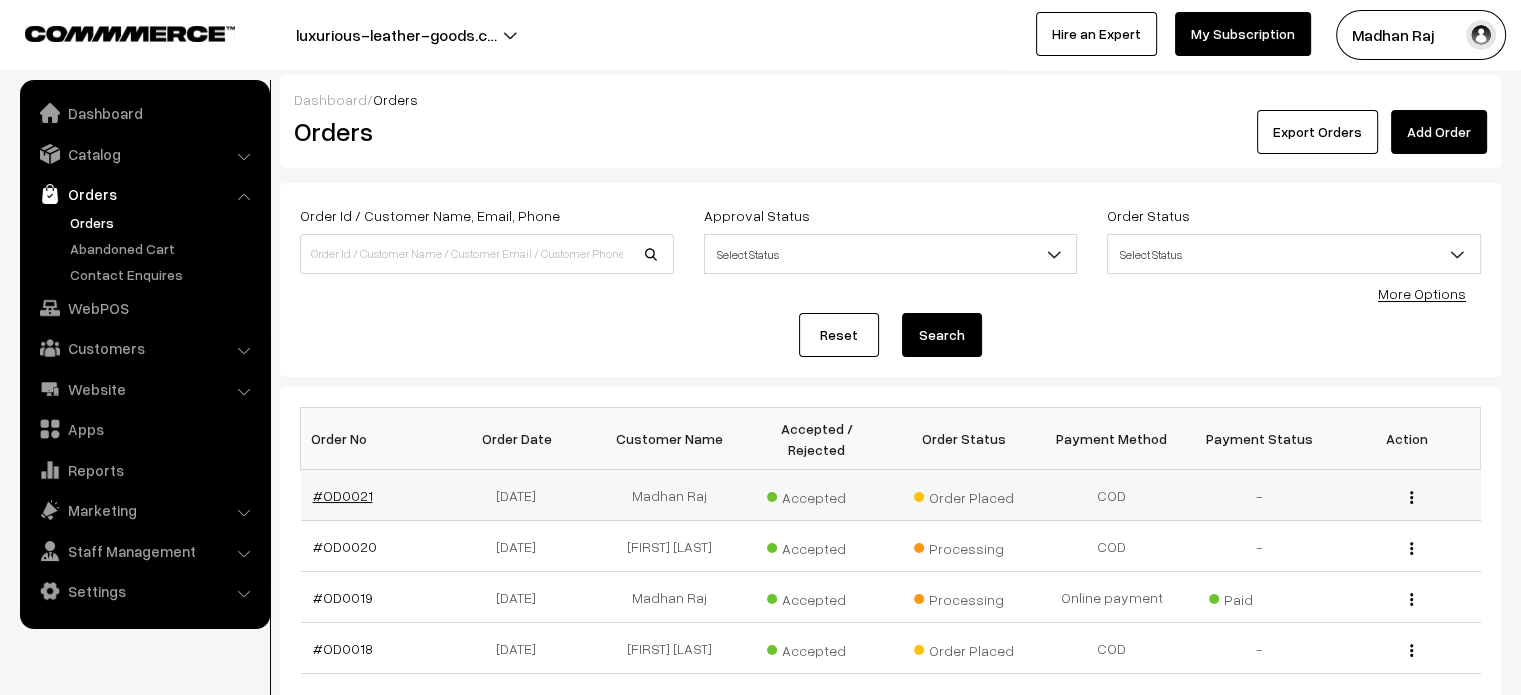 click on "#OD0021" at bounding box center (343, 495) 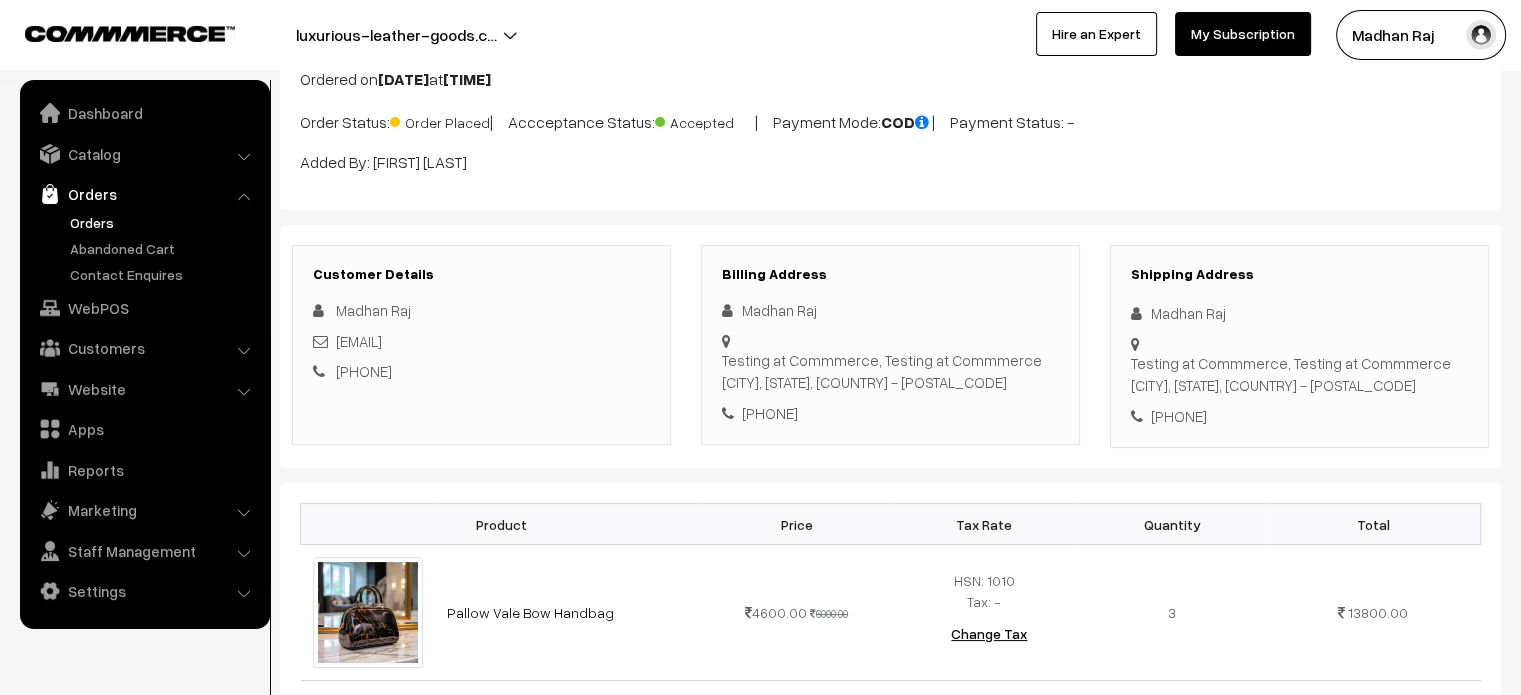 scroll, scrollTop: 140, scrollLeft: 0, axis: vertical 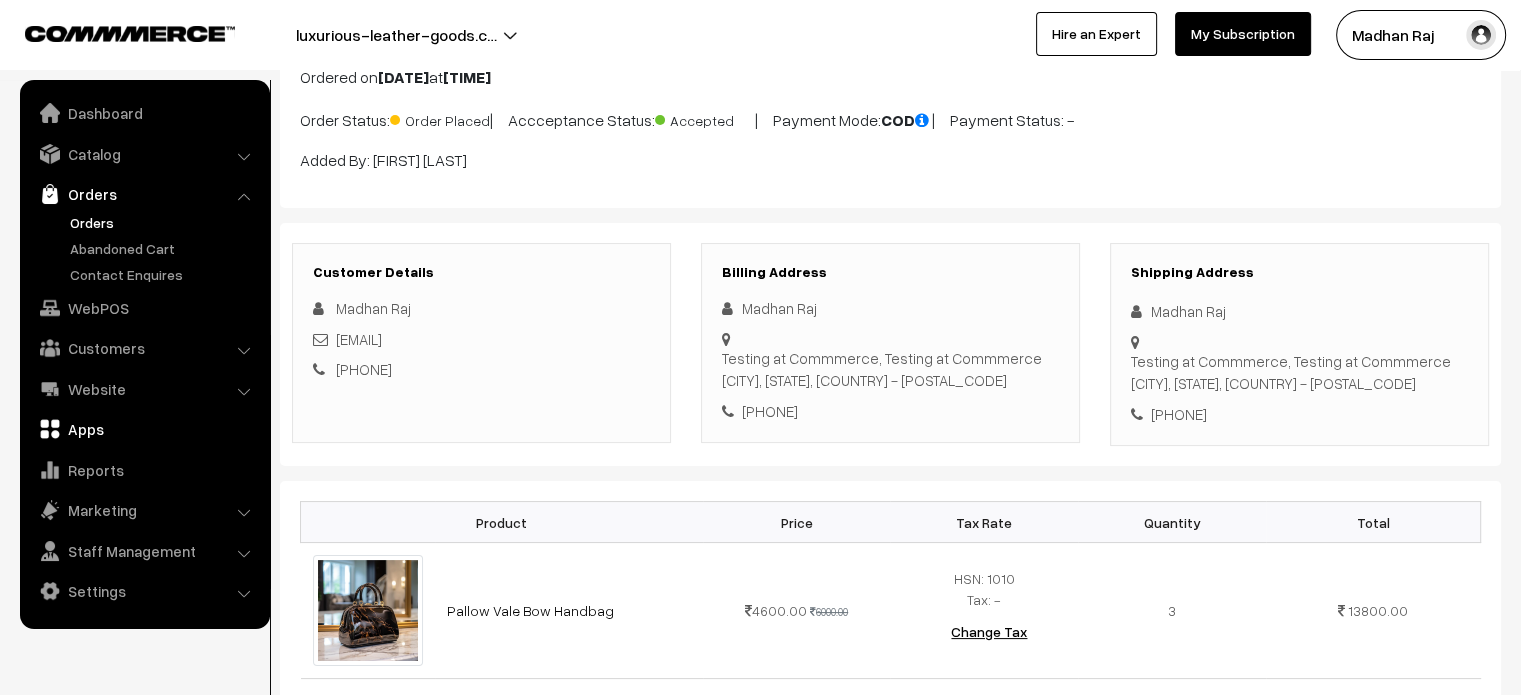 click on "Apps" at bounding box center [144, 429] 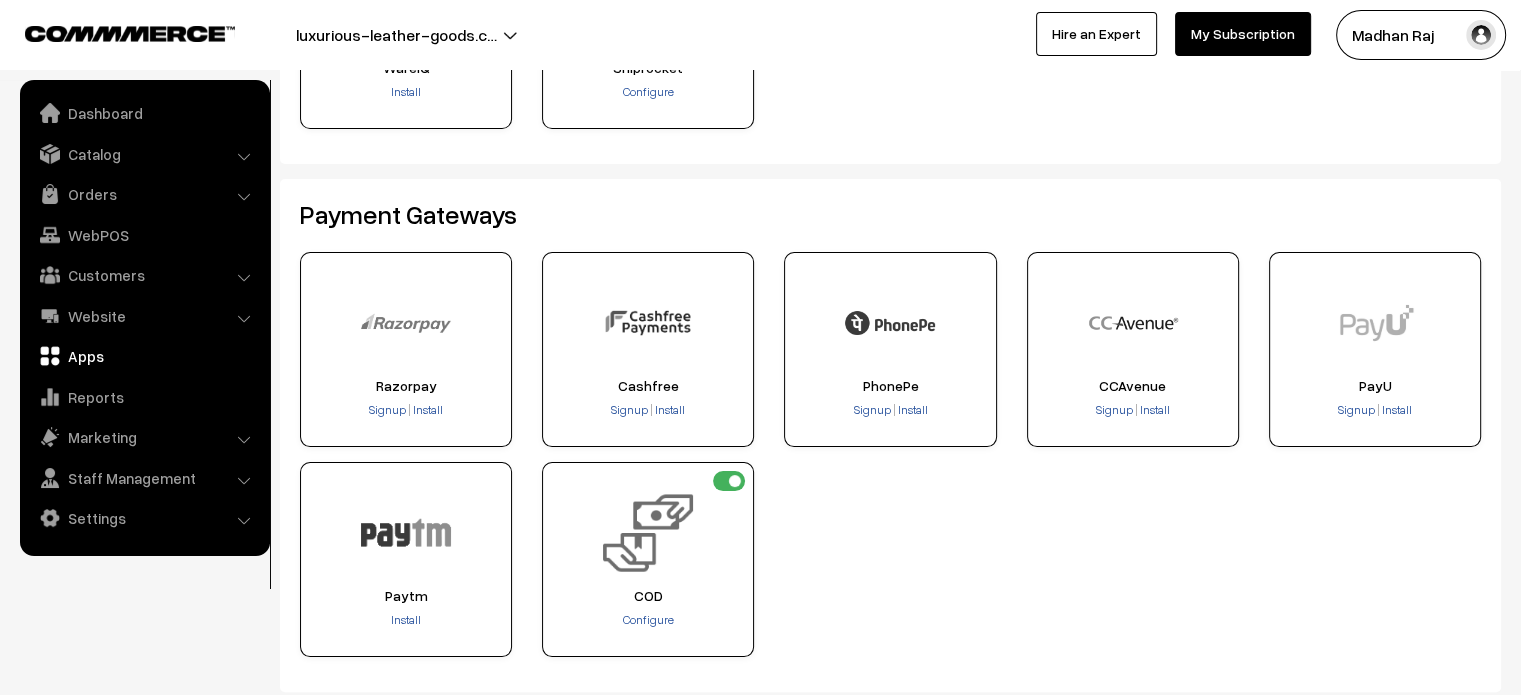 scroll, scrollTop: 271, scrollLeft: 0, axis: vertical 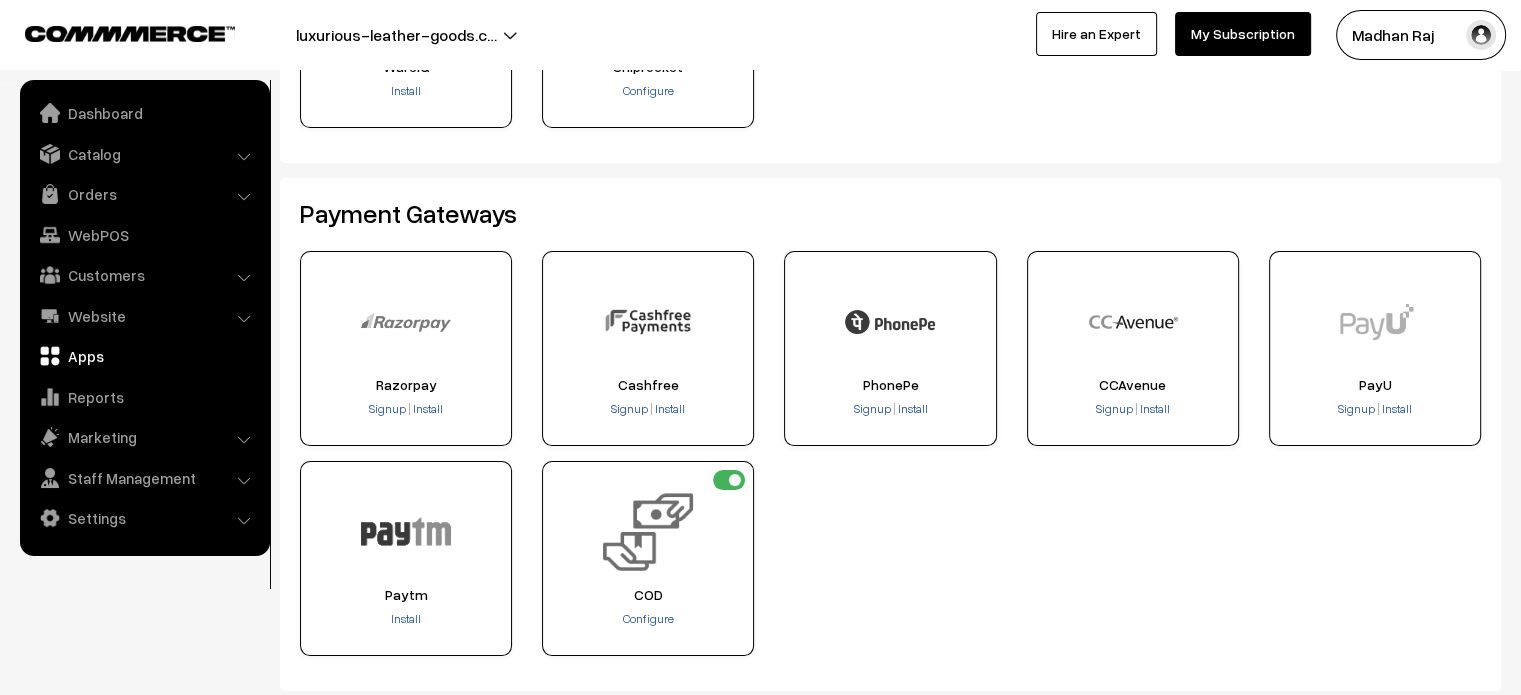 click at bounding box center (729, 480) 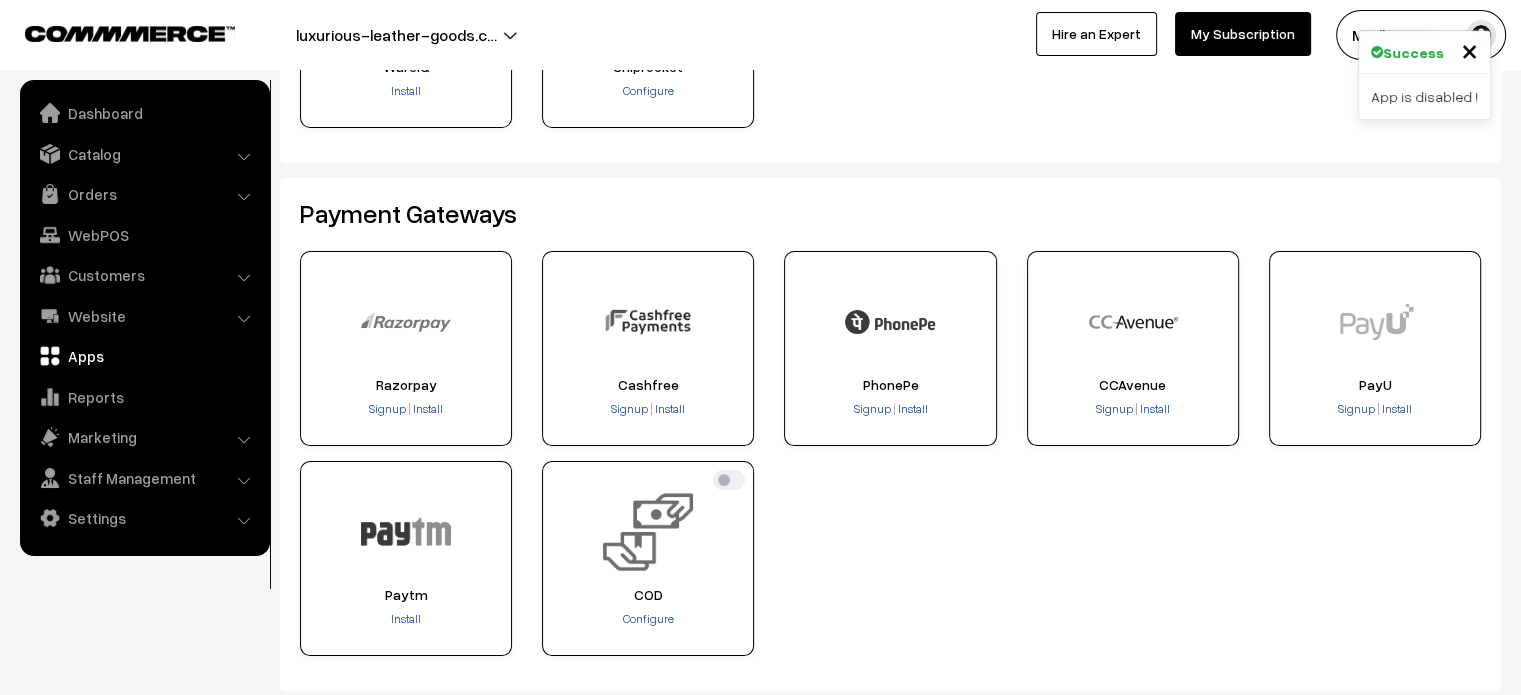 click at bounding box center (729, 480) 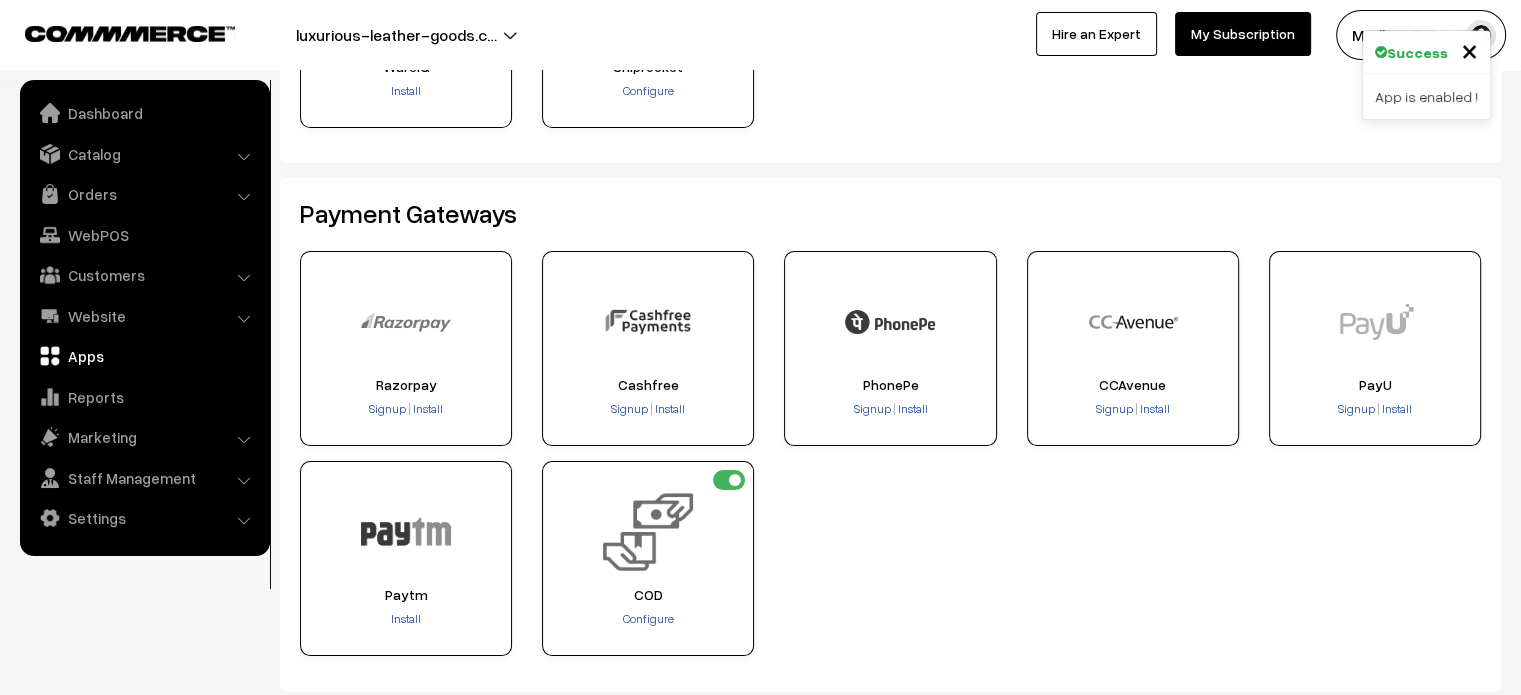 scroll, scrollTop: 0, scrollLeft: 0, axis: both 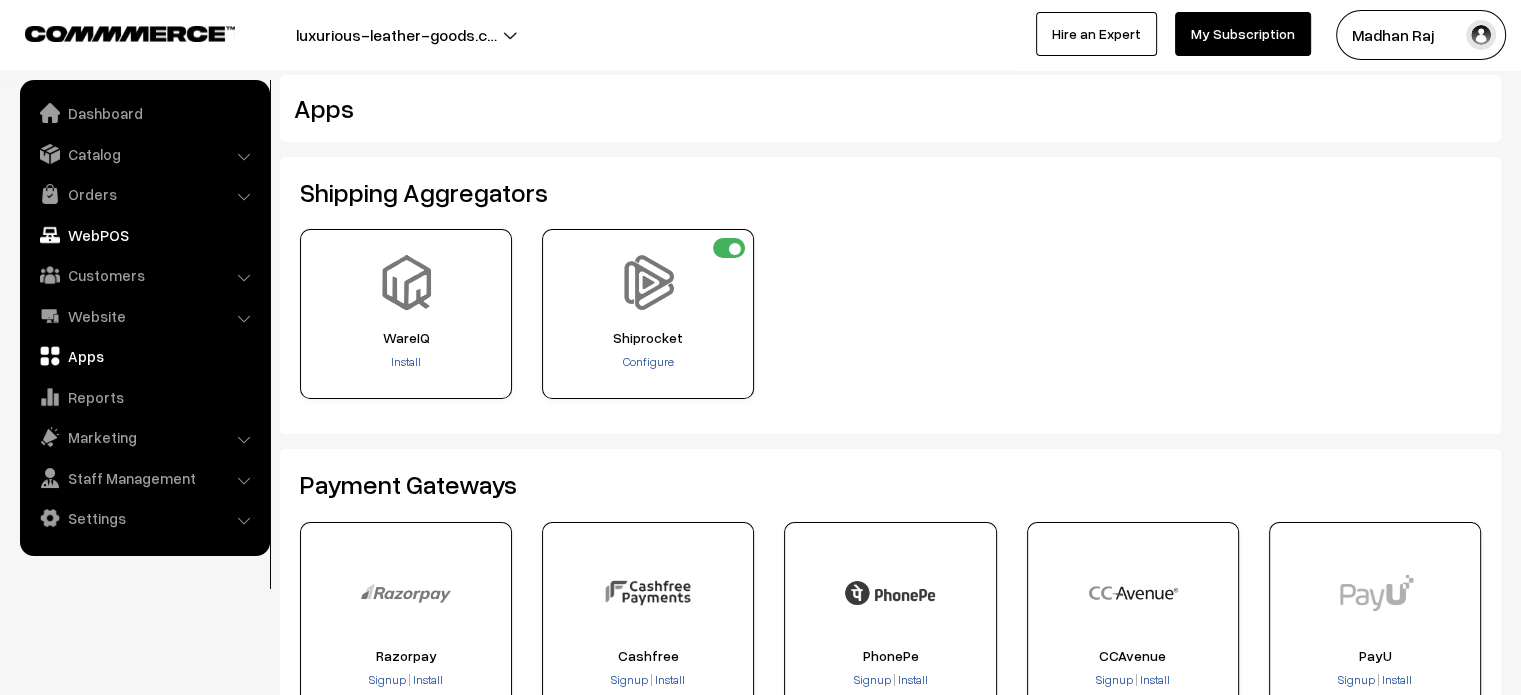 click on "WebPOS" at bounding box center [144, 235] 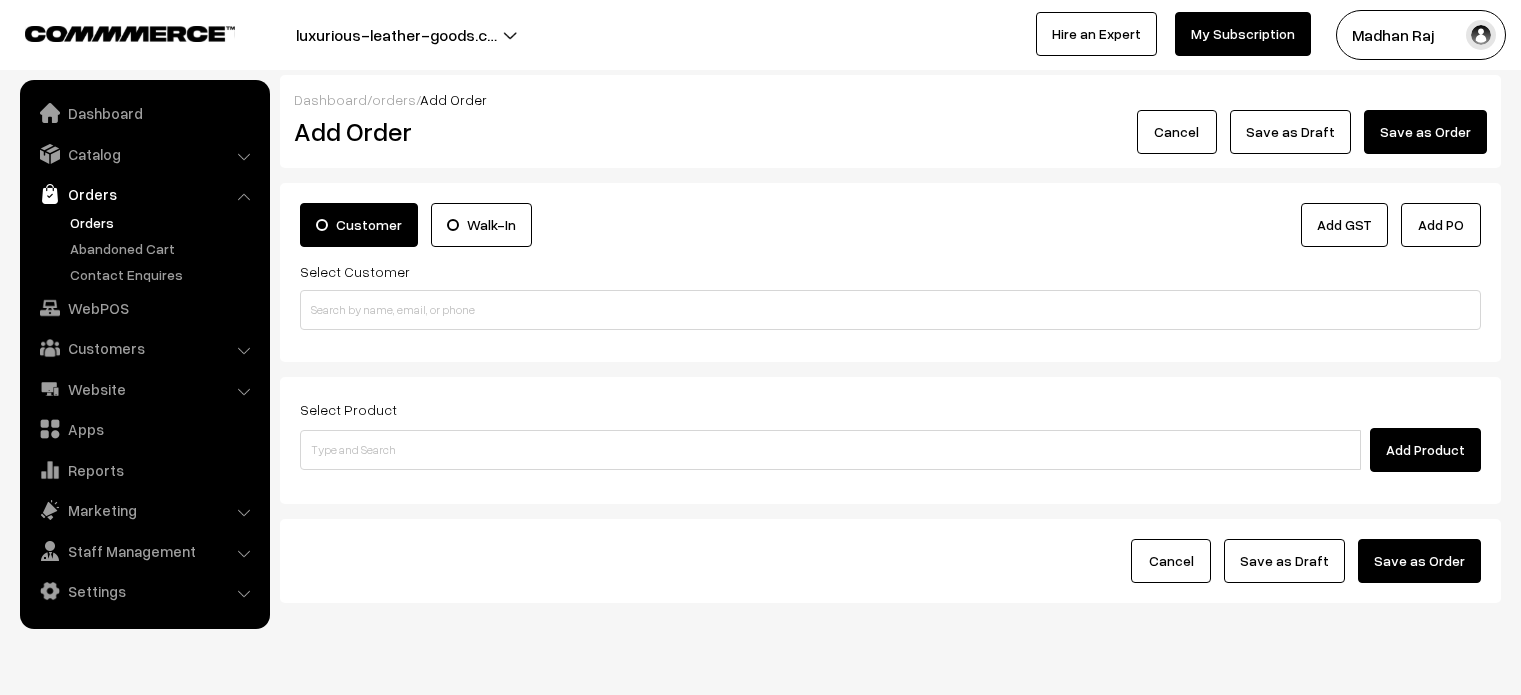 scroll, scrollTop: 0, scrollLeft: 0, axis: both 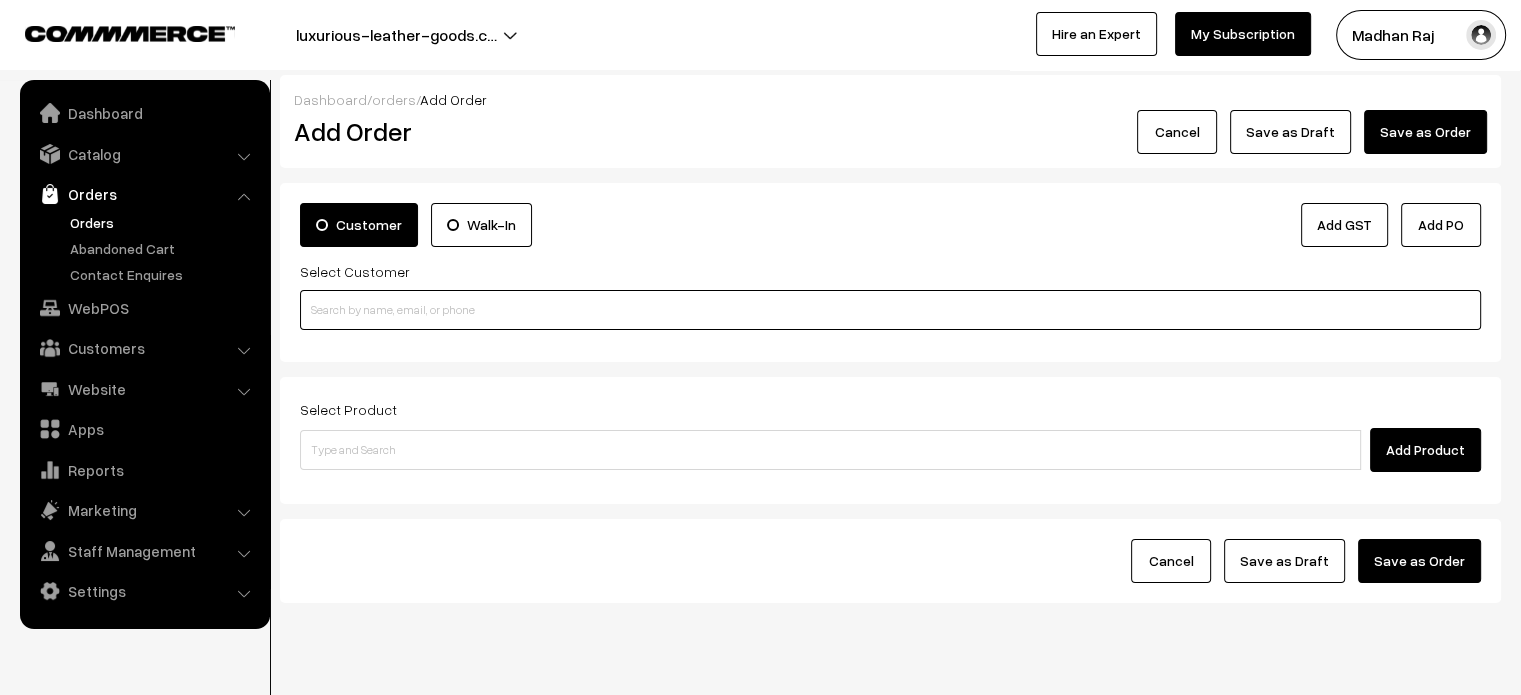 click at bounding box center [890, 310] 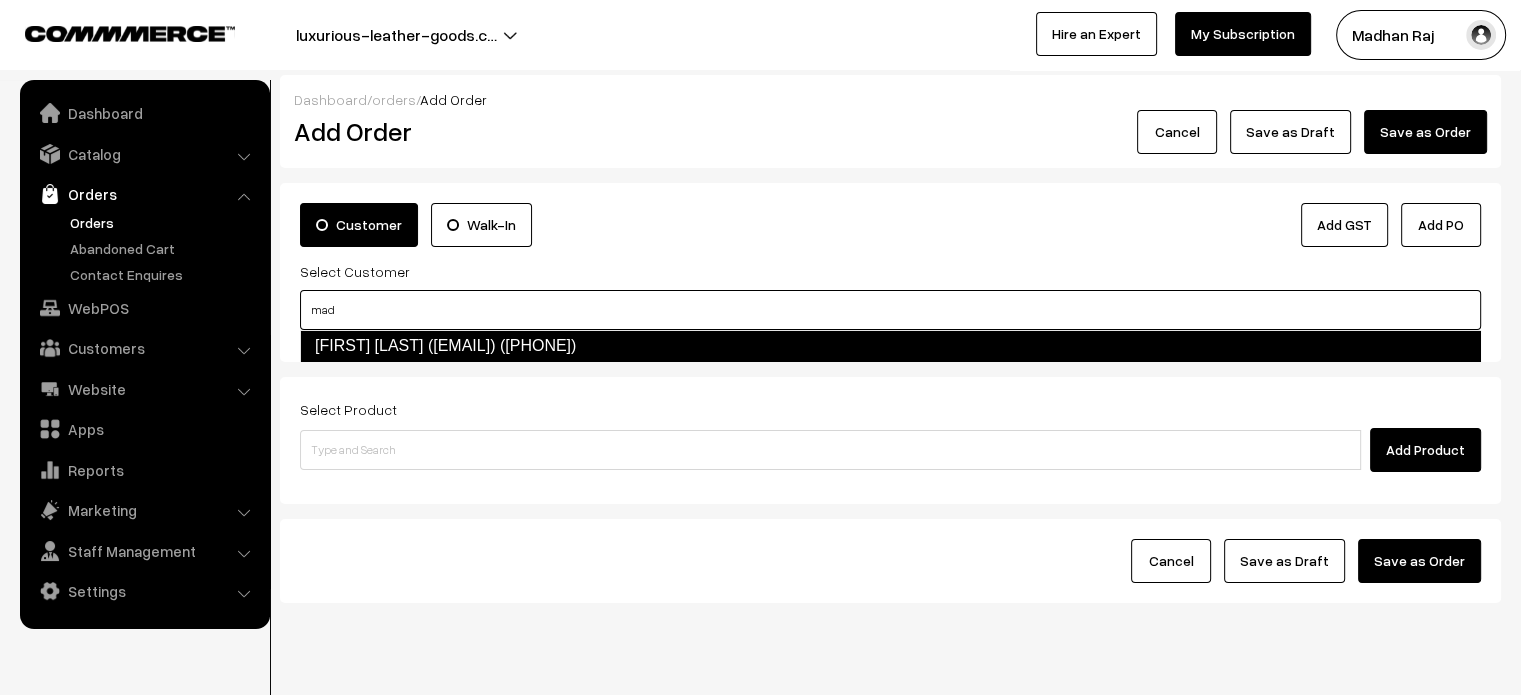 click on "Madhan Raj [madhan@commmerce.com] [8073158259]" at bounding box center (890, 346) 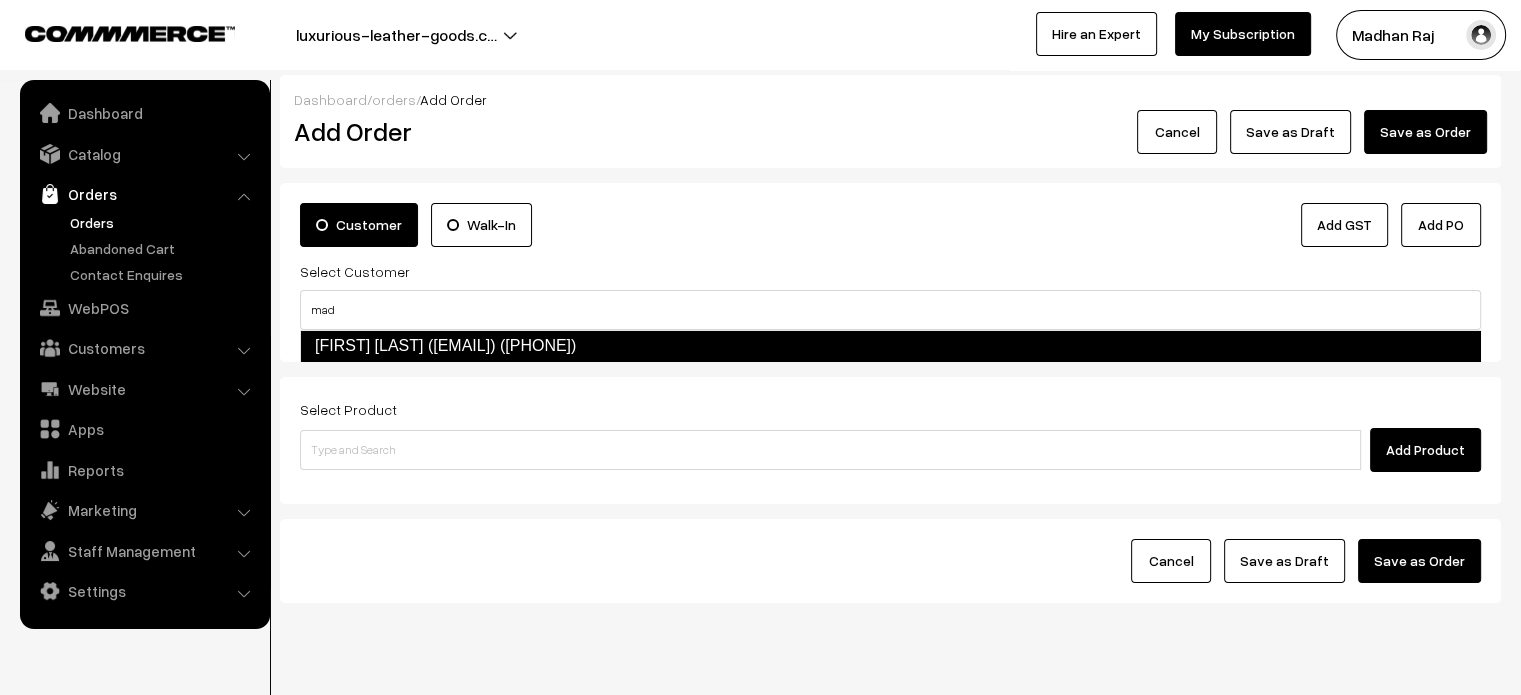 type 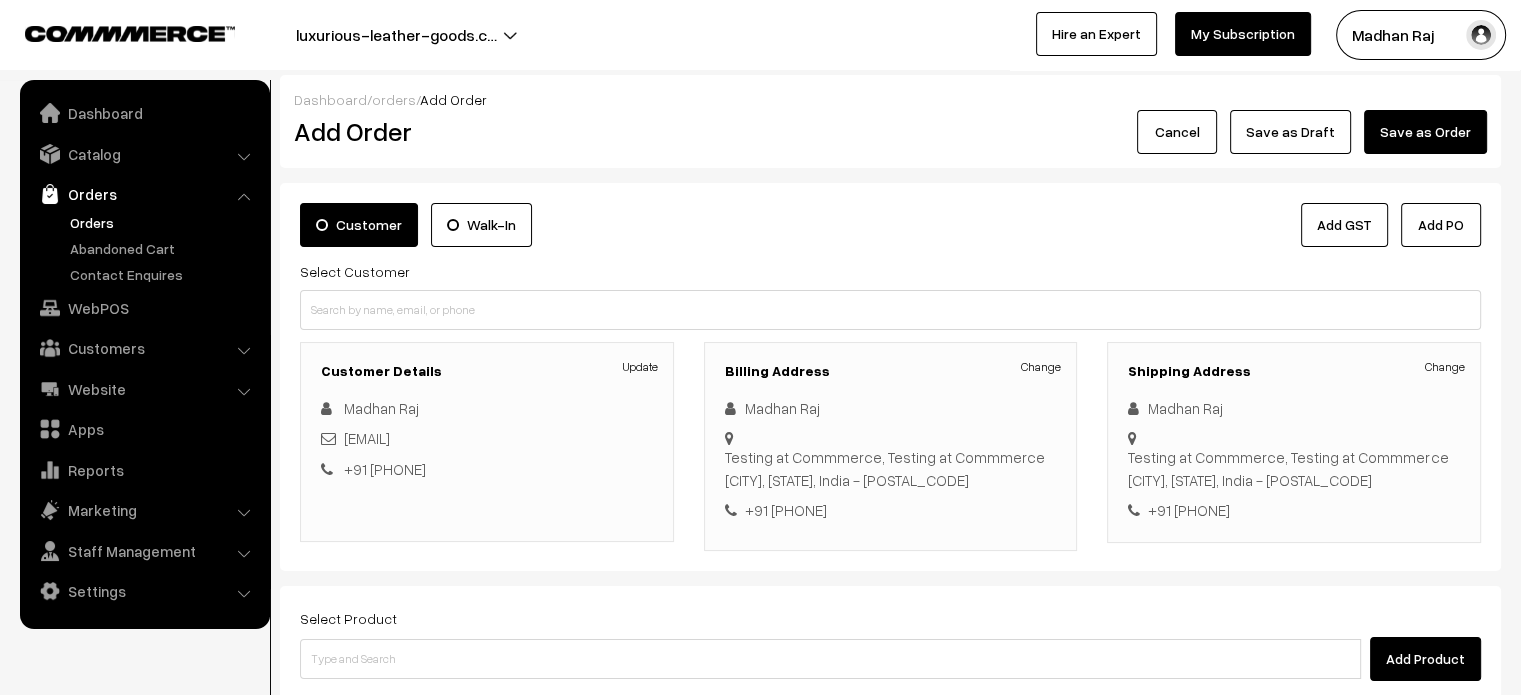 scroll, scrollTop: 252, scrollLeft: 0, axis: vertical 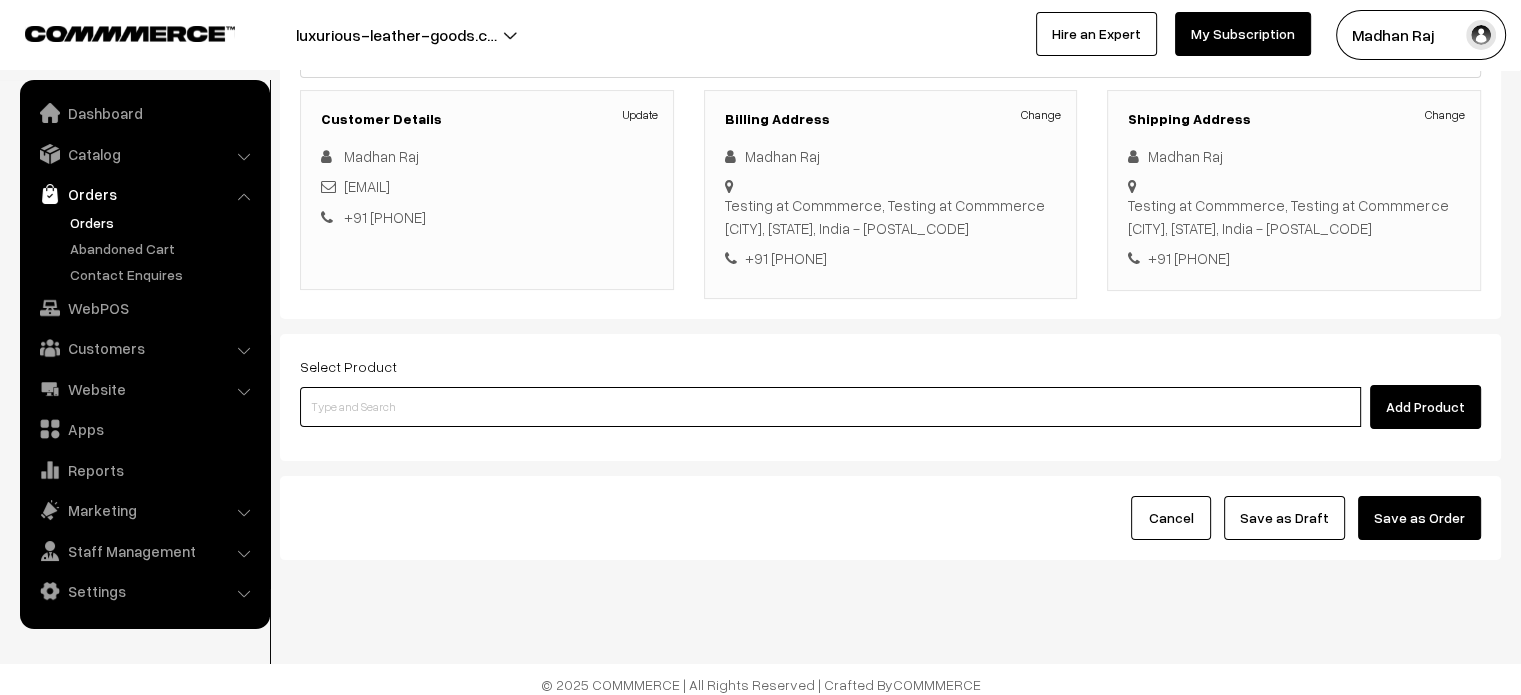 click at bounding box center [830, 407] 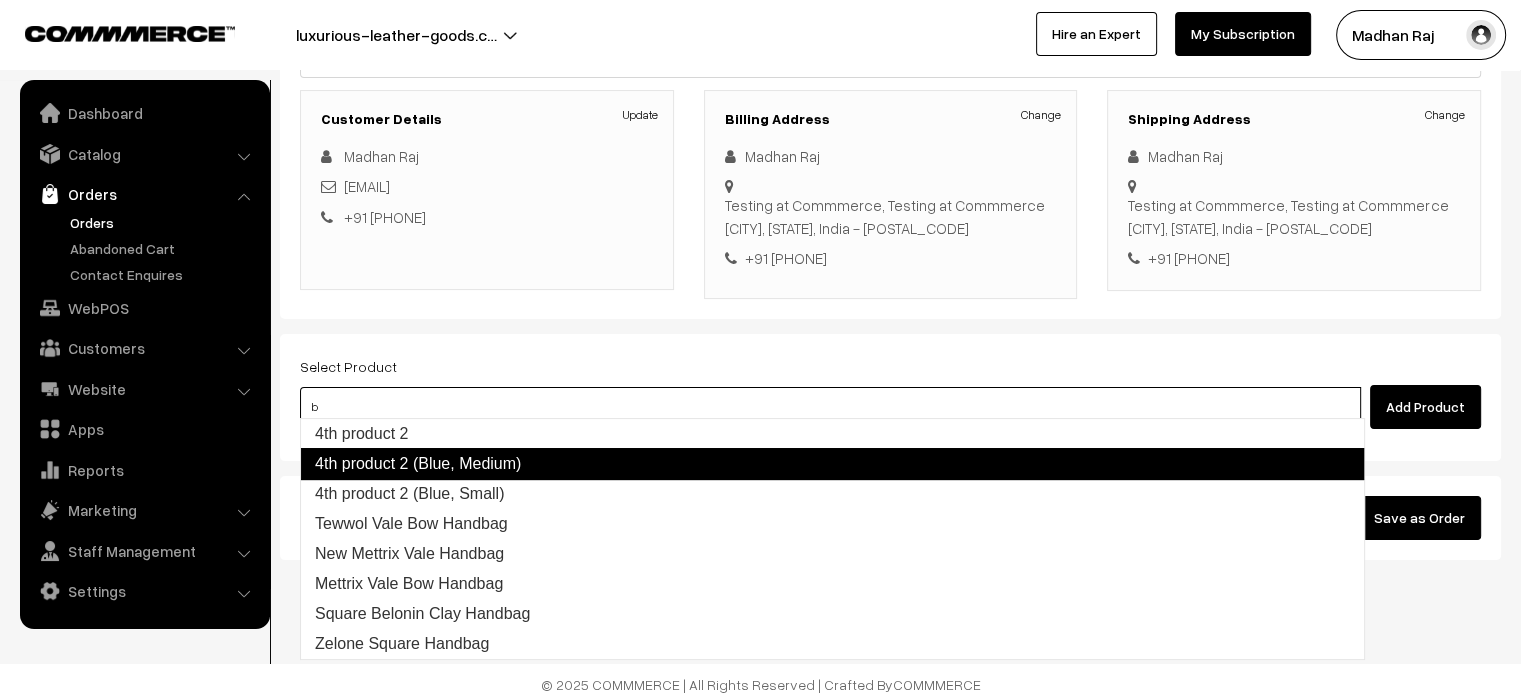click on "4th product 2 (Blue, Medium)" at bounding box center (832, 464) 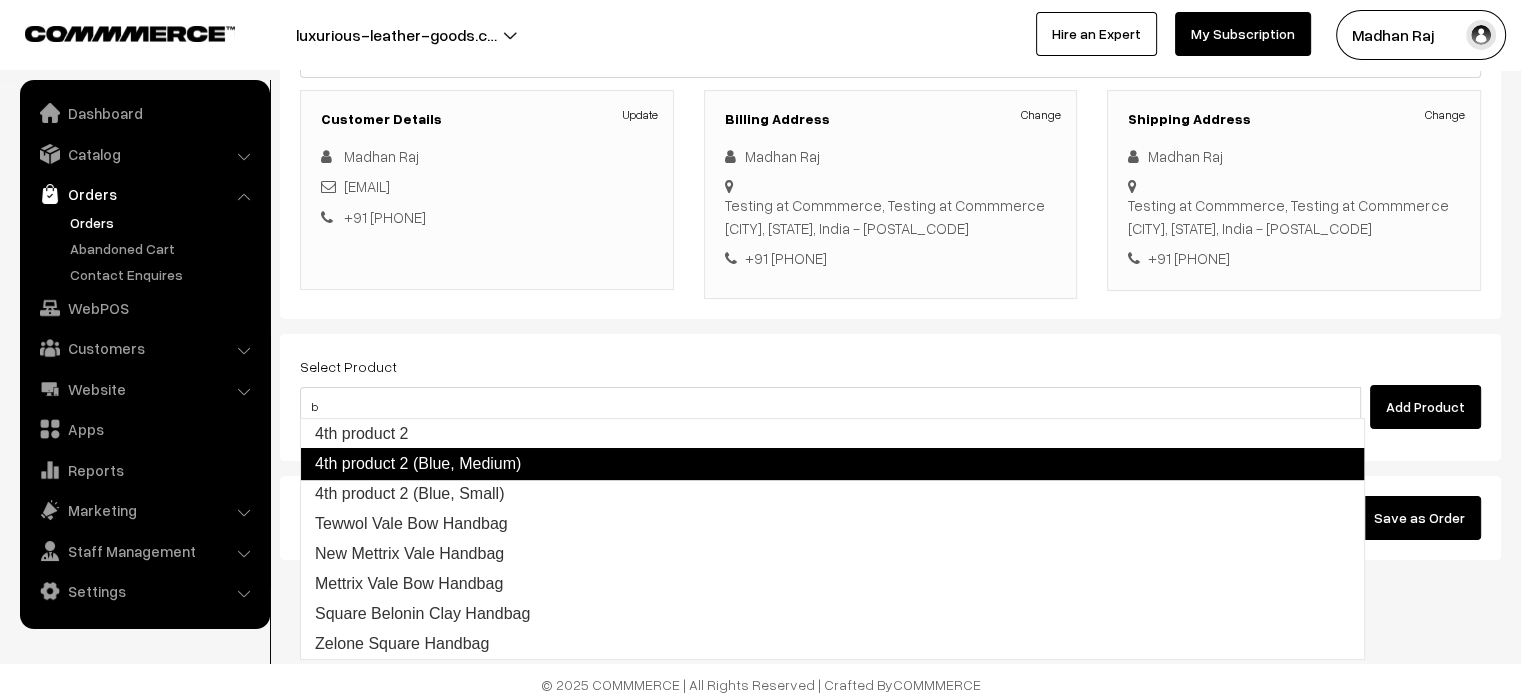 type 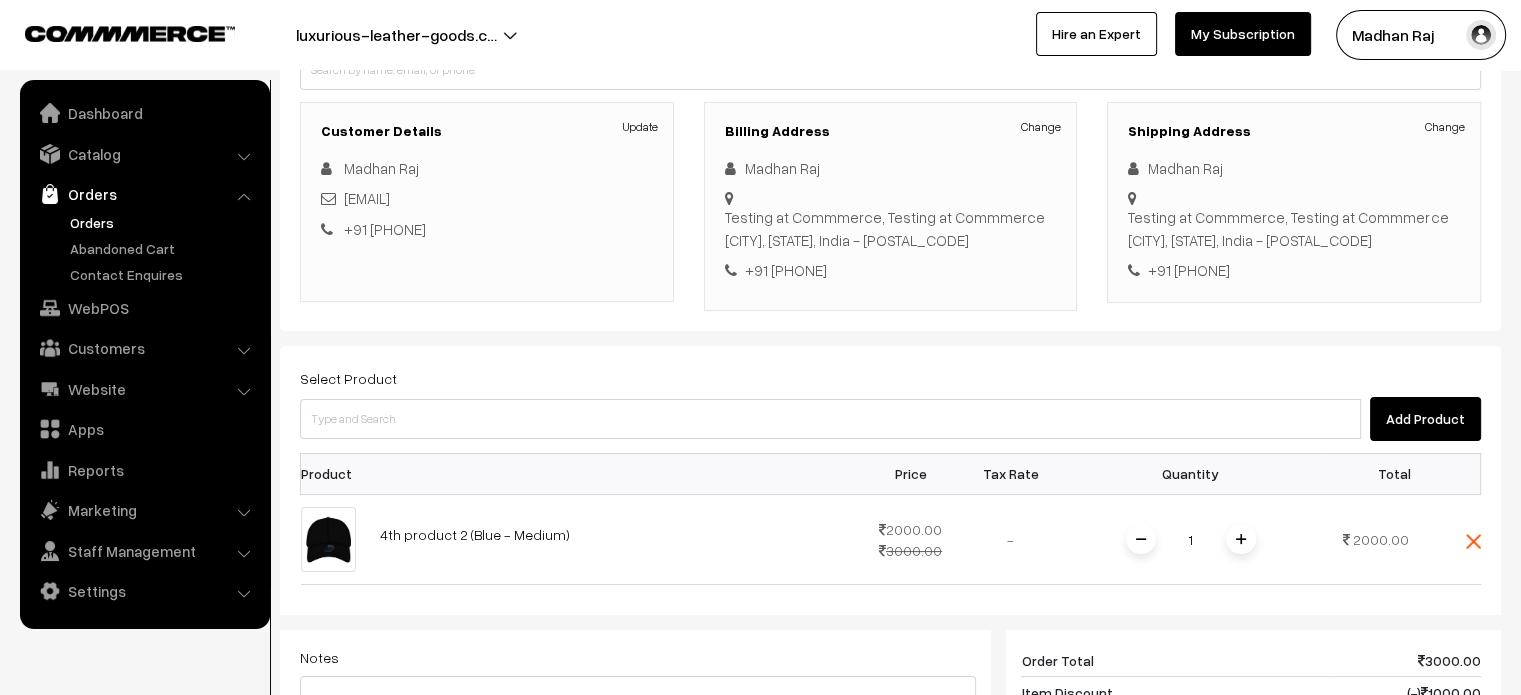 scroll, scrollTop: 0, scrollLeft: 0, axis: both 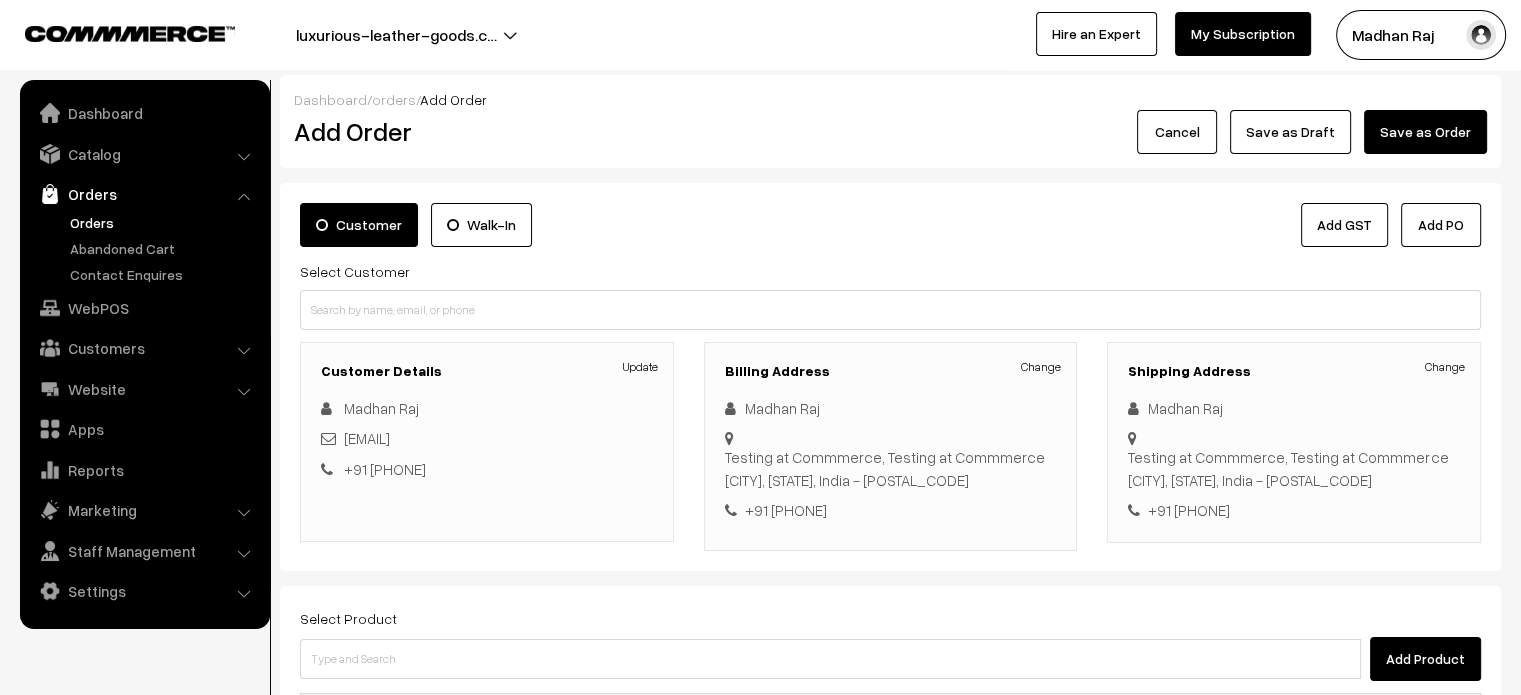 click on "Walk-In" at bounding box center [481, 225] 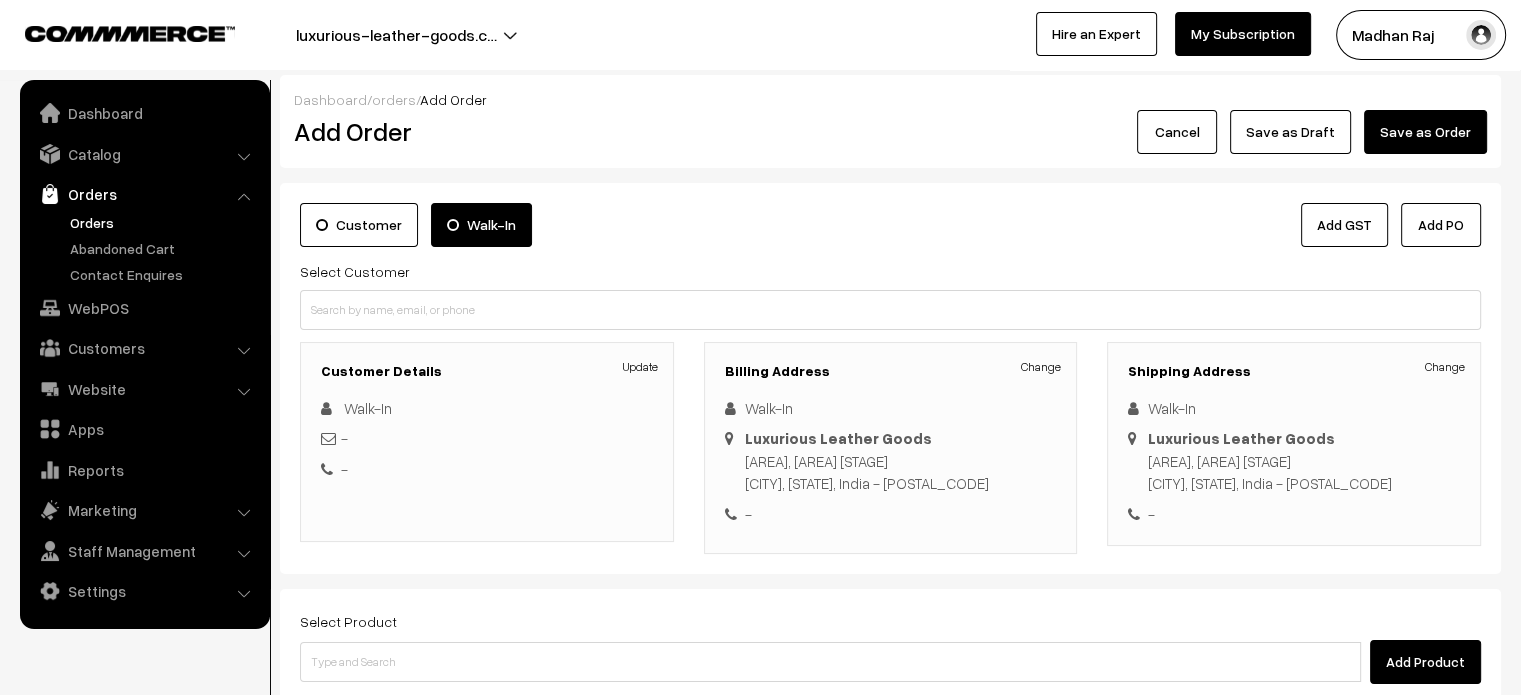 drag, startPoint x: 475, startPoint y: 235, endPoint x: 704, endPoint y: 469, distance: 327.40952 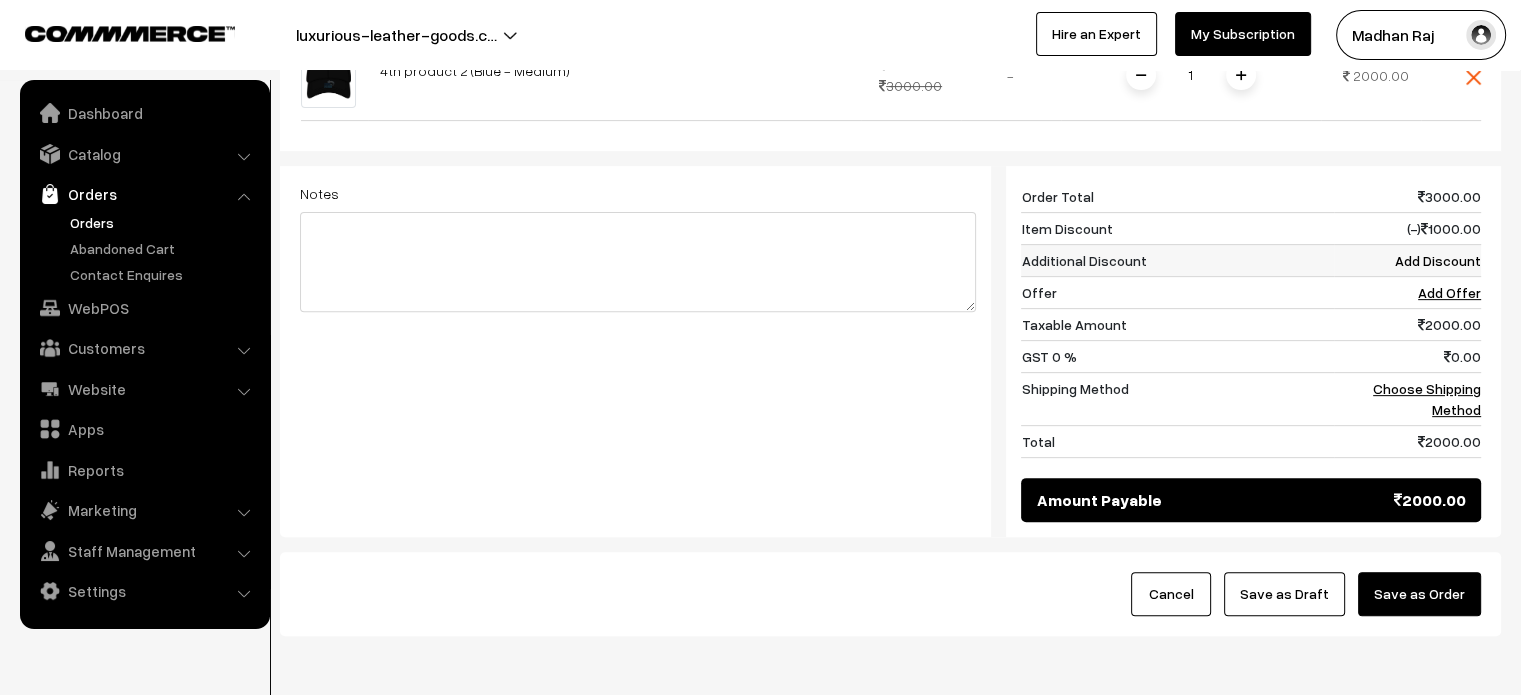 scroll, scrollTop: 736, scrollLeft: 0, axis: vertical 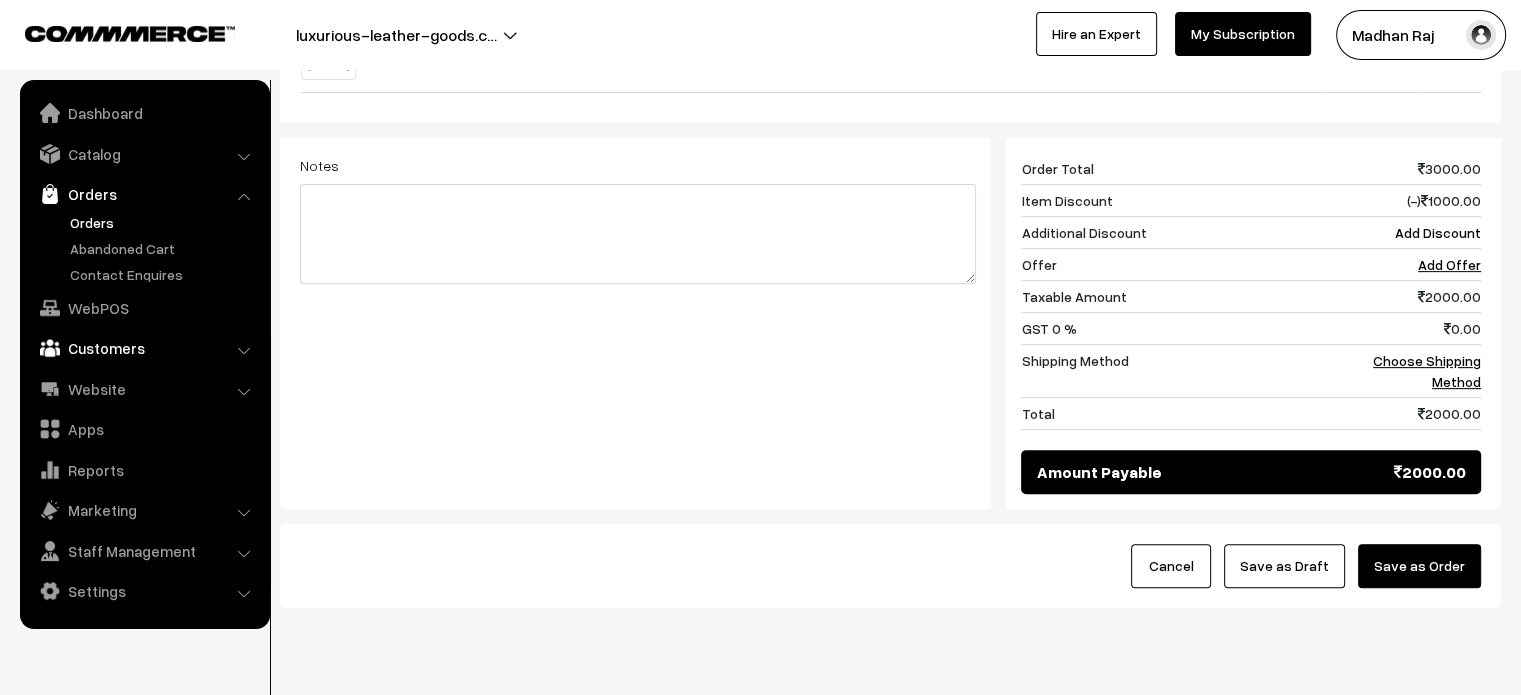 click on "Customers" at bounding box center [144, 348] 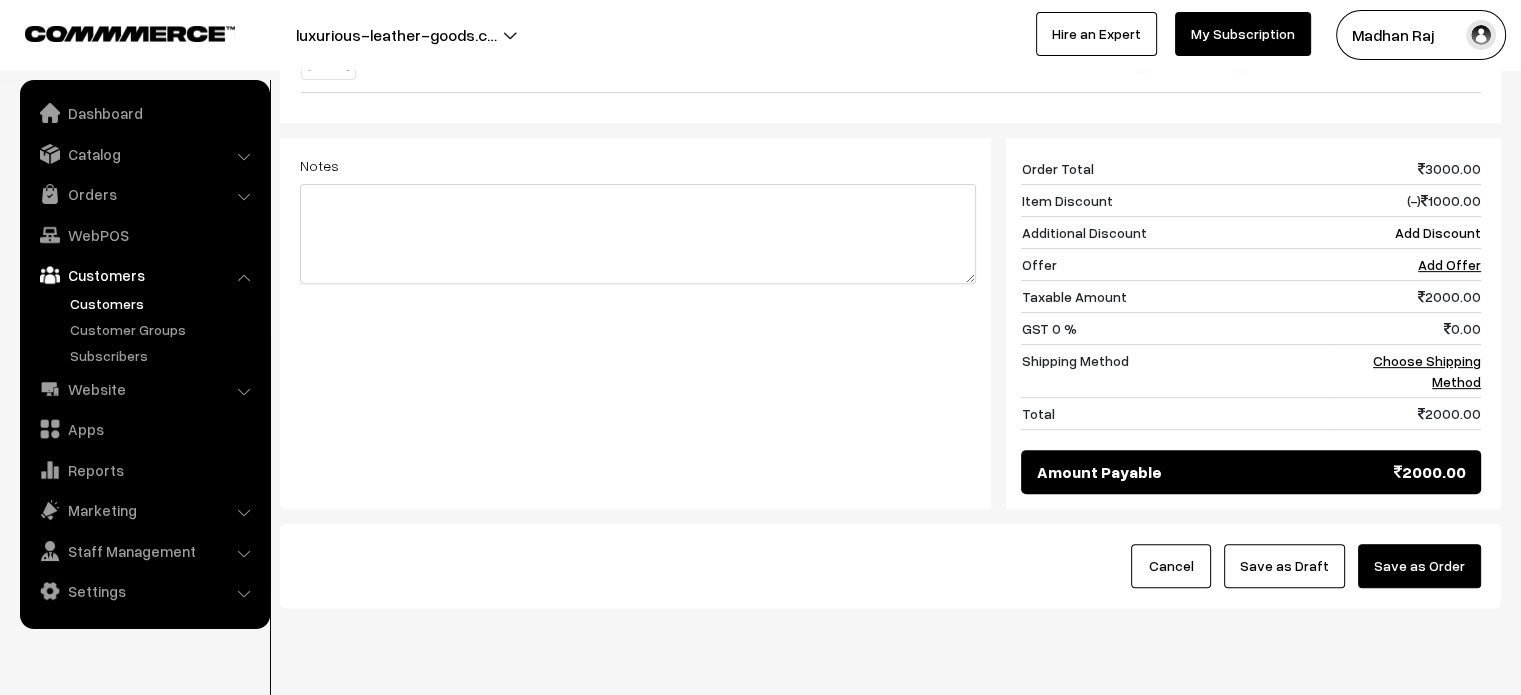 click on "Customers" at bounding box center (164, 303) 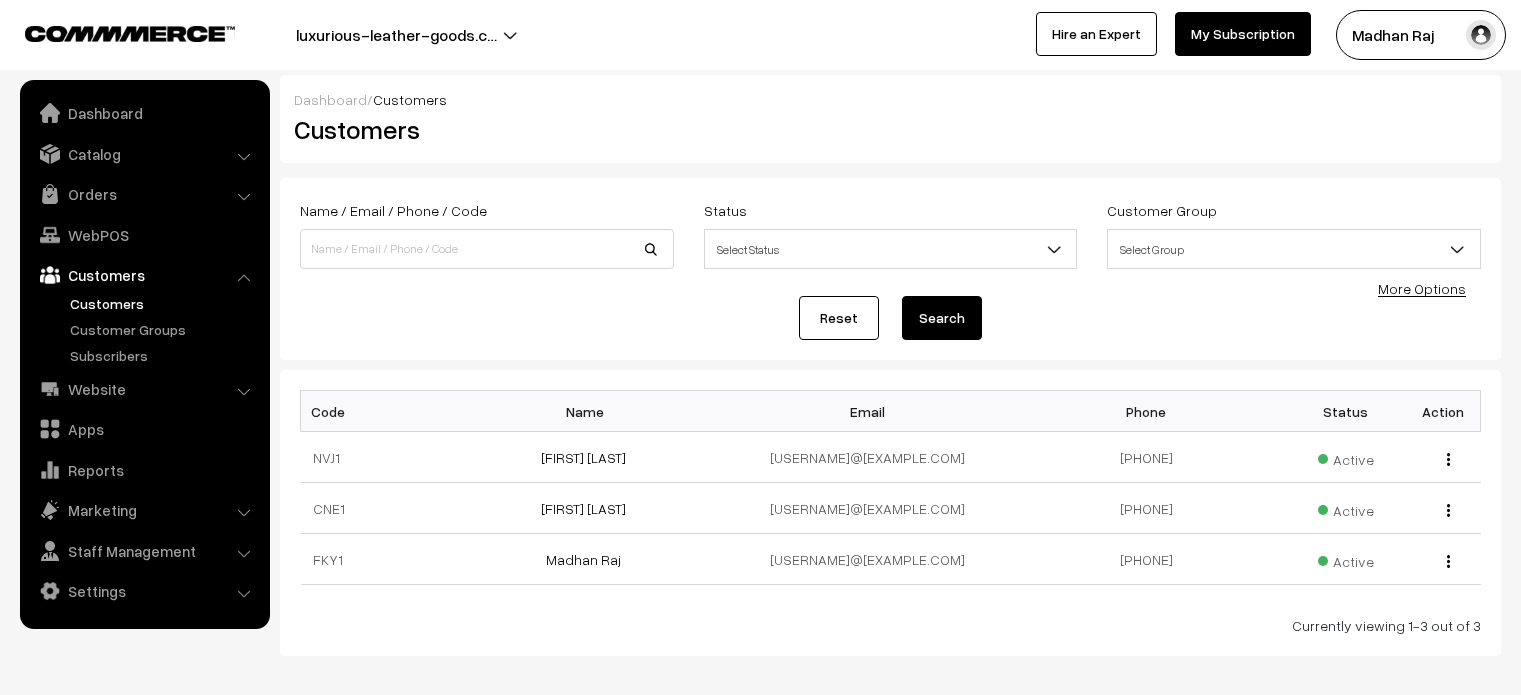 scroll, scrollTop: 0, scrollLeft: 0, axis: both 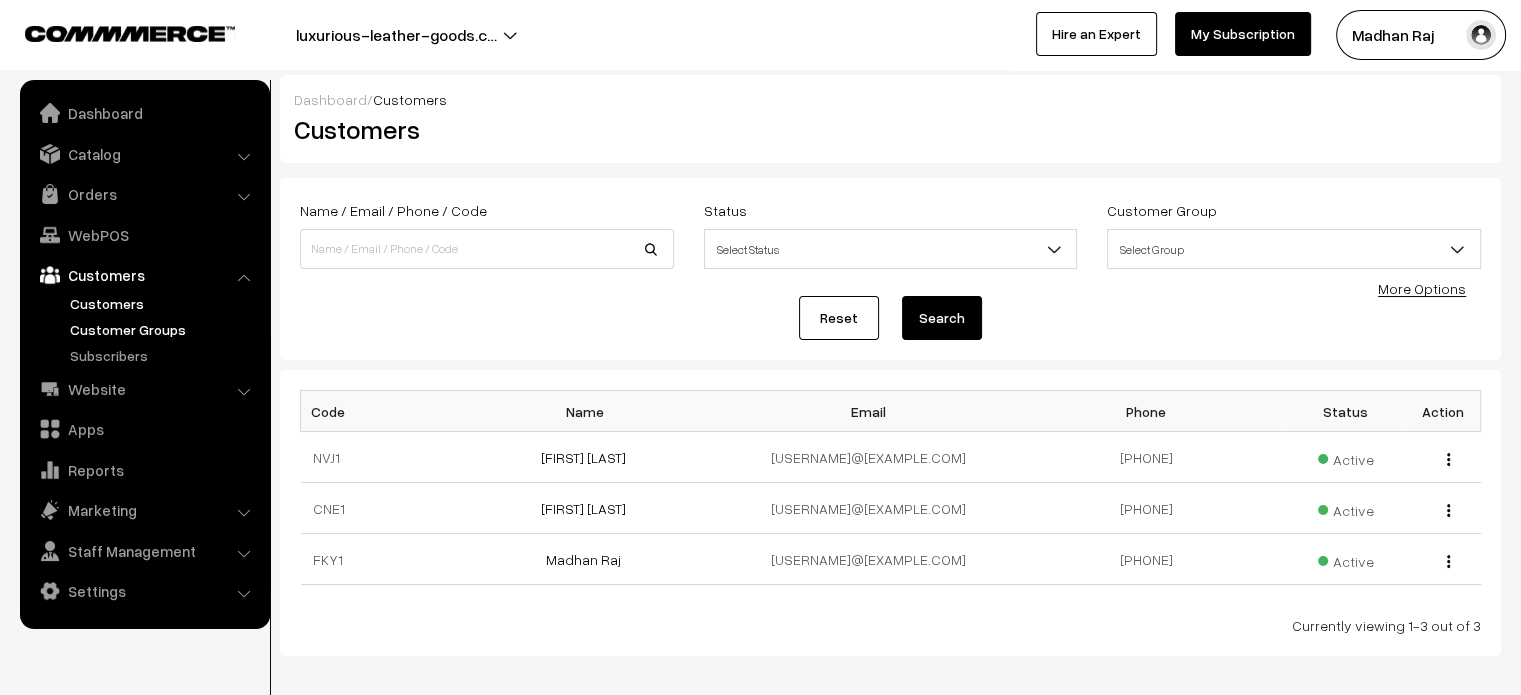 click on "Customer Groups" at bounding box center (164, 329) 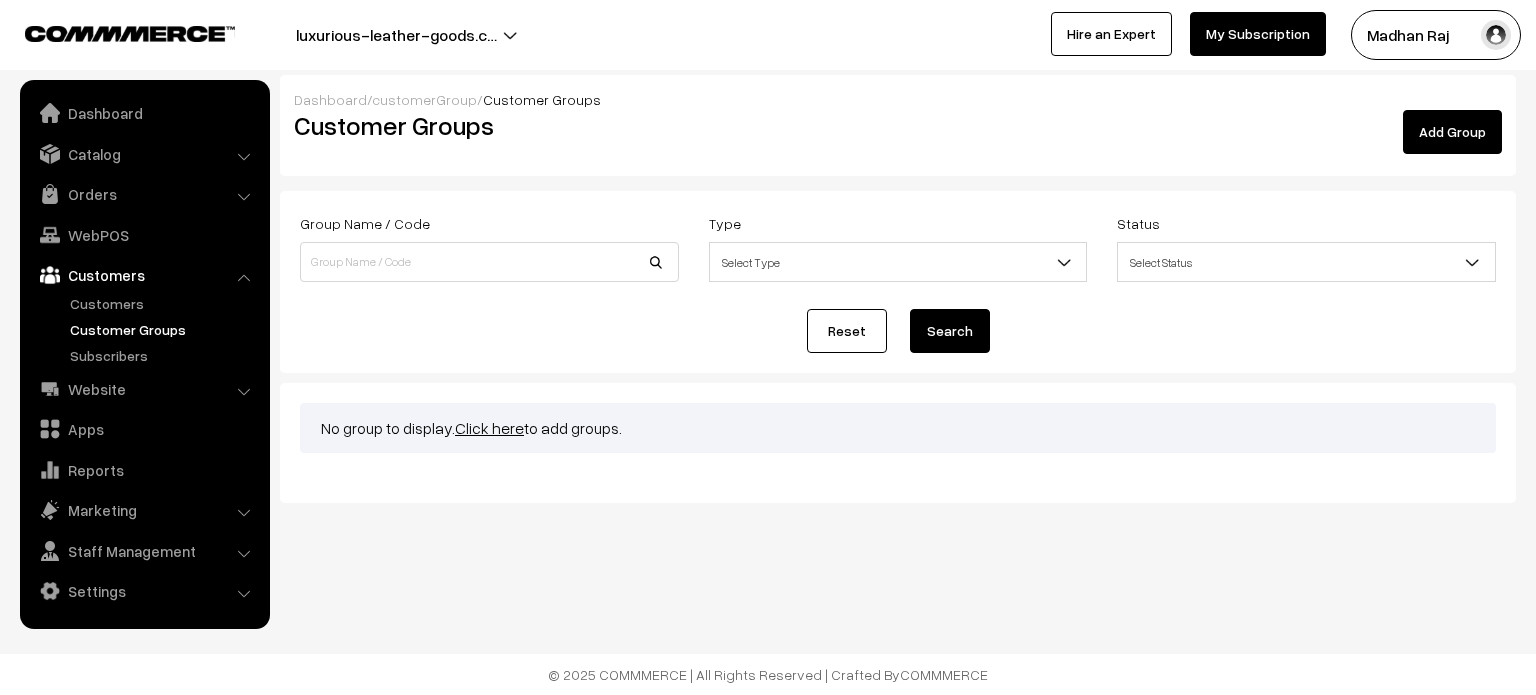 scroll, scrollTop: 0, scrollLeft: 0, axis: both 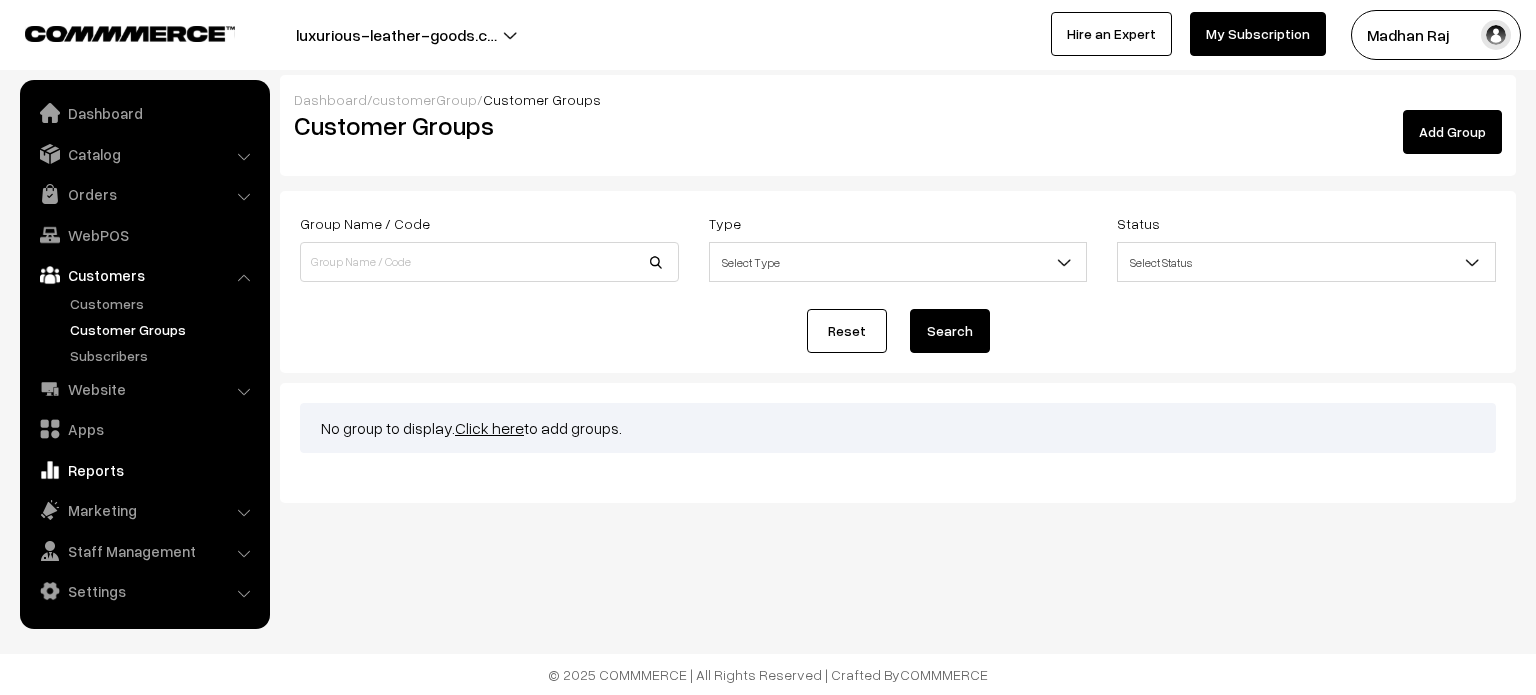 click on "Reports" at bounding box center (144, 470) 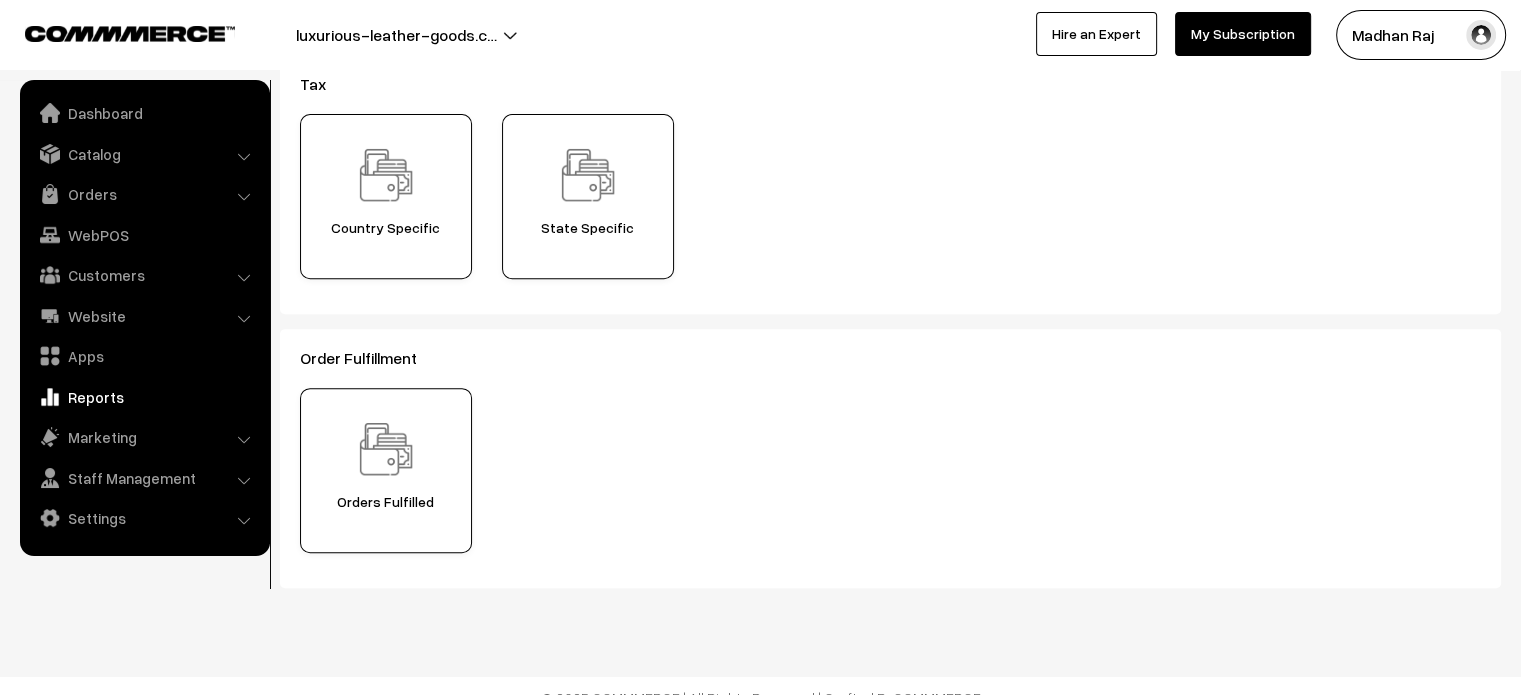 scroll, scrollTop: 684, scrollLeft: 0, axis: vertical 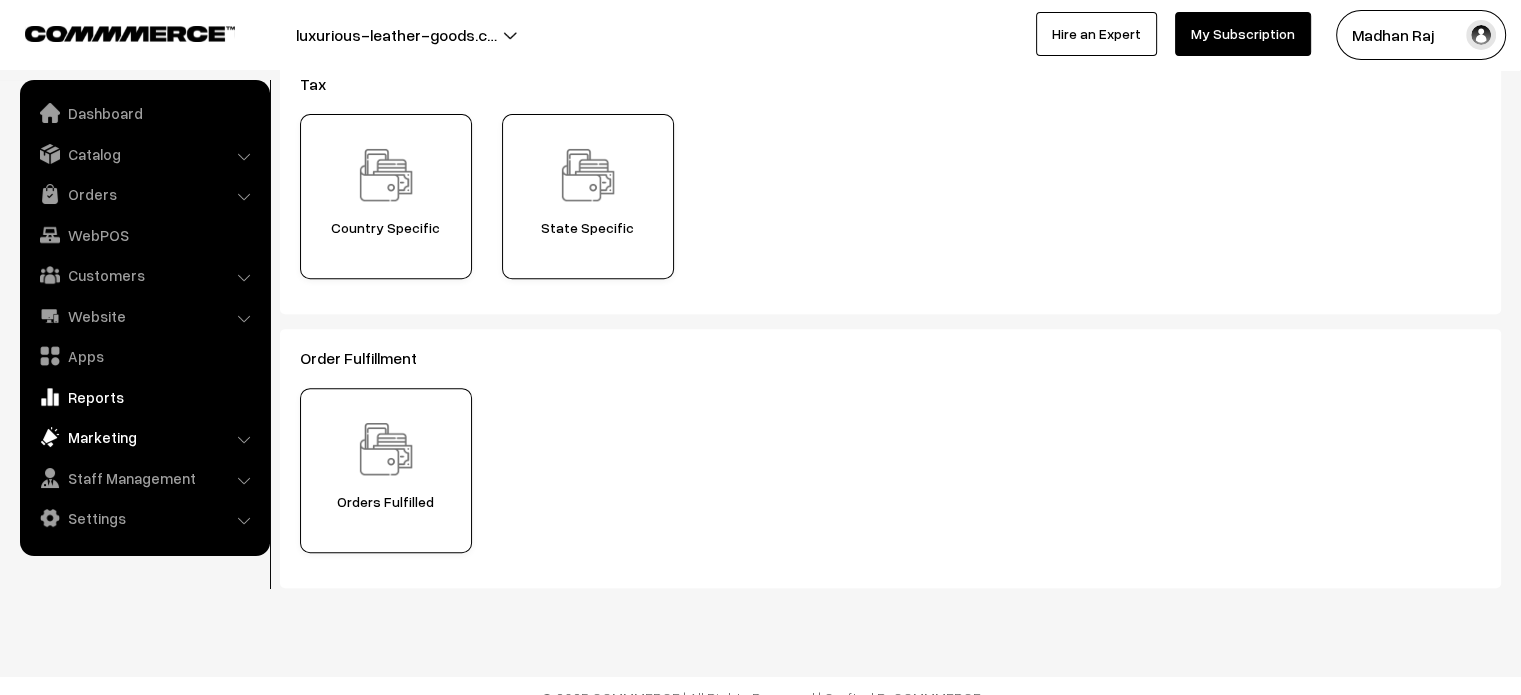 click on "Marketing" at bounding box center (144, 437) 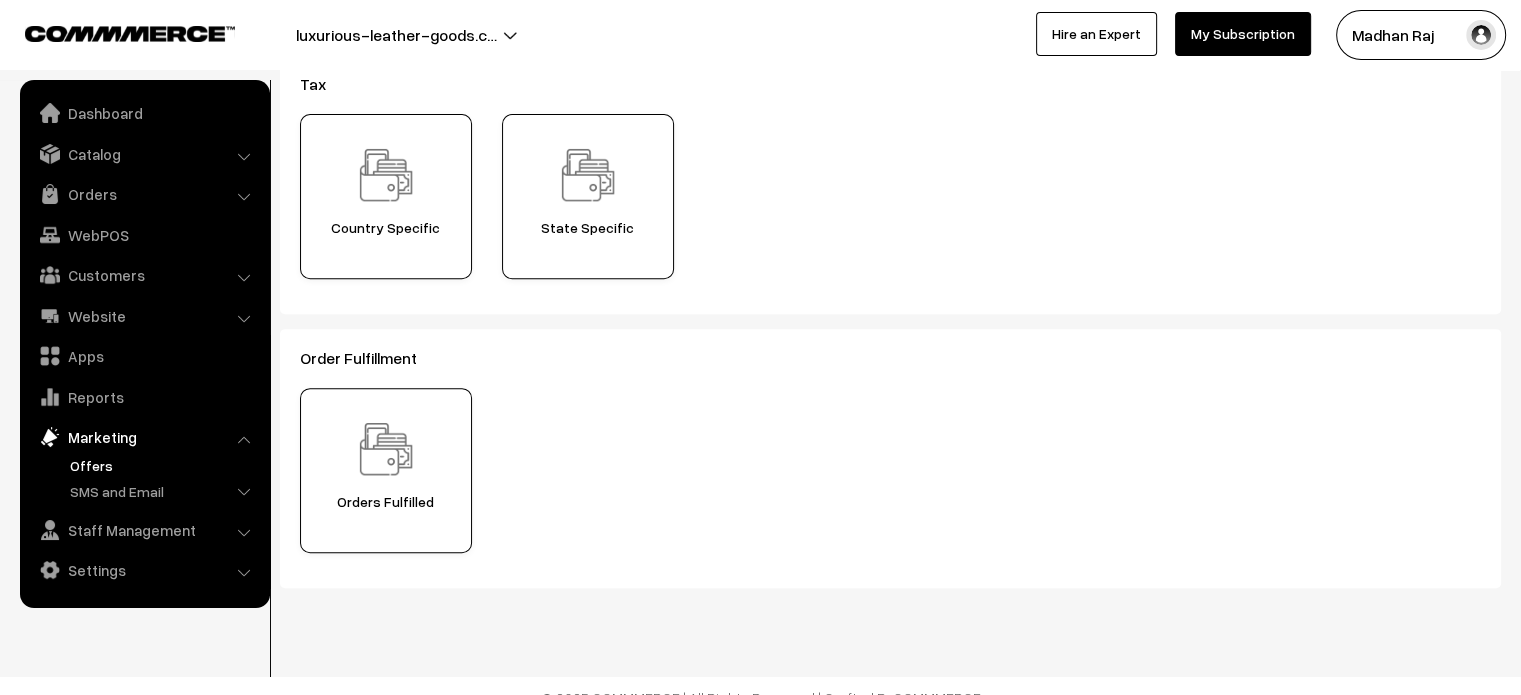 click on "Offers" at bounding box center [164, 465] 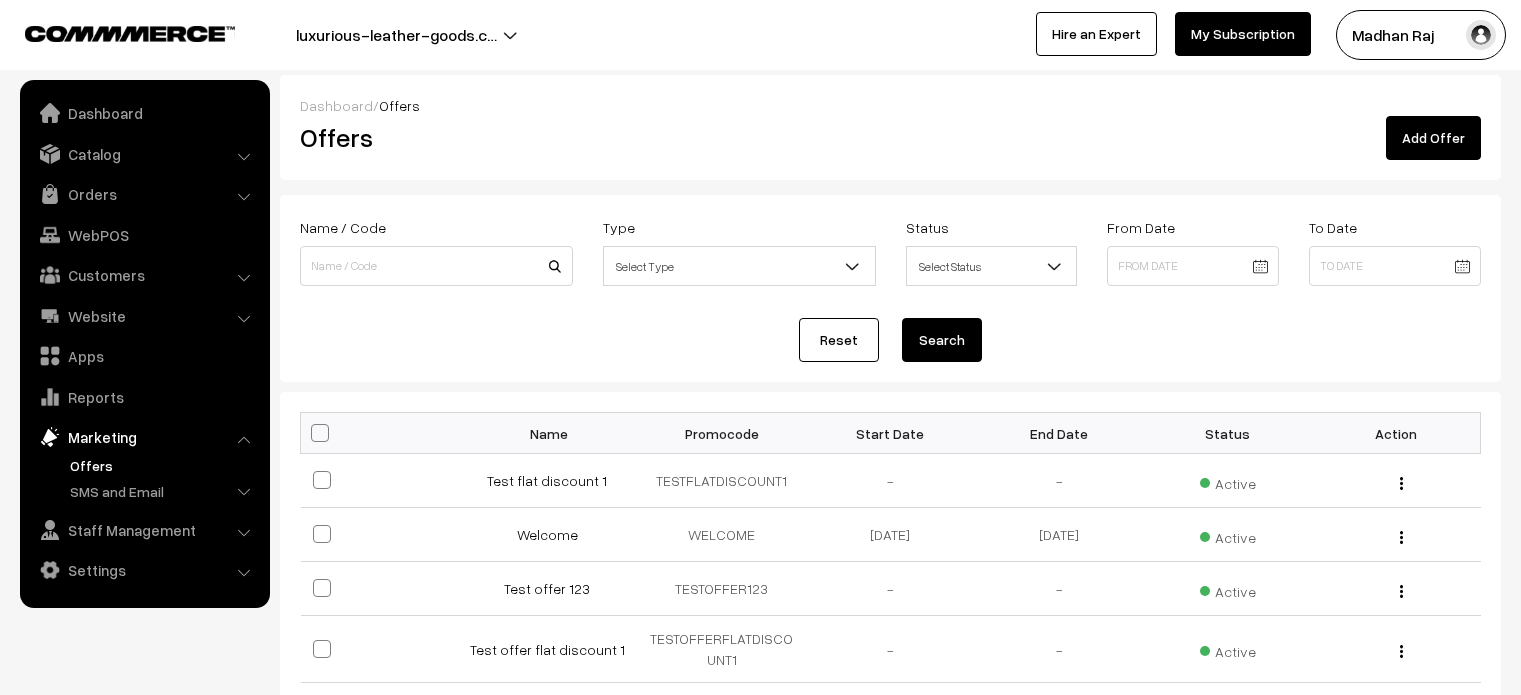 scroll, scrollTop: 0, scrollLeft: 0, axis: both 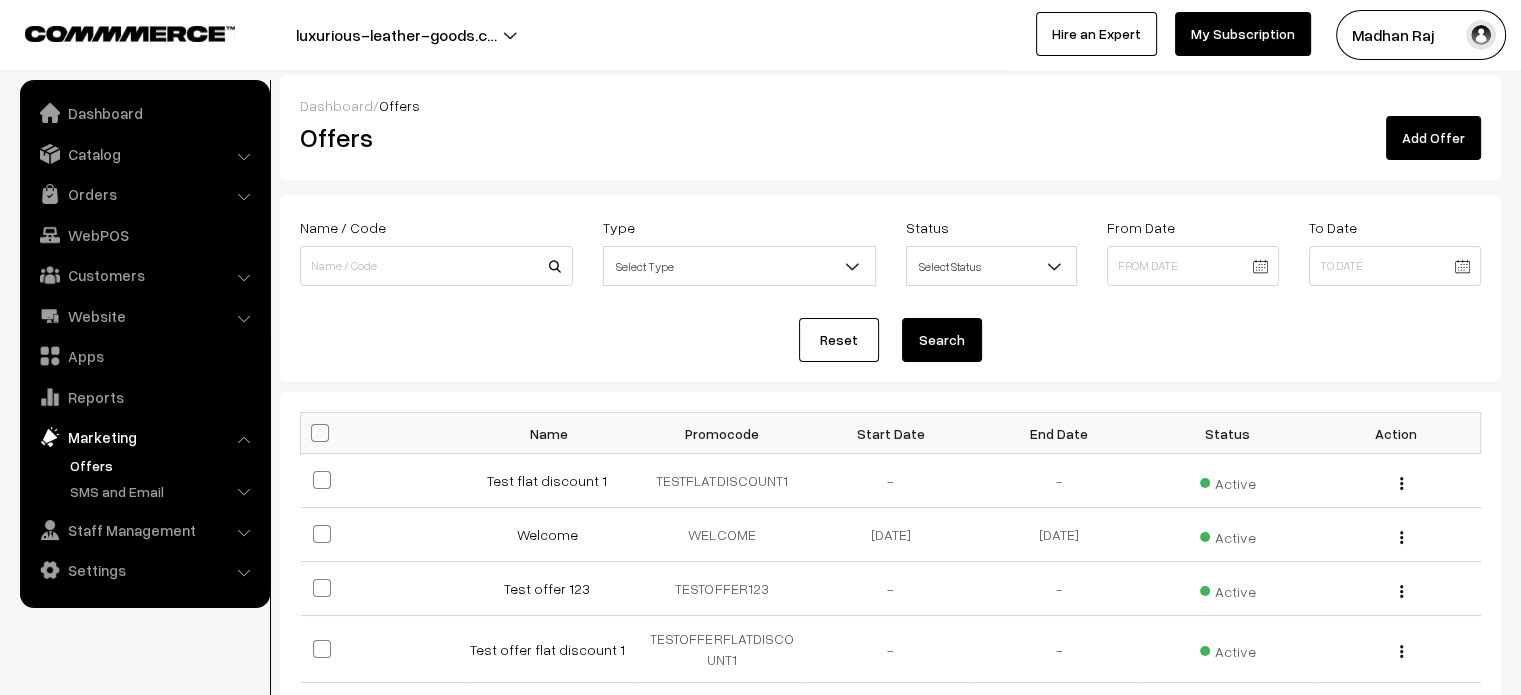 click on "Add Offer" at bounding box center [1433, 138] 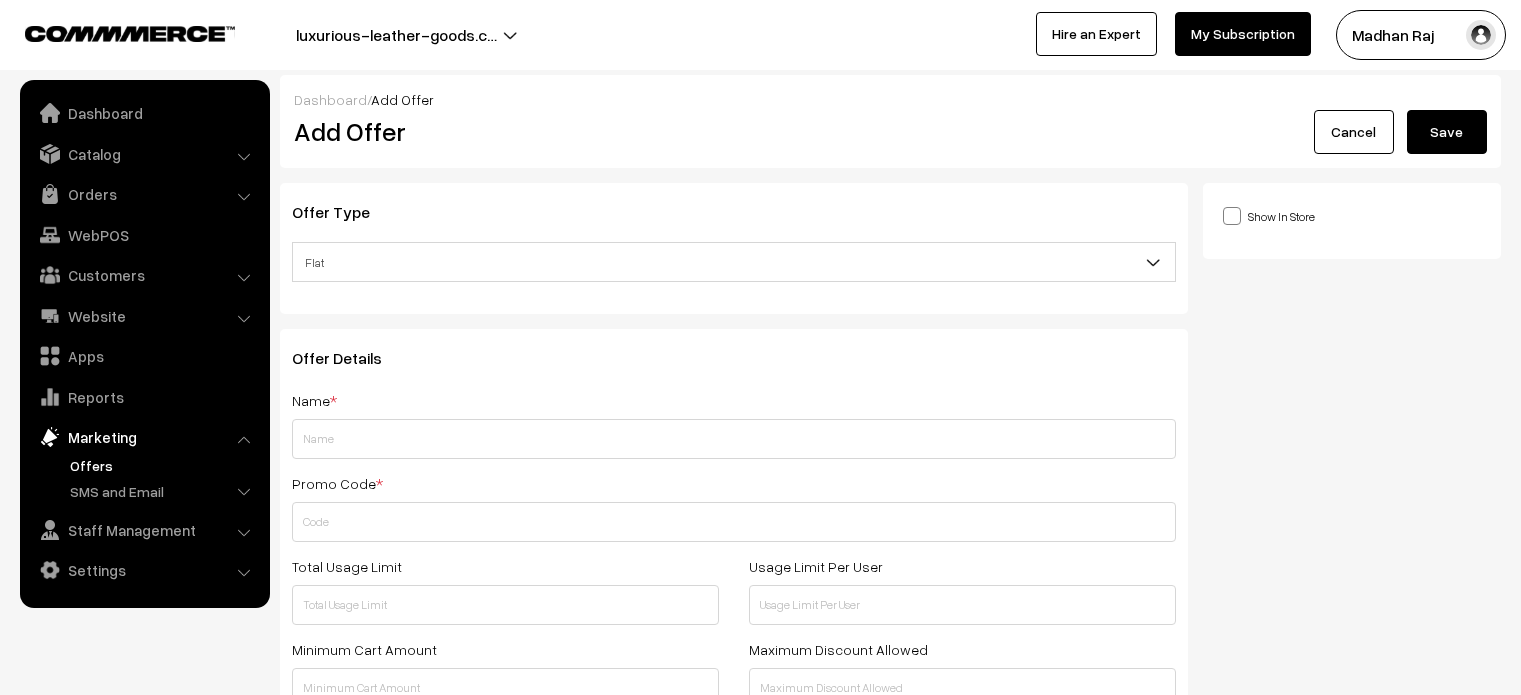 scroll, scrollTop: 0, scrollLeft: 0, axis: both 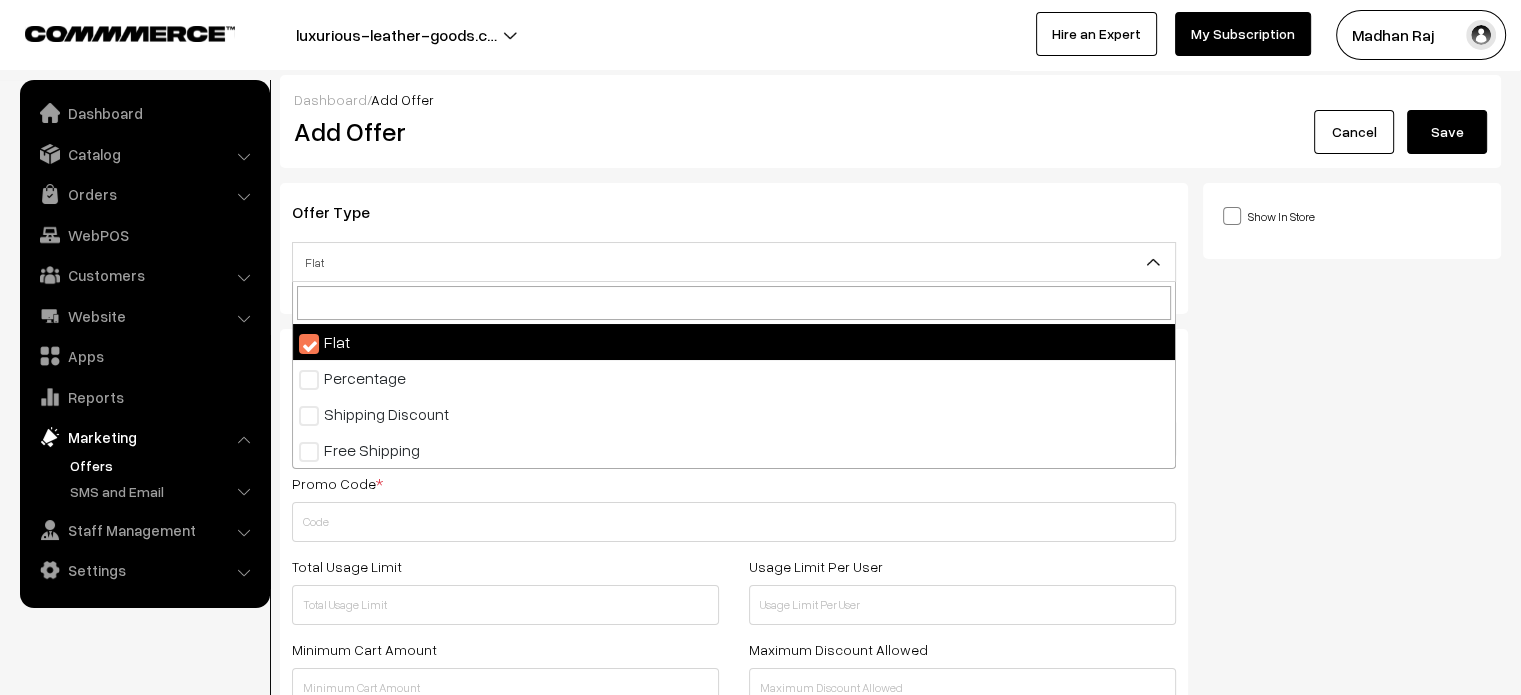 click on "Flat" at bounding box center (734, 262) 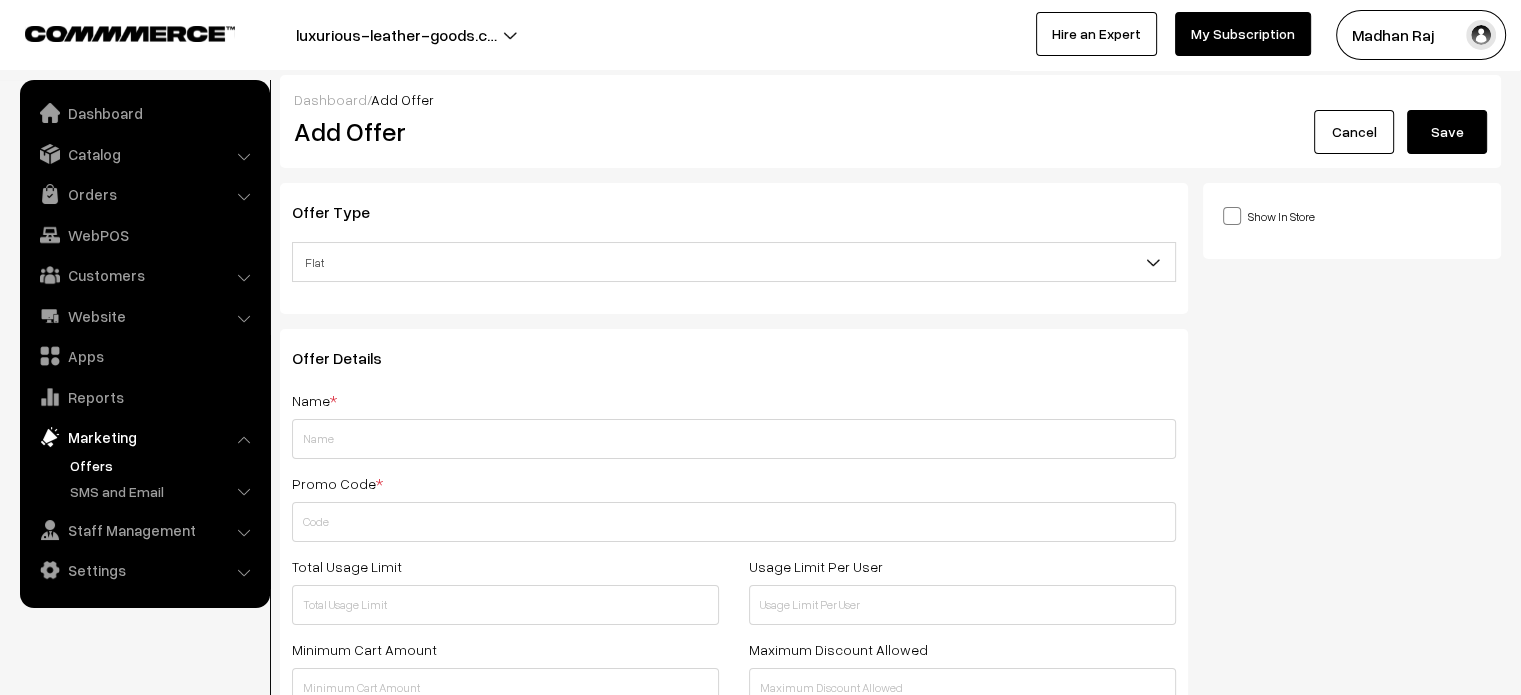 click on "Flat" at bounding box center (734, 262) 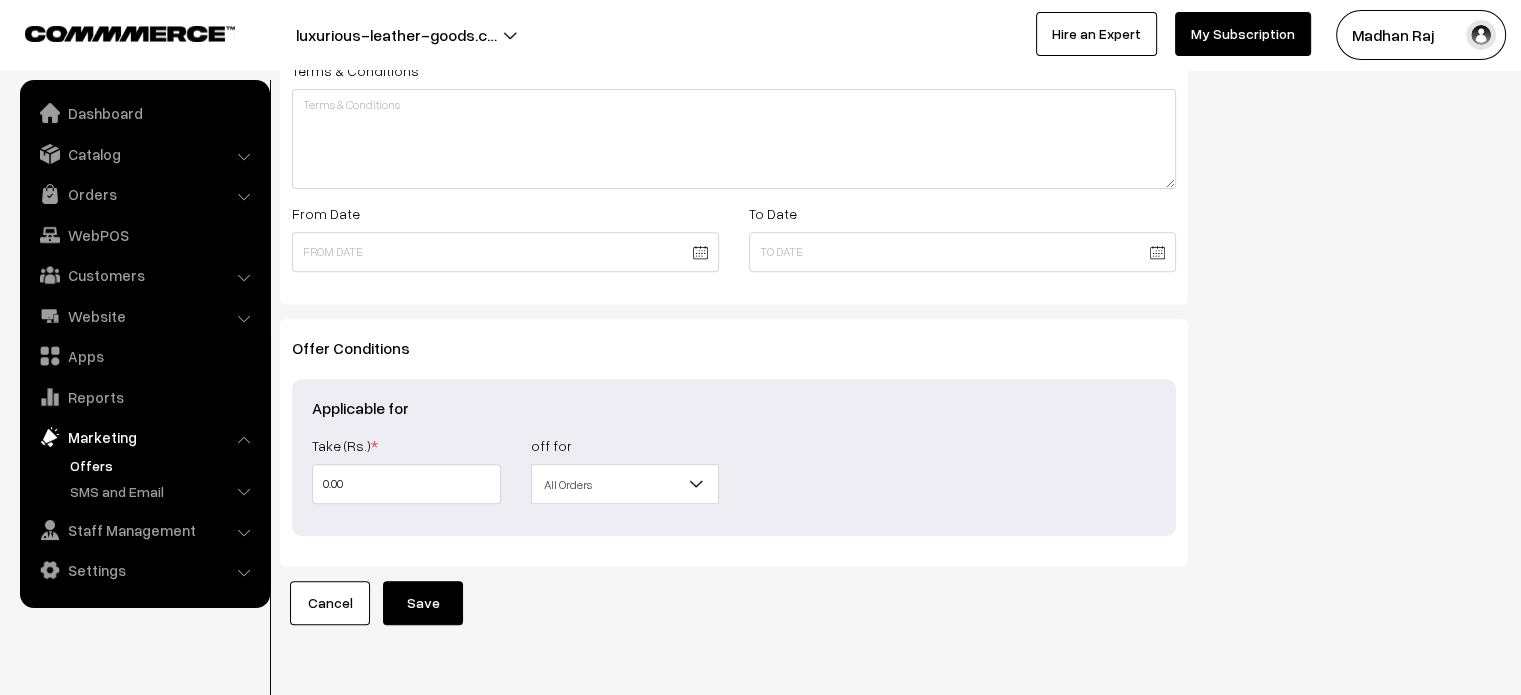 scroll, scrollTop: 780, scrollLeft: 0, axis: vertical 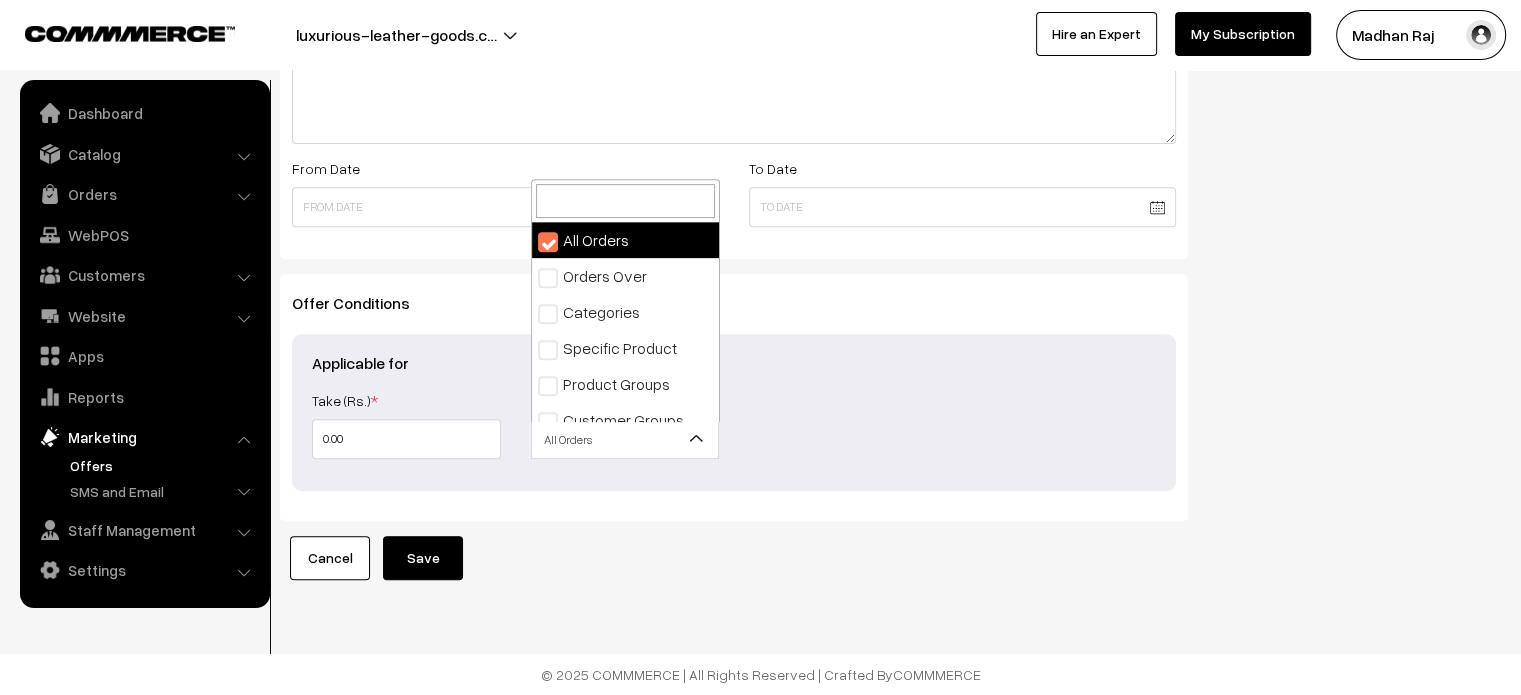 click at bounding box center (696, 439) 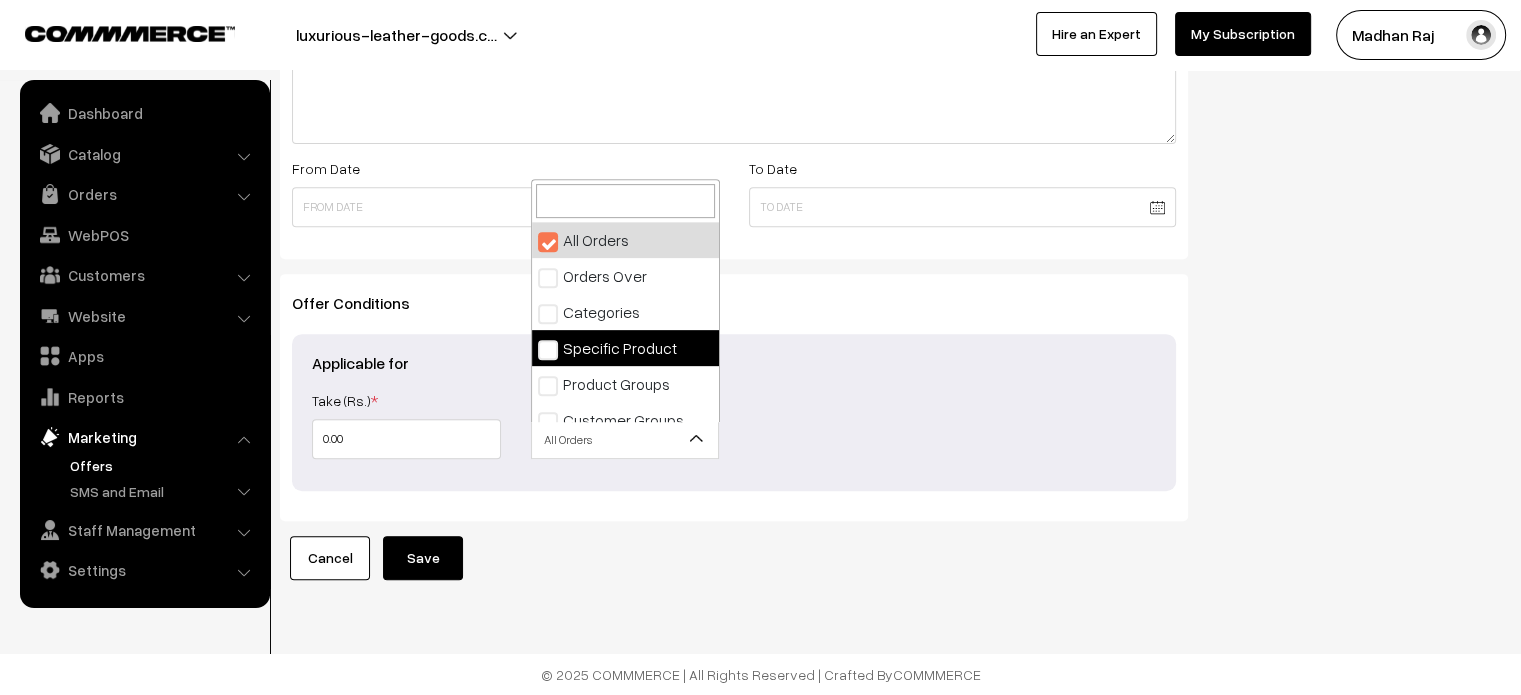scroll, scrollTop: 18, scrollLeft: 0, axis: vertical 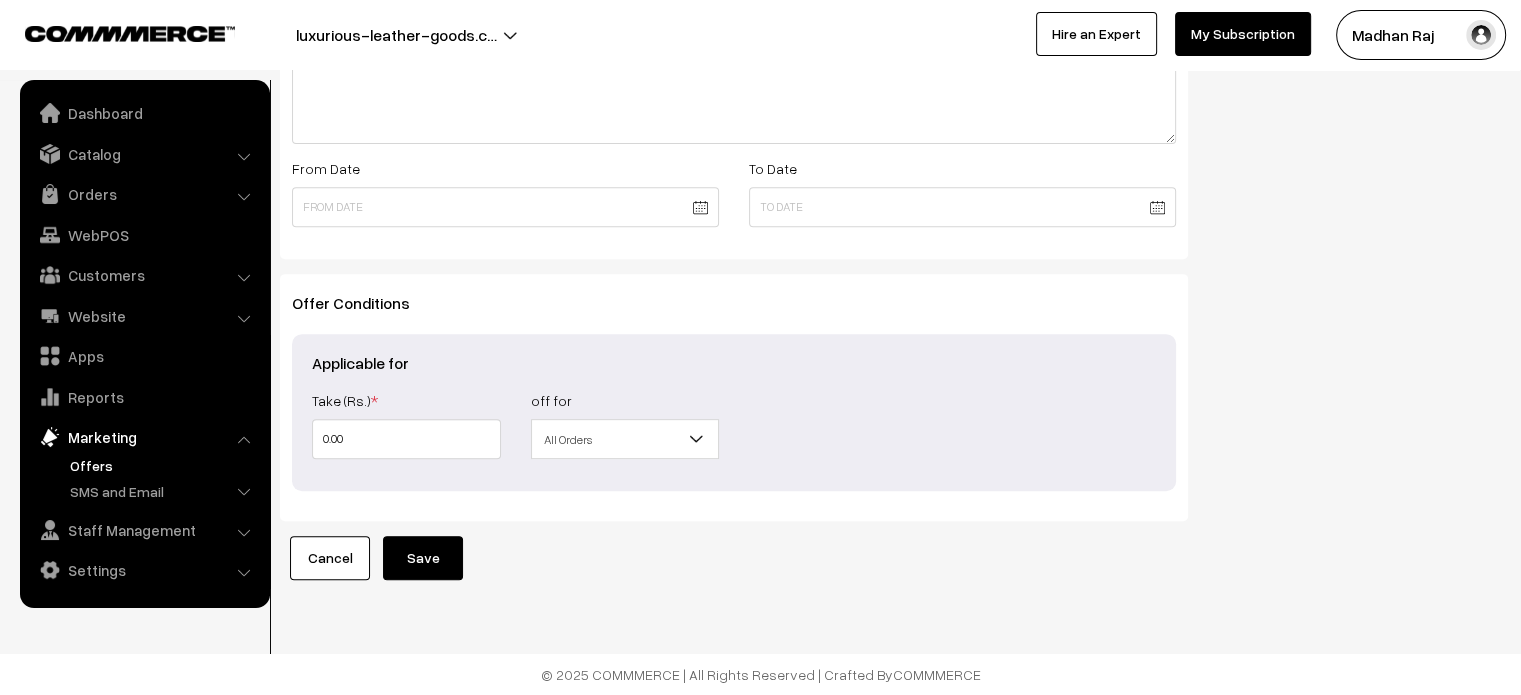click on "Offer Conditions
Applicable for
Take (Rs.)  *
0.00
Take (%)  *
off for
All Orders
Orders Over
Categories
Specific Product
Product Groups
Customer Groups  All Orders Orders over Price" at bounding box center [734, 397] 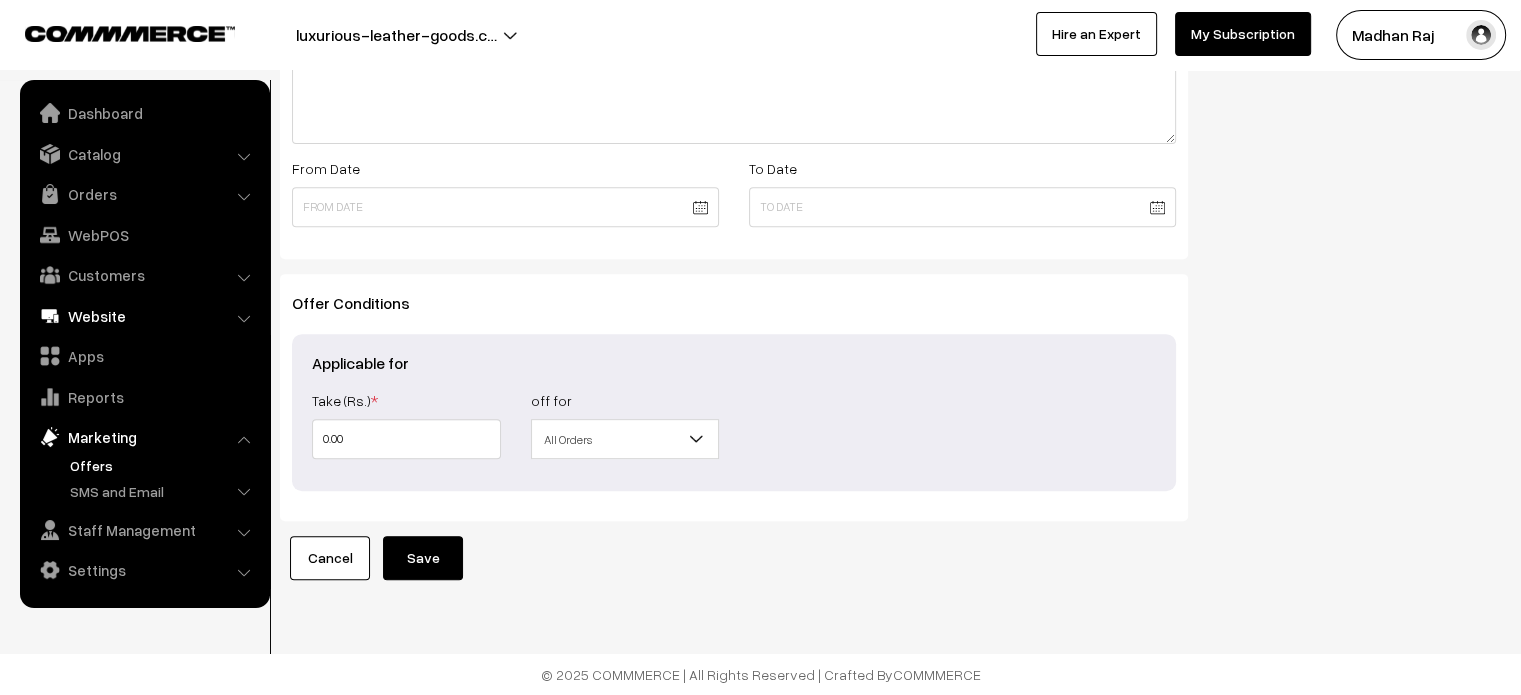 click on "Website" at bounding box center (144, 316) 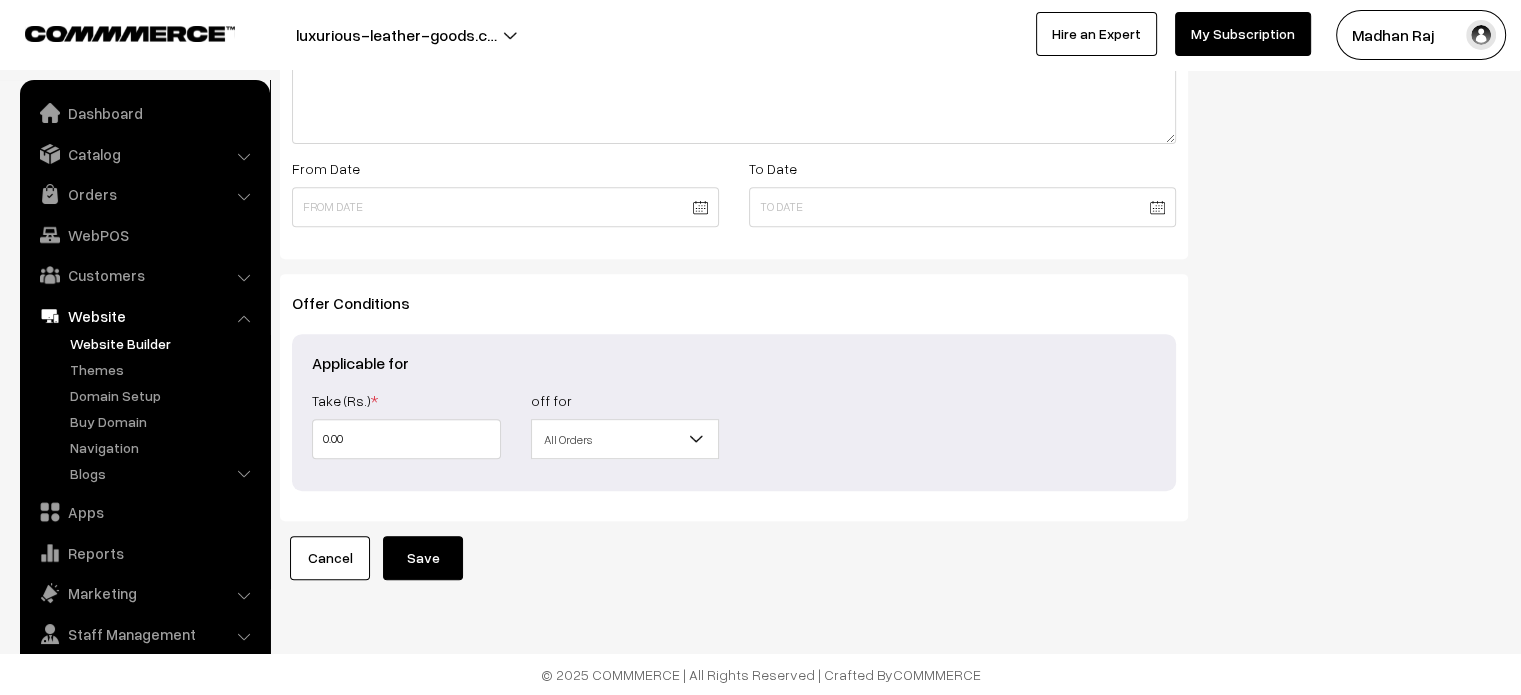 click on "Website Builder" at bounding box center (164, 343) 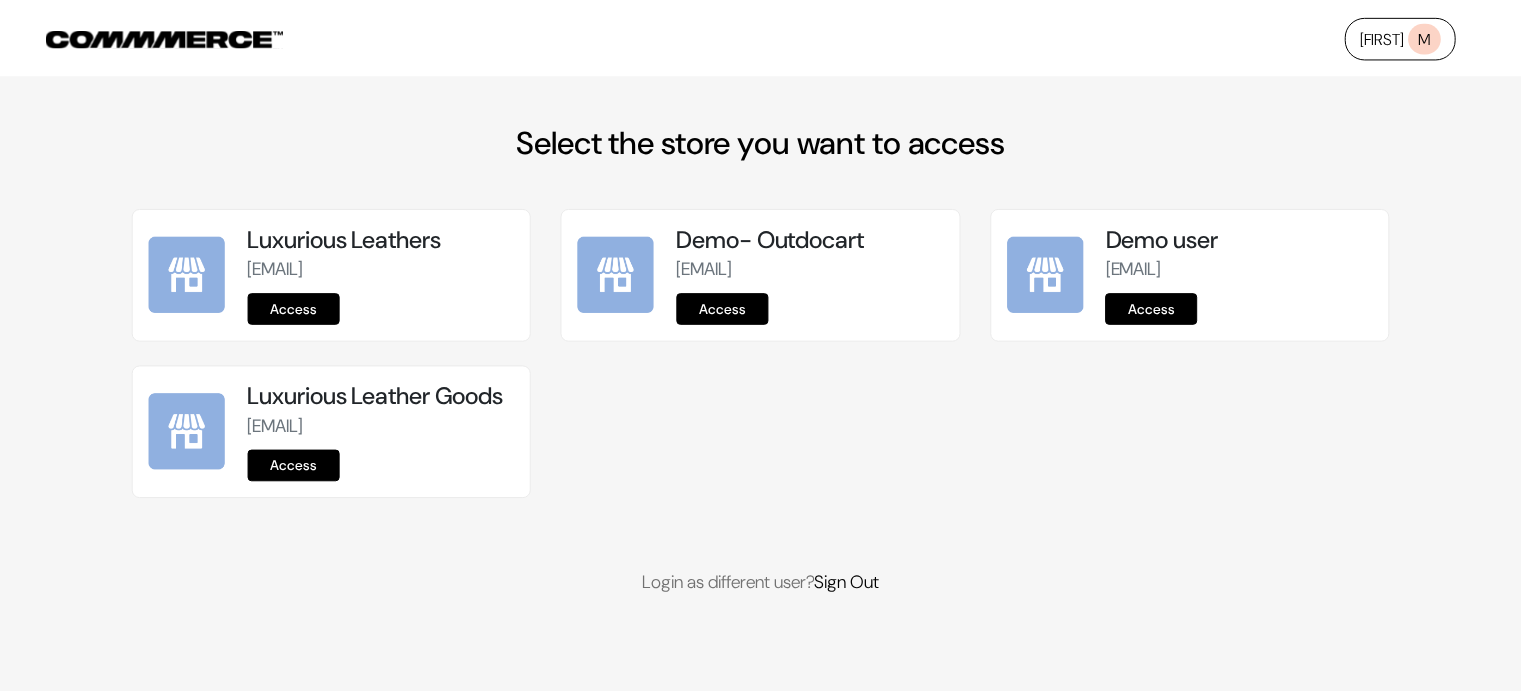 scroll, scrollTop: 0, scrollLeft: 0, axis: both 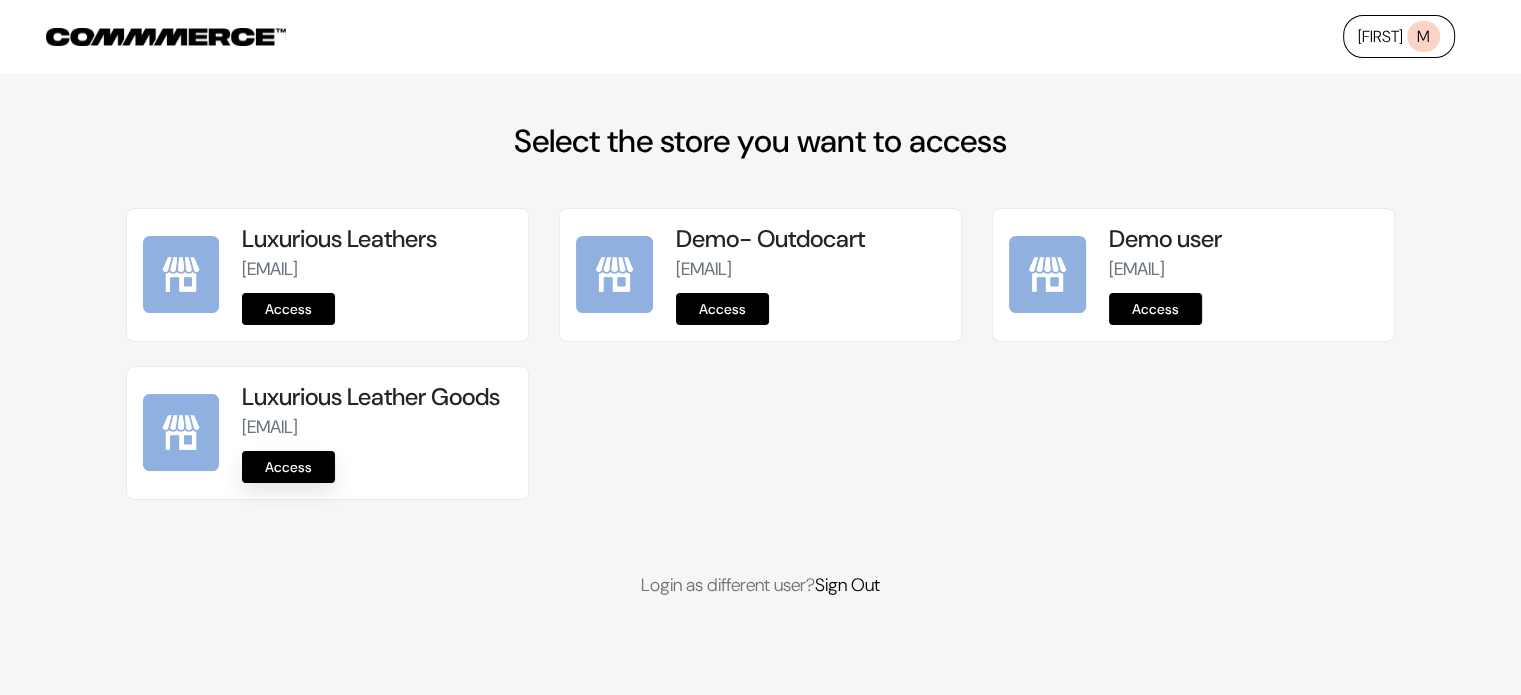 drag, startPoint x: 289, startPoint y: 572, endPoint x: 310, endPoint y: 544, distance: 35 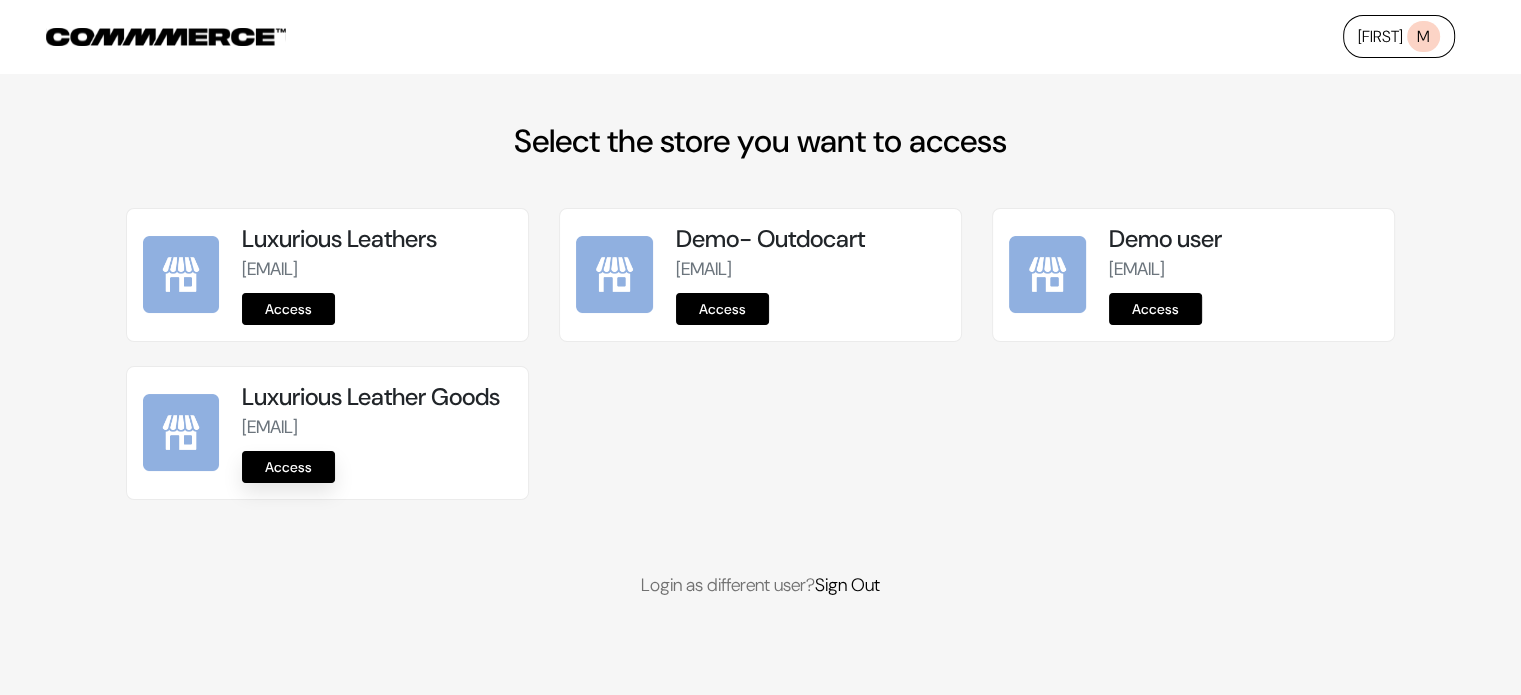click on "Luxurious Leather Goods
luxurious-leather-goods.commmerce.com
Access" at bounding box center [327, 433] 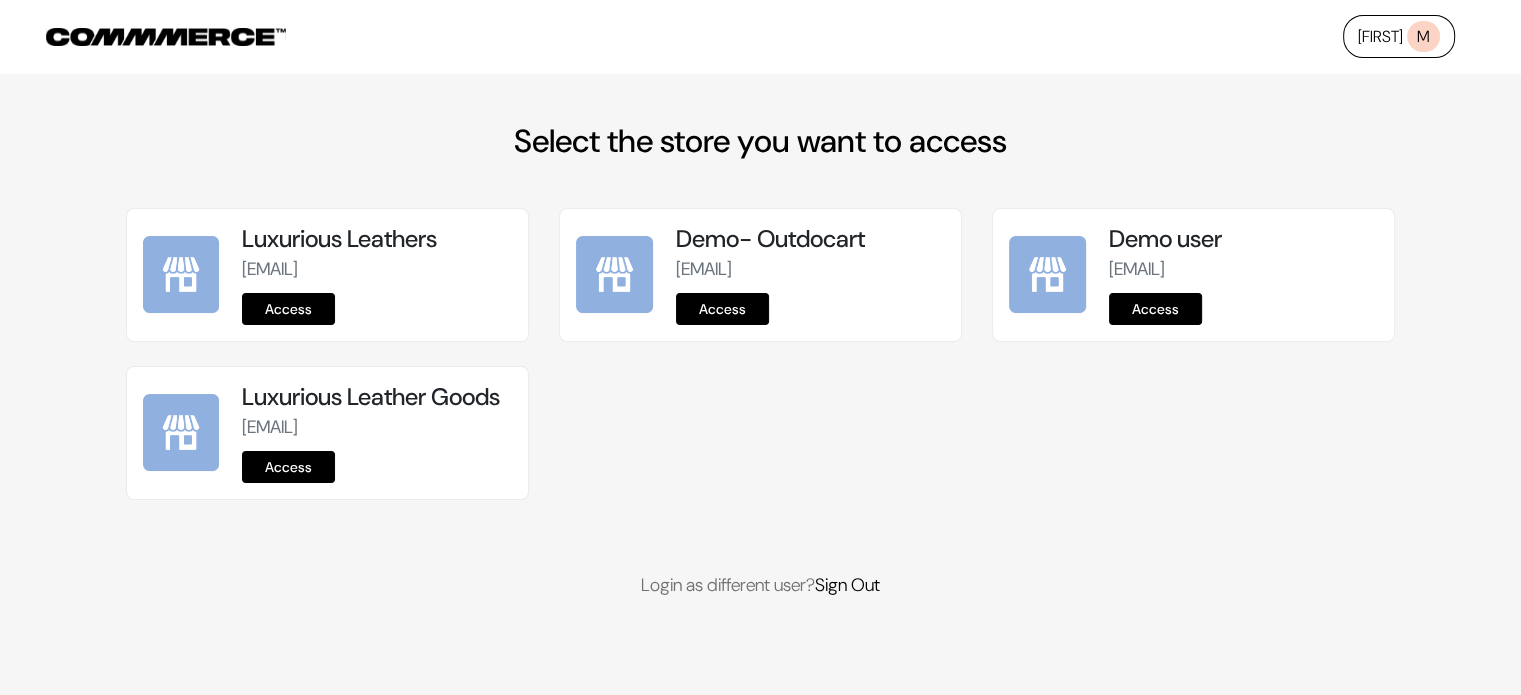 click on "Access" at bounding box center [288, 467] 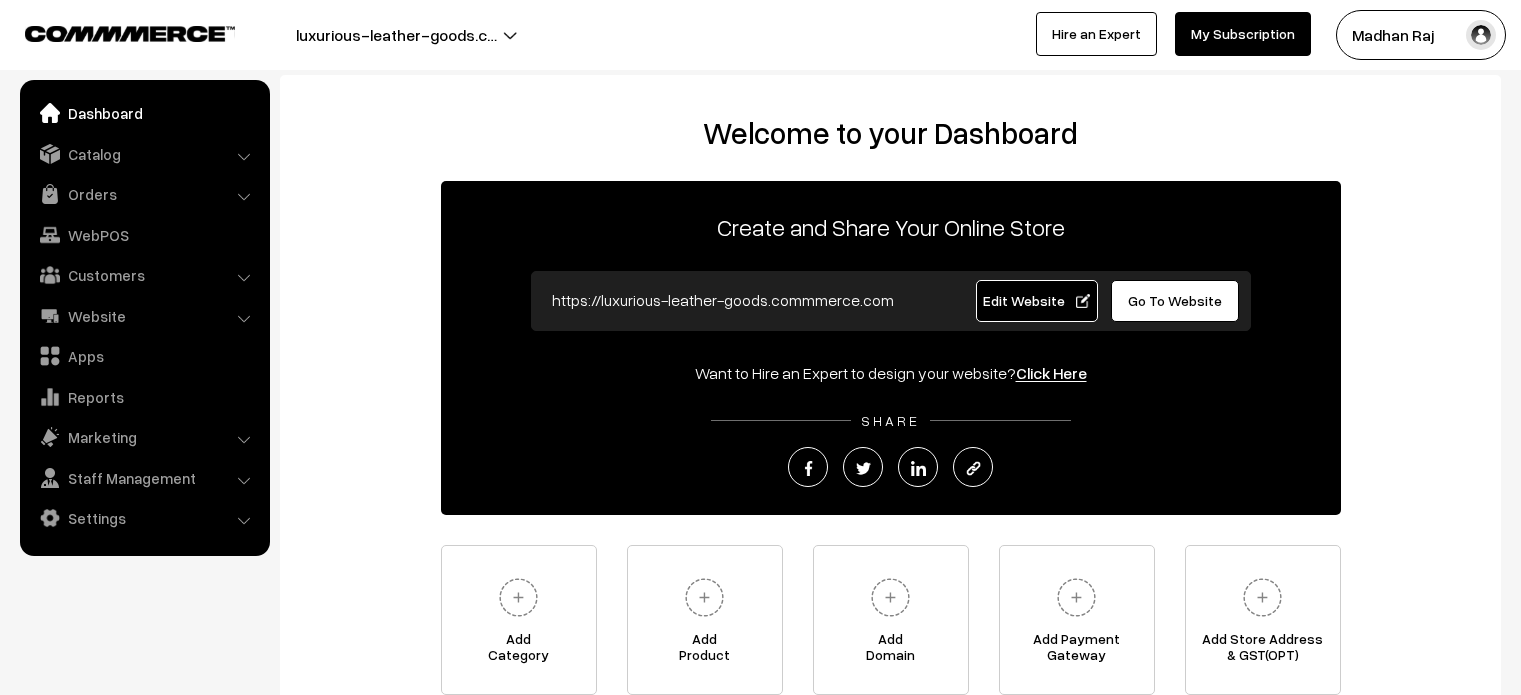 scroll, scrollTop: 0, scrollLeft: 0, axis: both 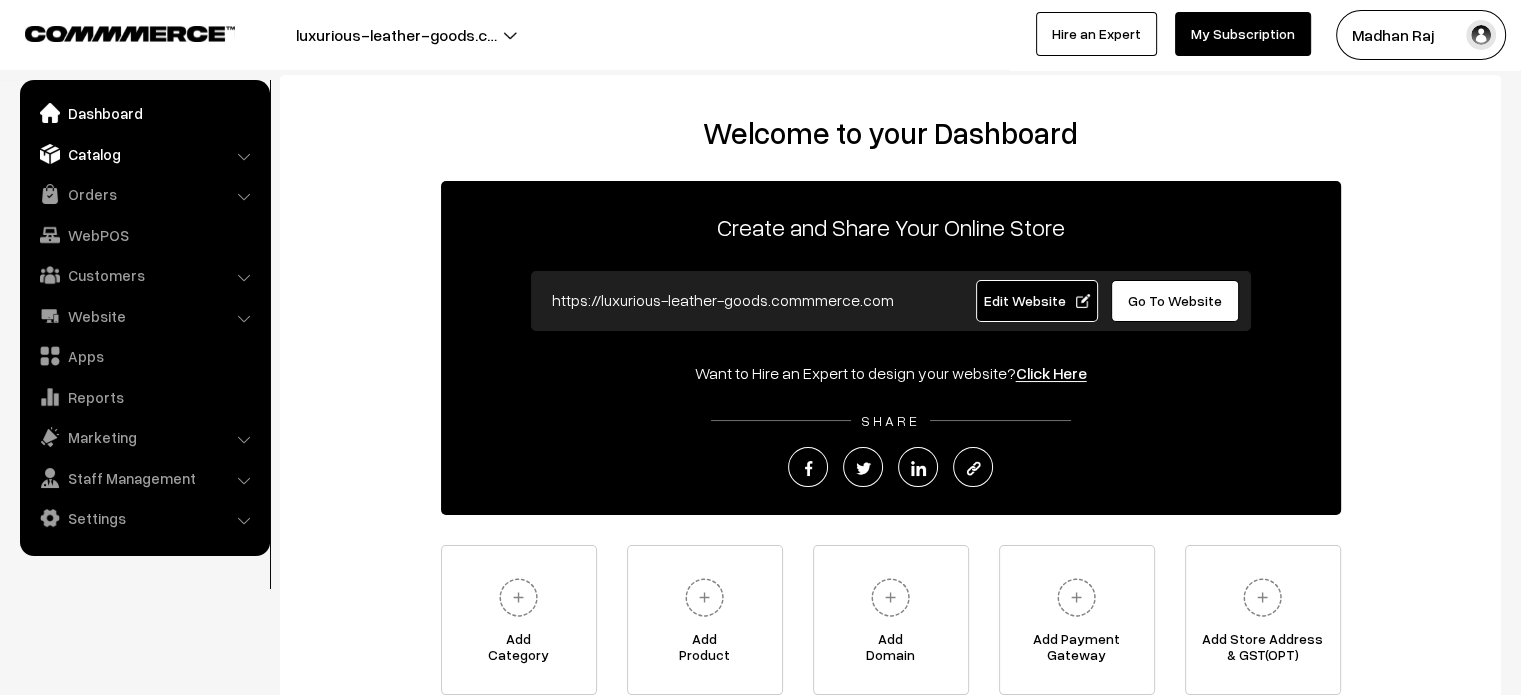 click on "Catalog" at bounding box center [144, 154] 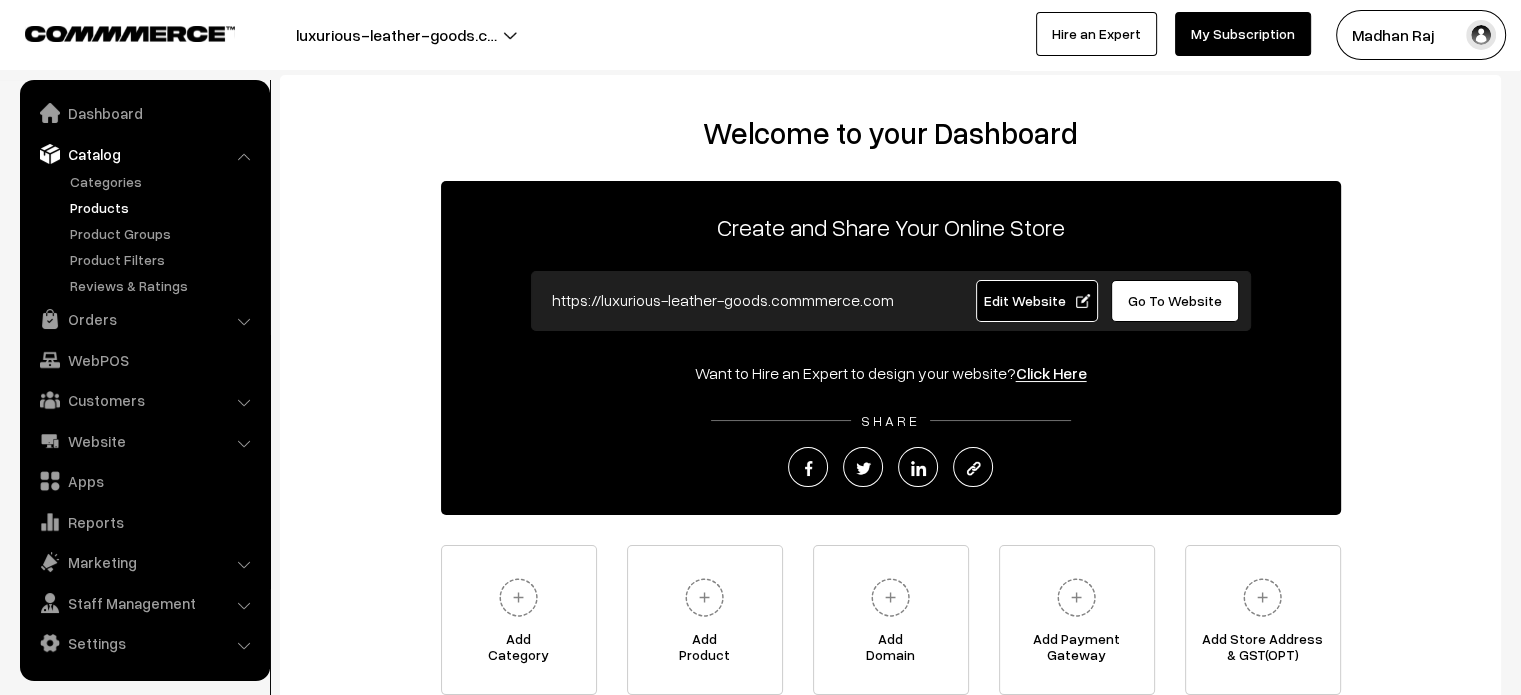 click on "Products" at bounding box center (164, 207) 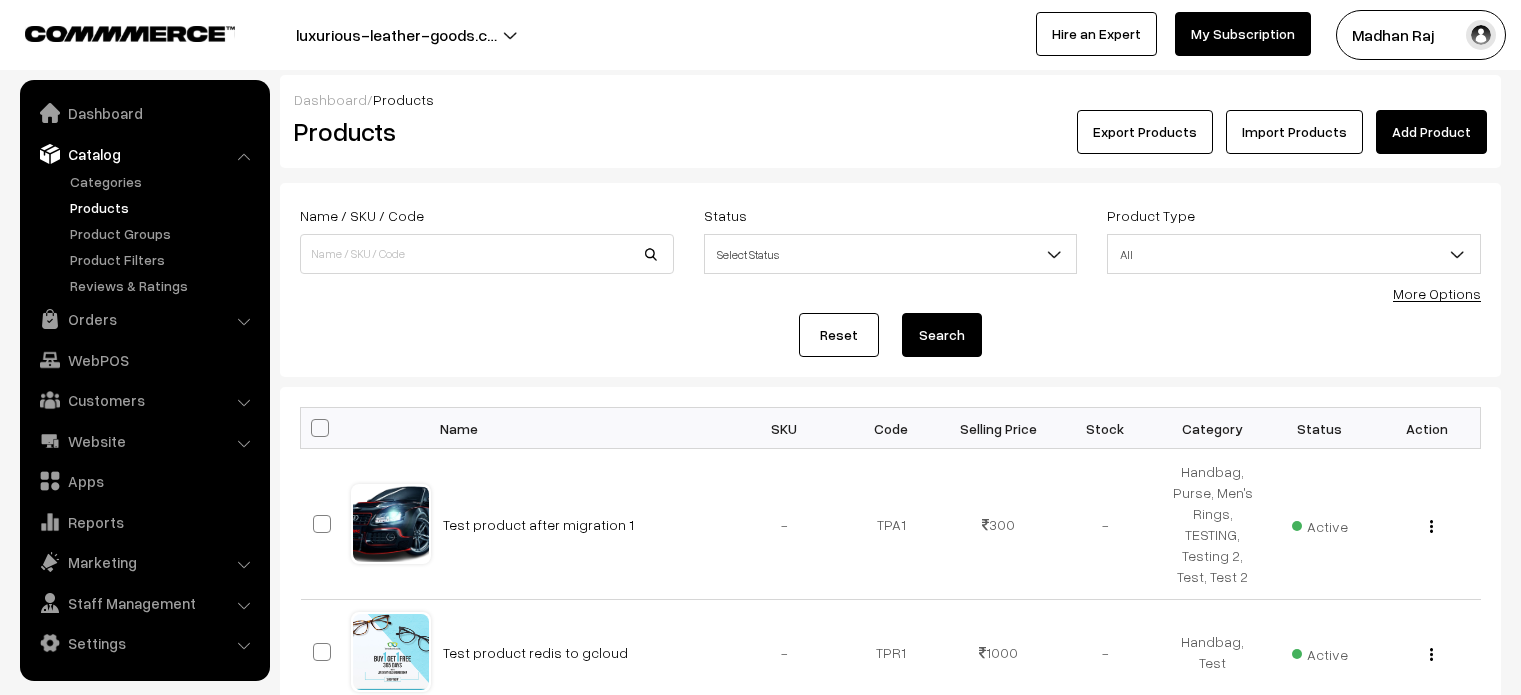 scroll, scrollTop: 0, scrollLeft: 0, axis: both 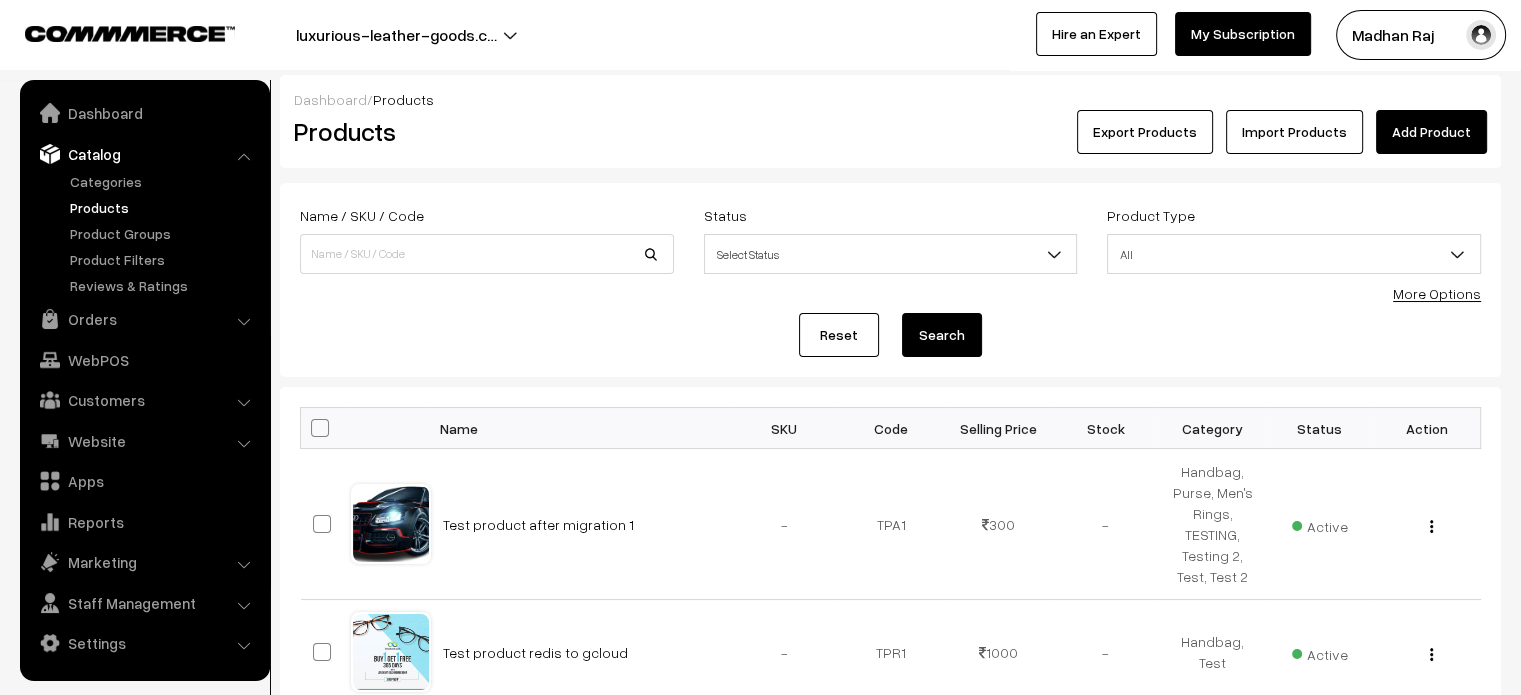 click on "Add Product" at bounding box center (1431, 132) 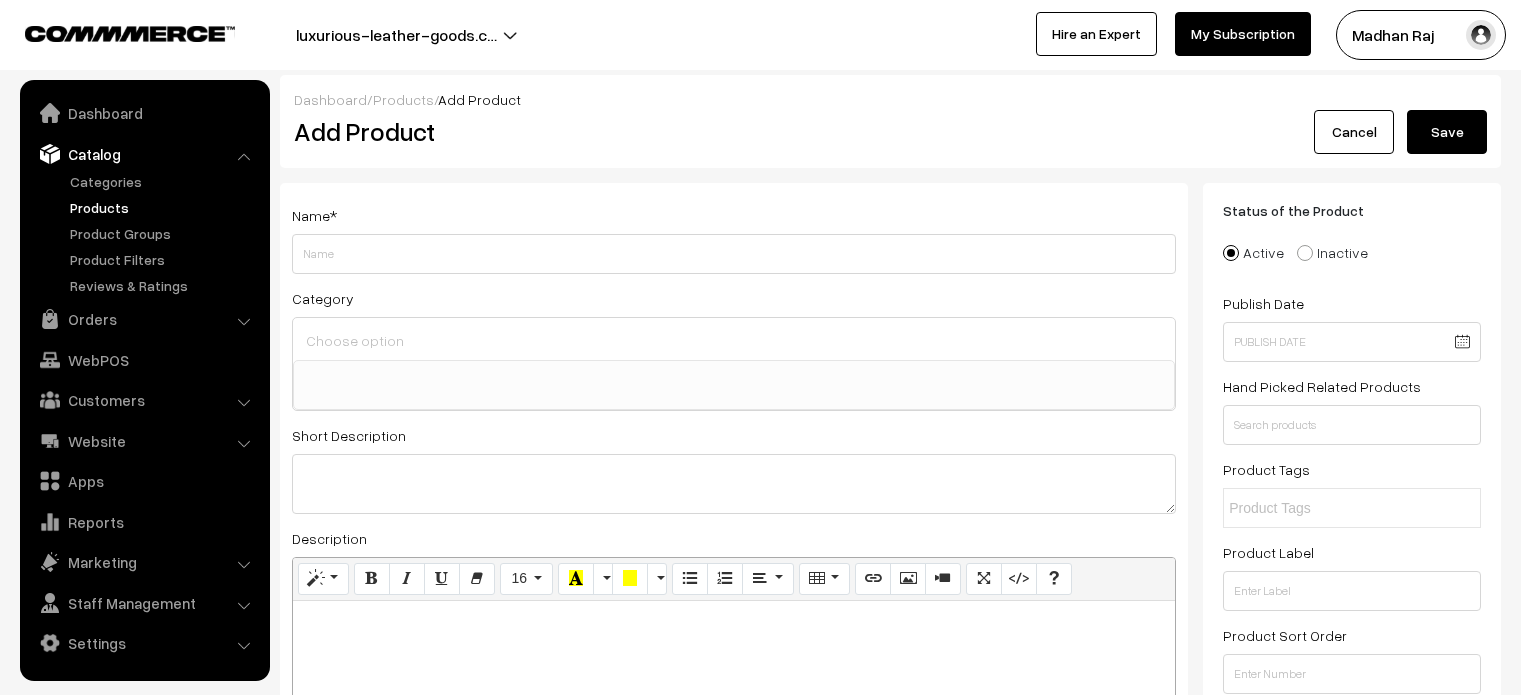 select 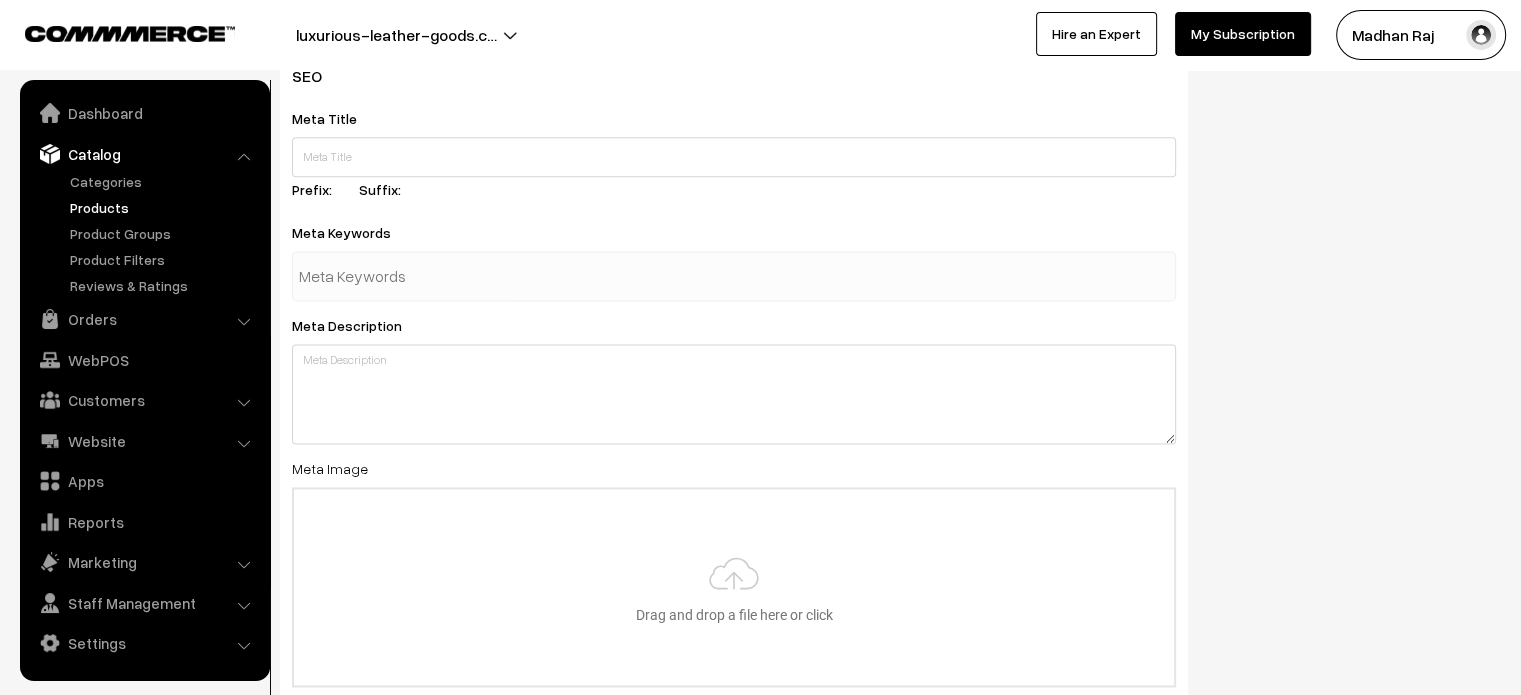 scroll, scrollTop: 2671, scrollLeft: 0, axis: vertical 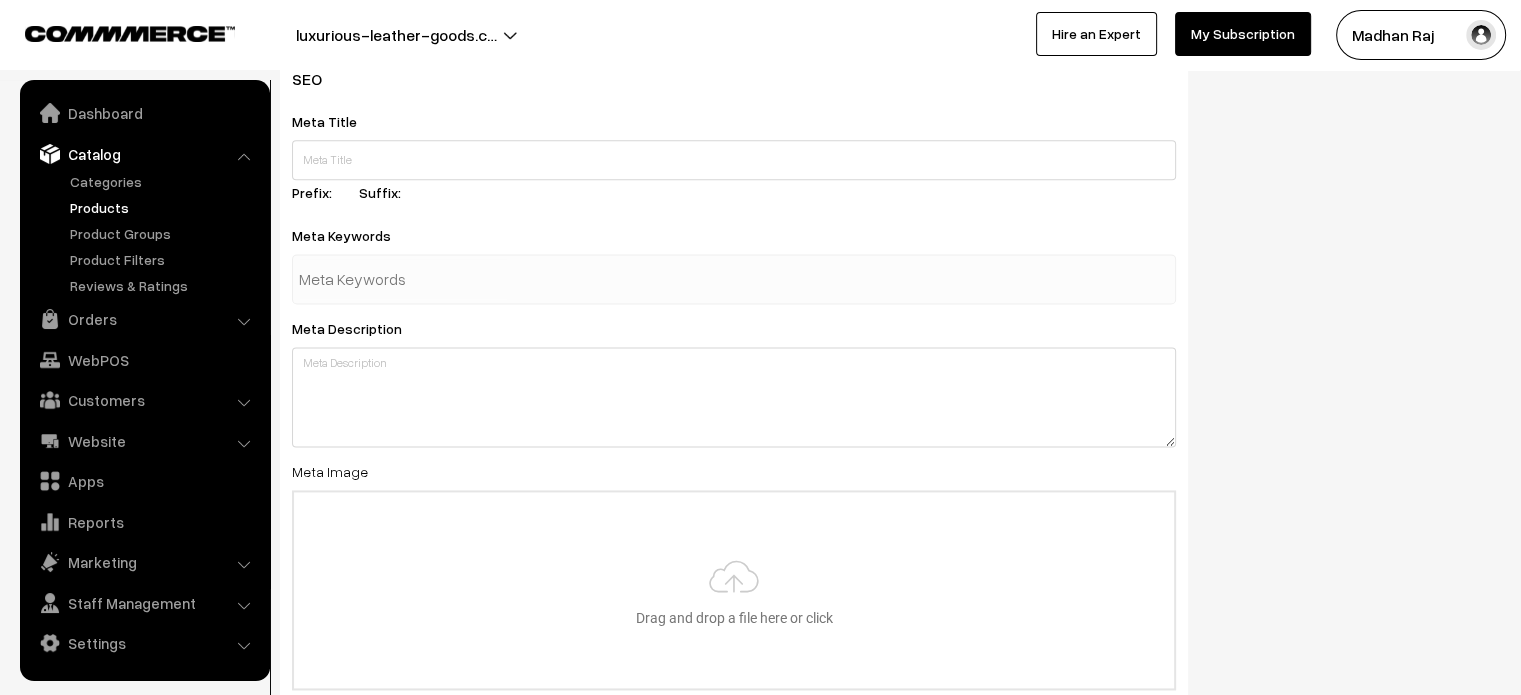 click at bounding box center (734, 279) 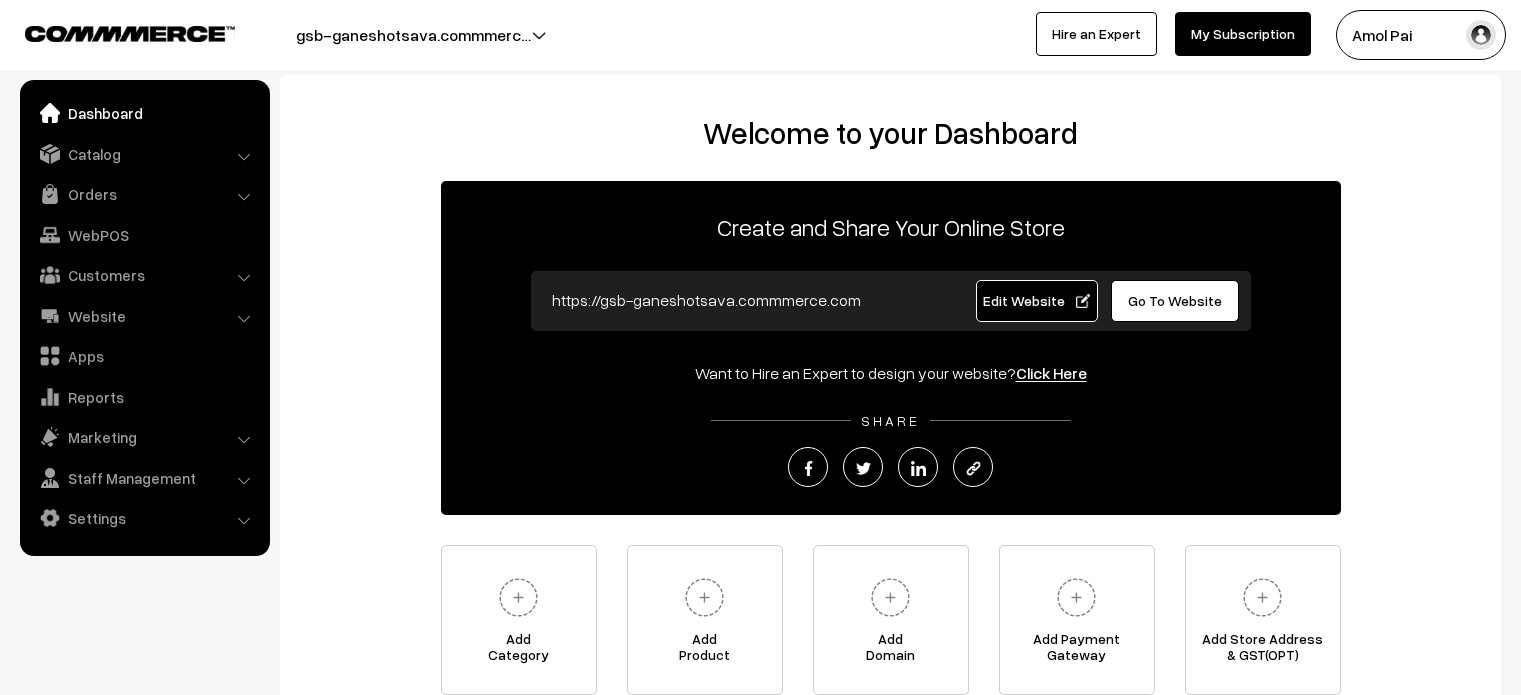 scroll, scrollTop: 0, scrollLeft: 0, axis: both 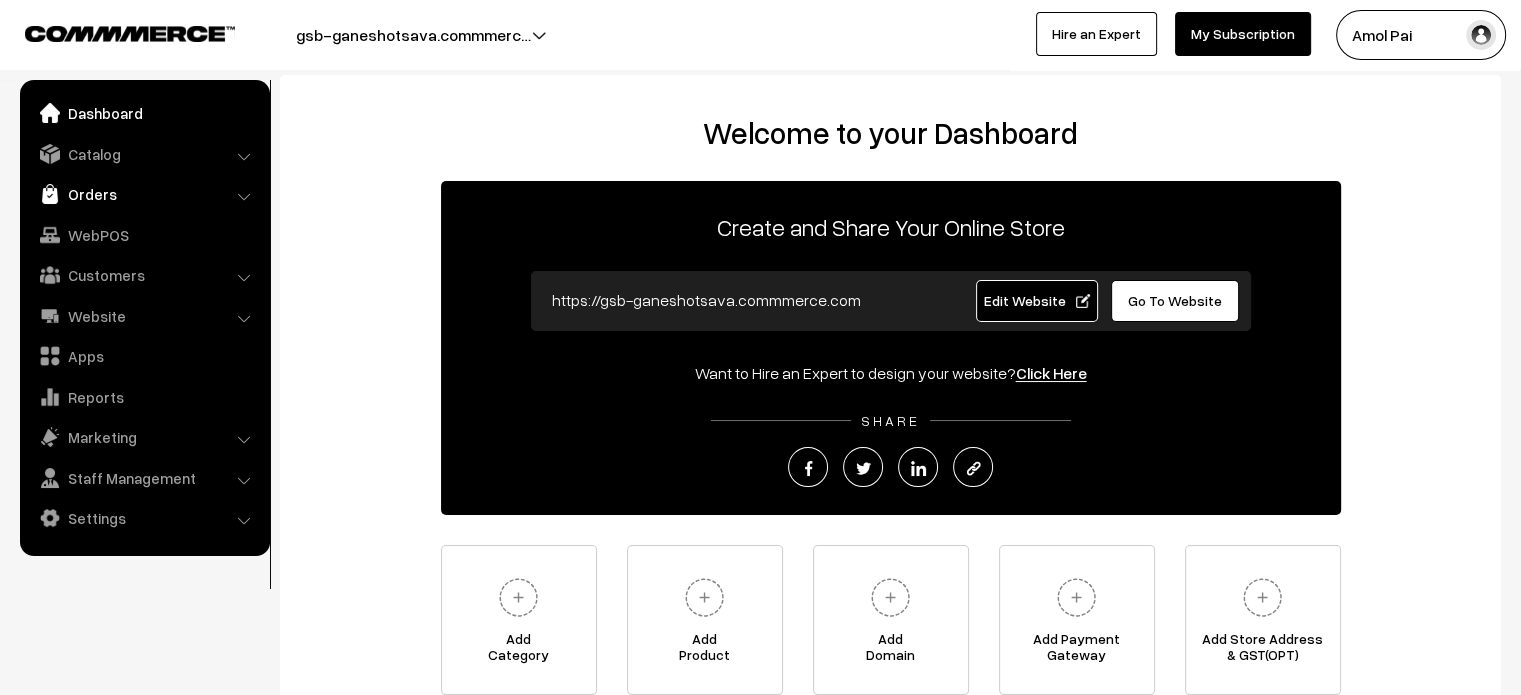 click on "Orders" at bounding box center [144, 194] 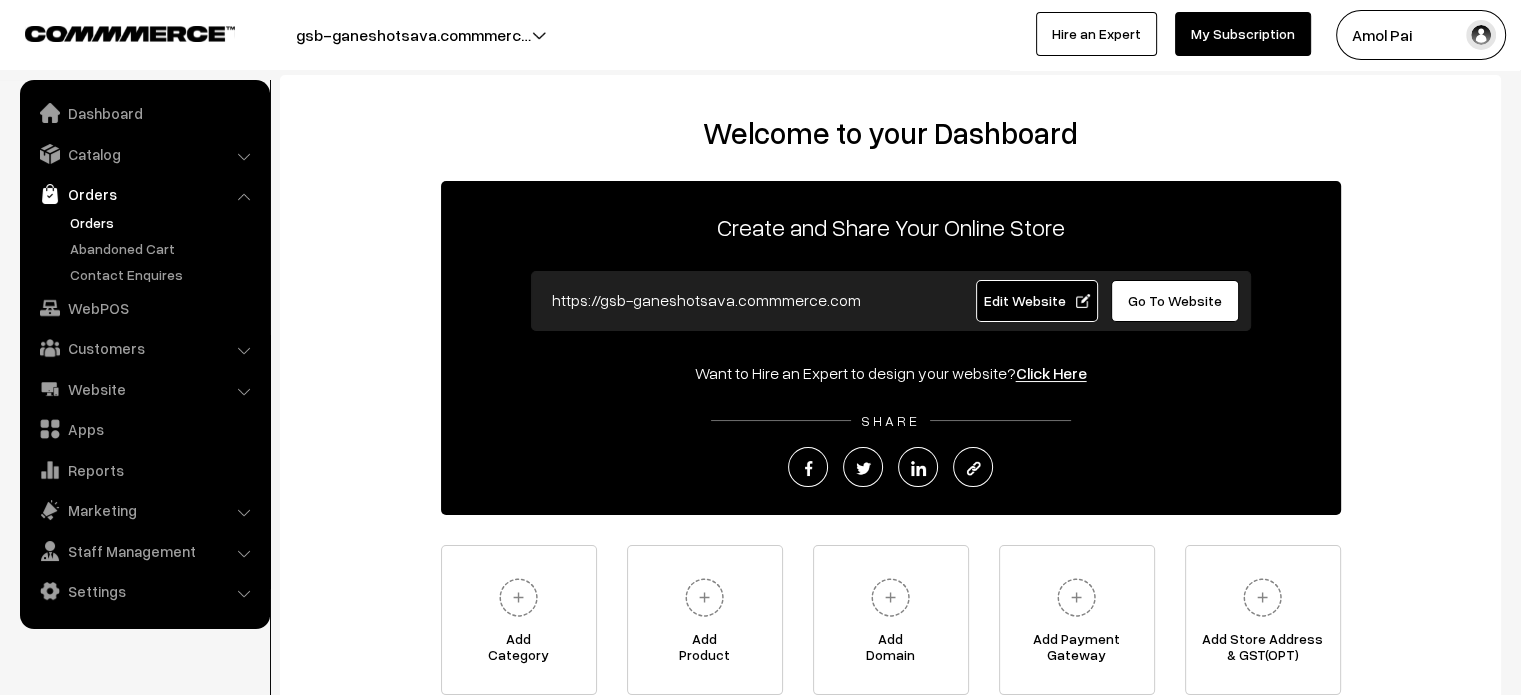 click on "Orders" at bounding box center [164, 222] 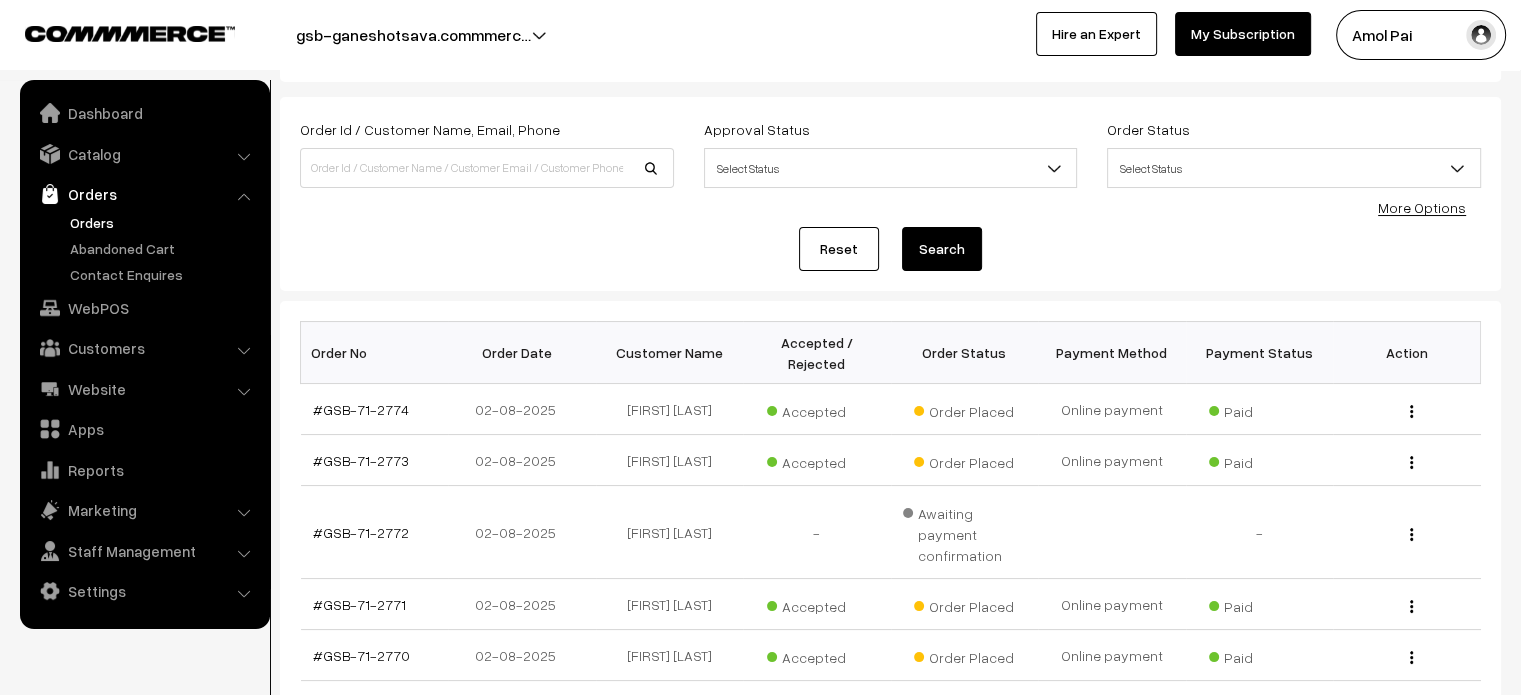 scroll, scrollTop: 87, scrollLeft: 0, axis: vertical 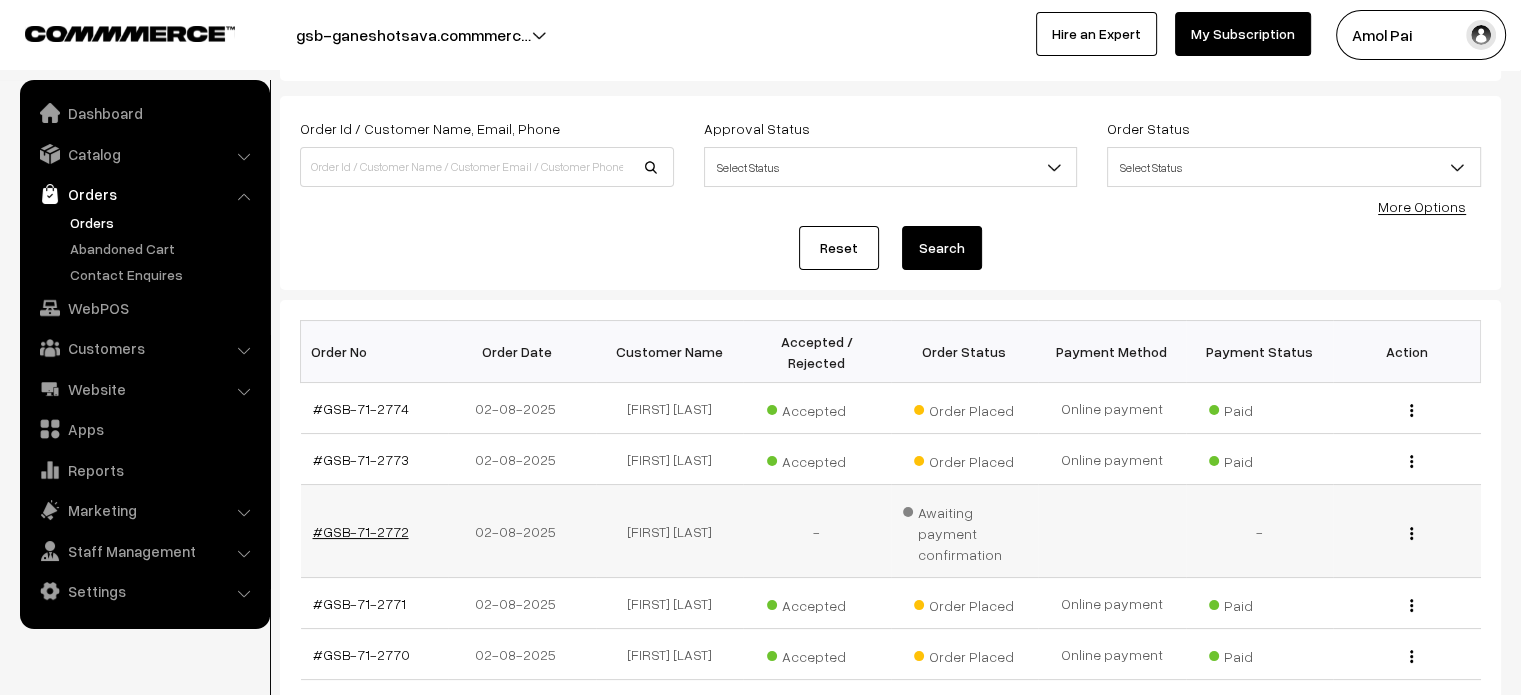 click on "#GSB-71-2772" at bounding box center (361, 531) 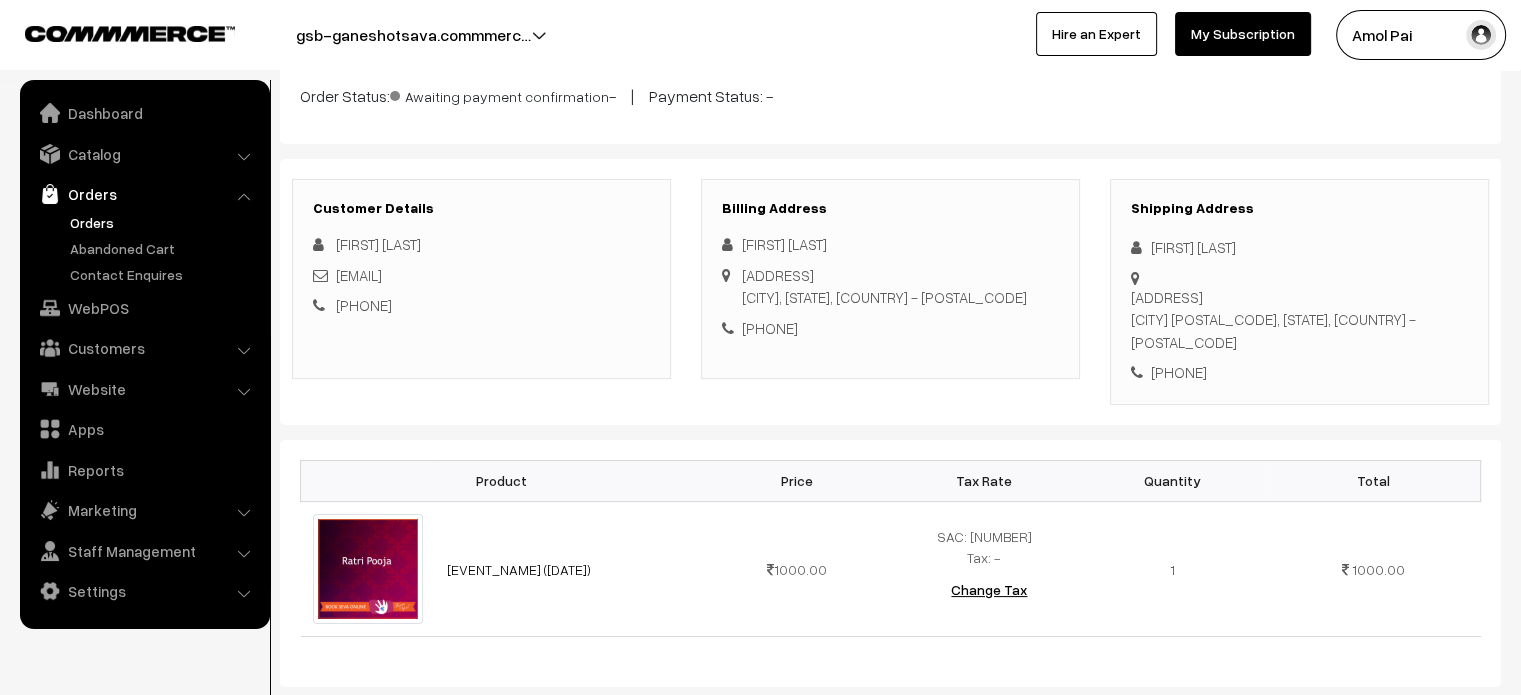 scroll, scrollTop: 0, scrollLeft: 0, axis: both 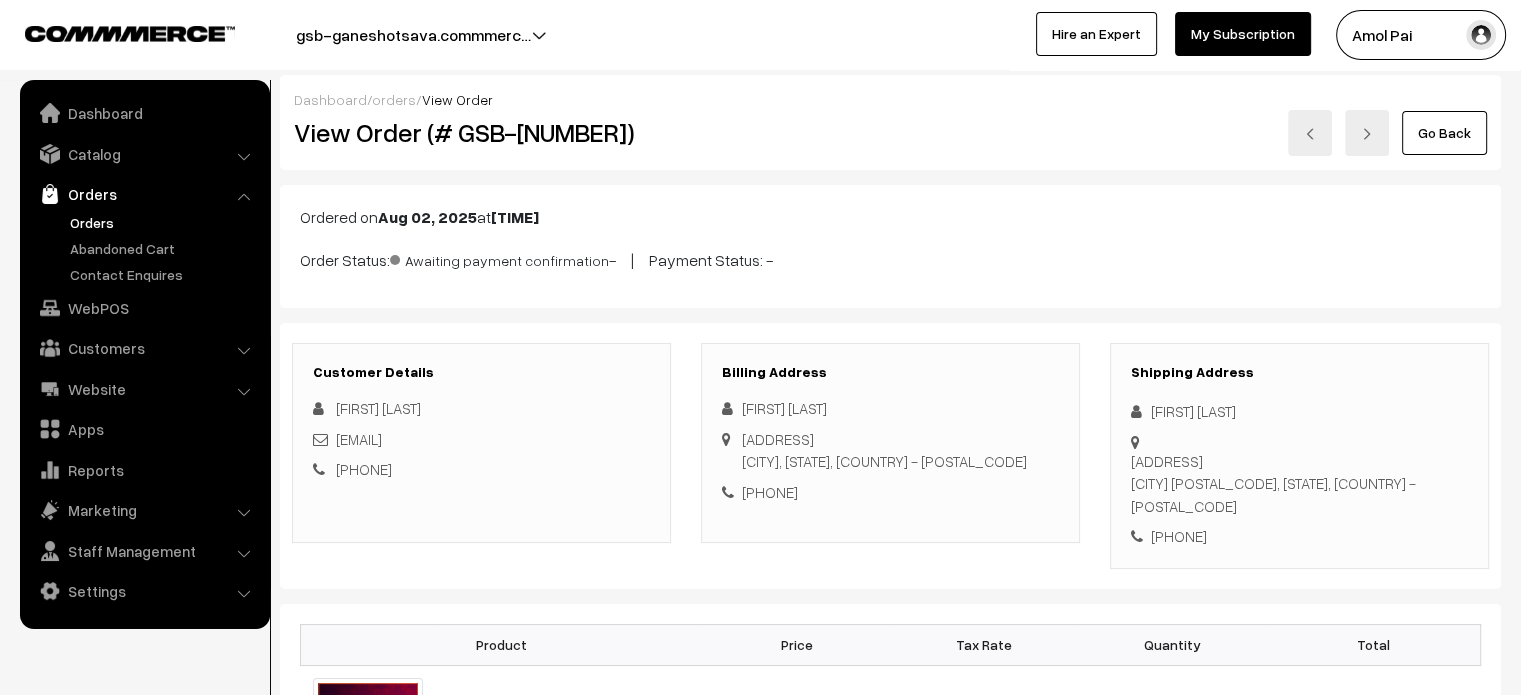 click on "orders" at bounding box center [394, 99] 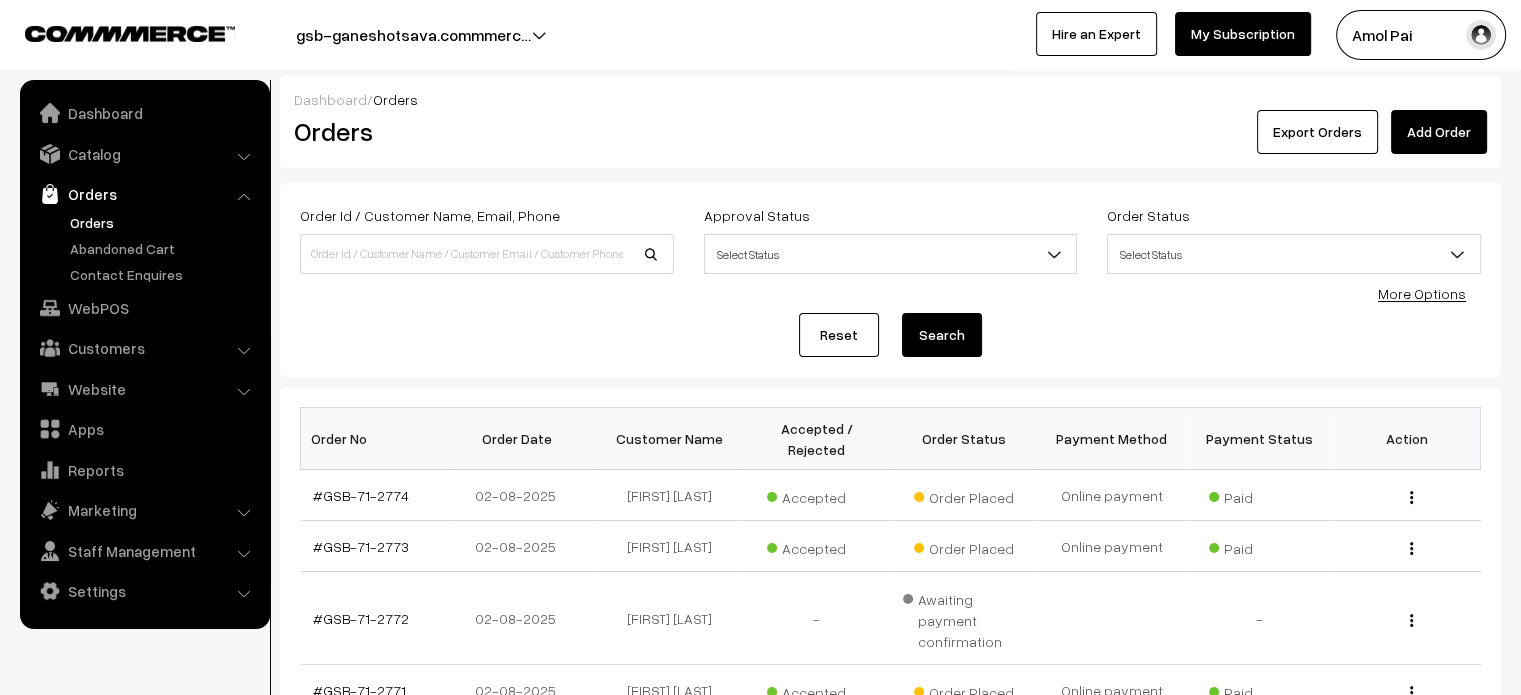 scroll, scrollTop: 72, scrollLeft: 0, axis: vertical 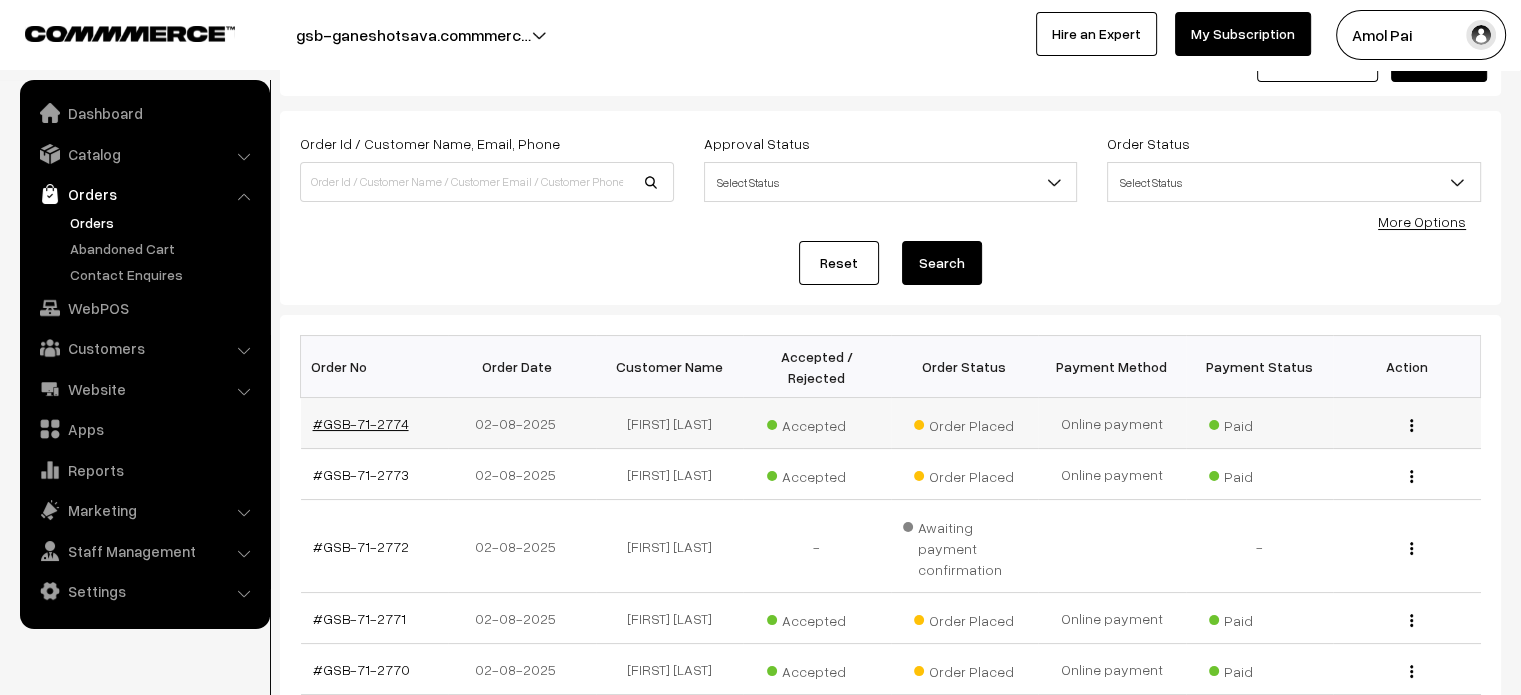 click on "#GSB-71-2774" at bounding box center [361, 423] 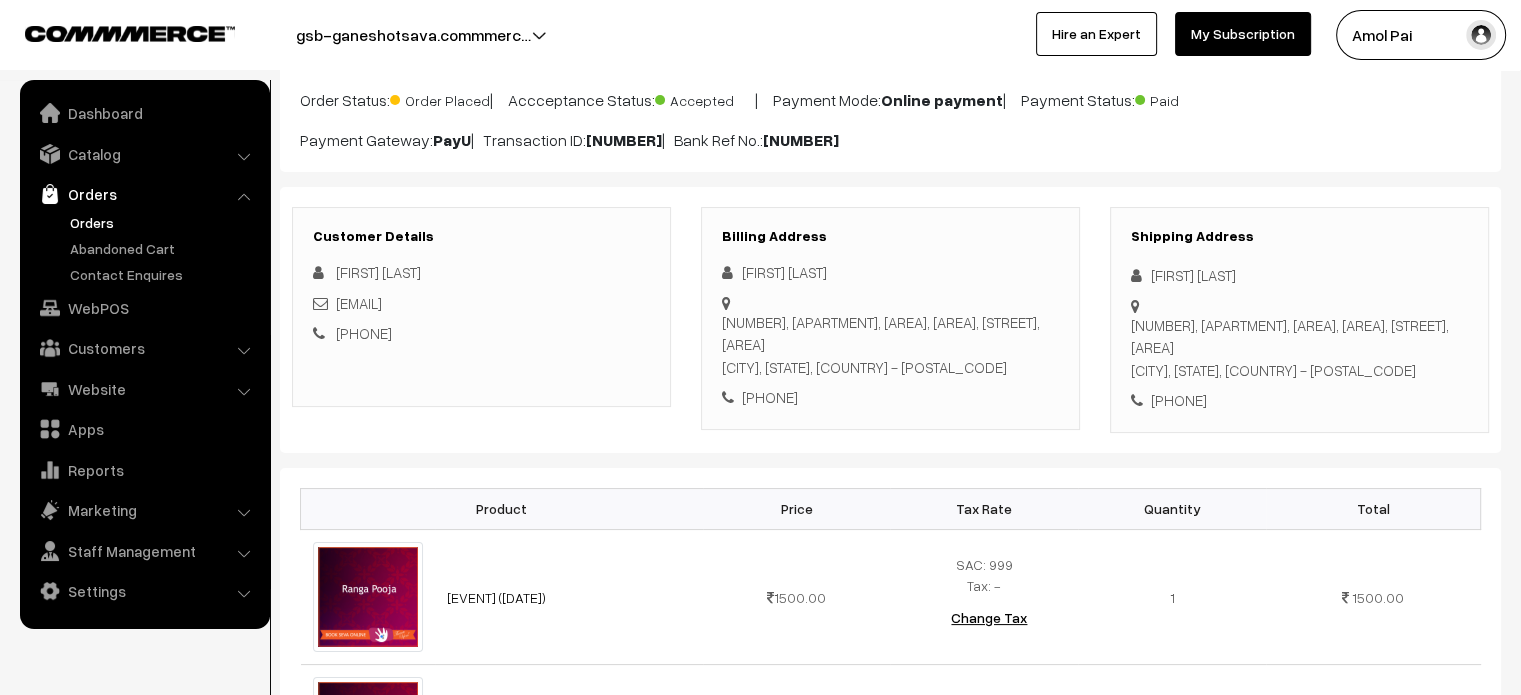 scroll, scrollTop: 0, scrollLeft: 0, axis: both 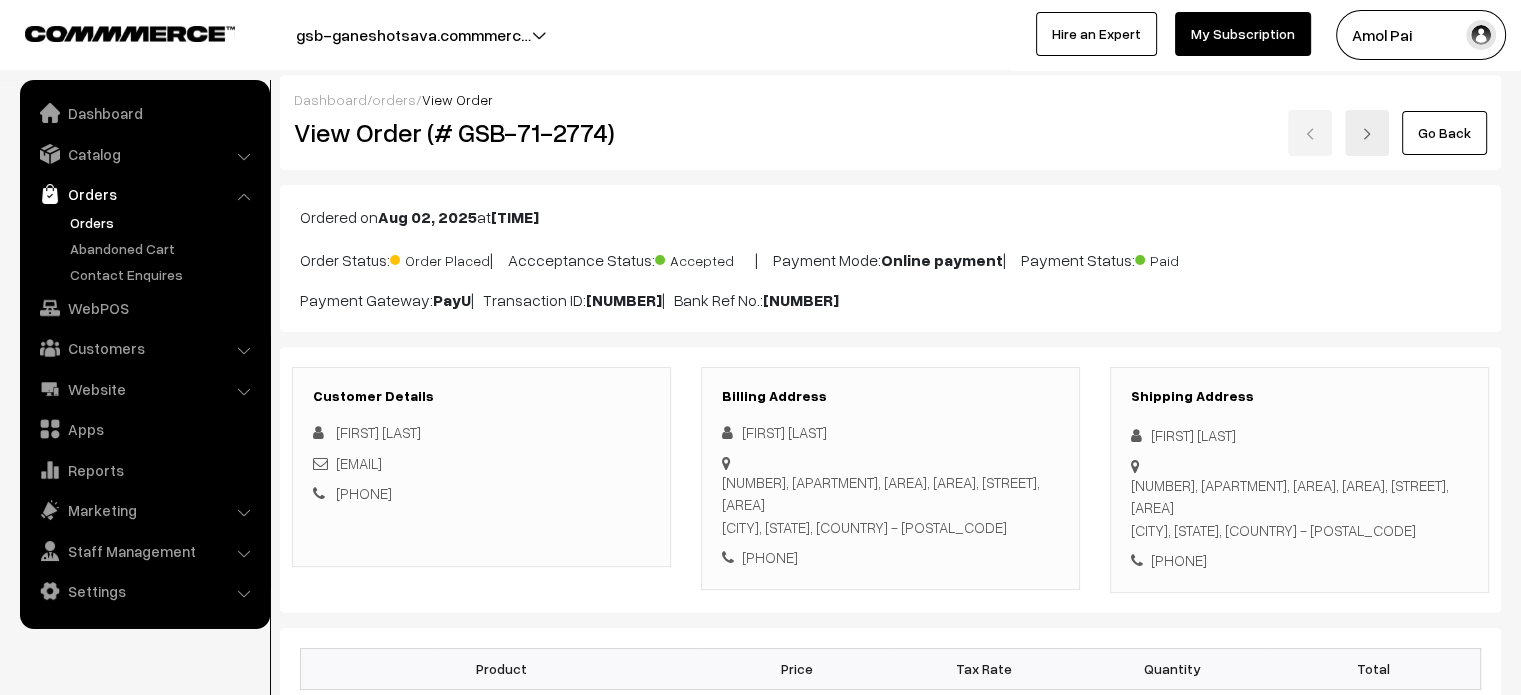 click on "orders" at bounding box center (394, 99) 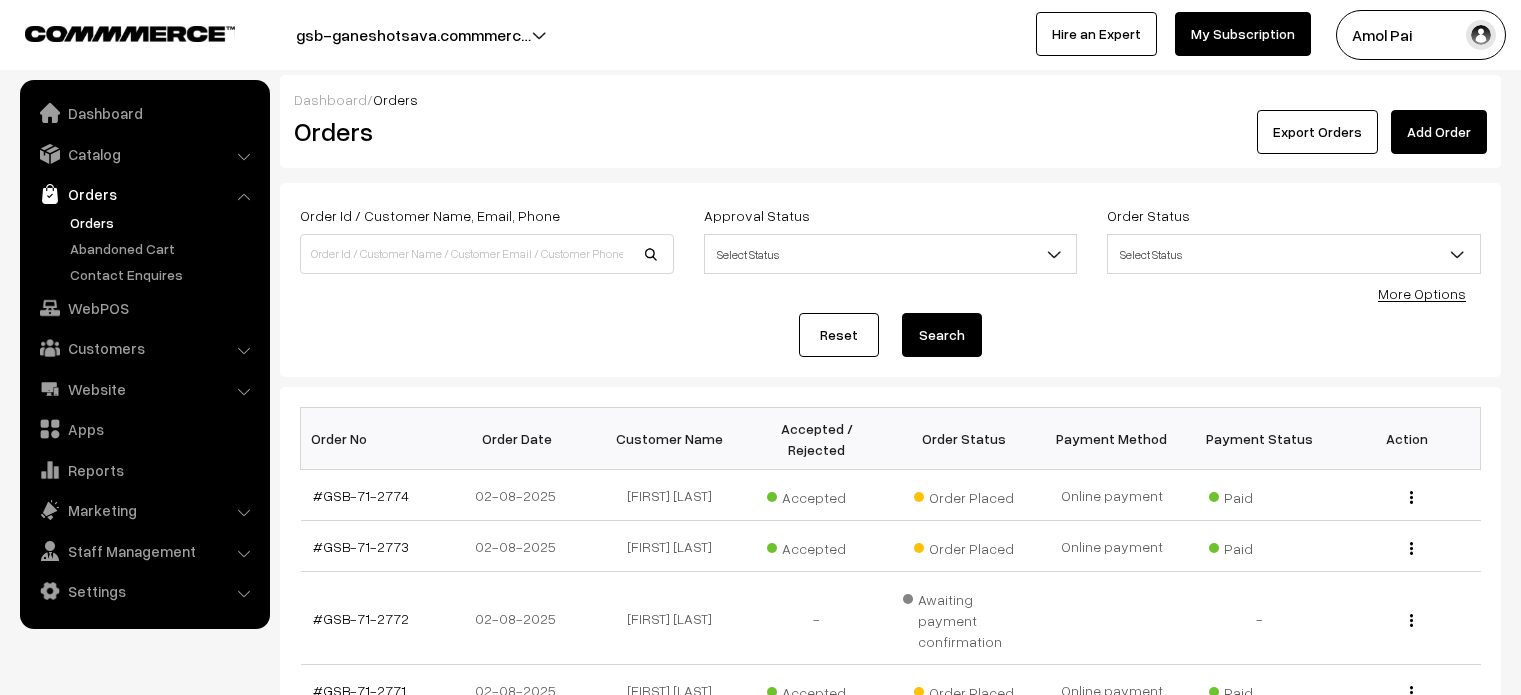 scroll, scrollTop: 0, scrollLeft: 0, axis: both 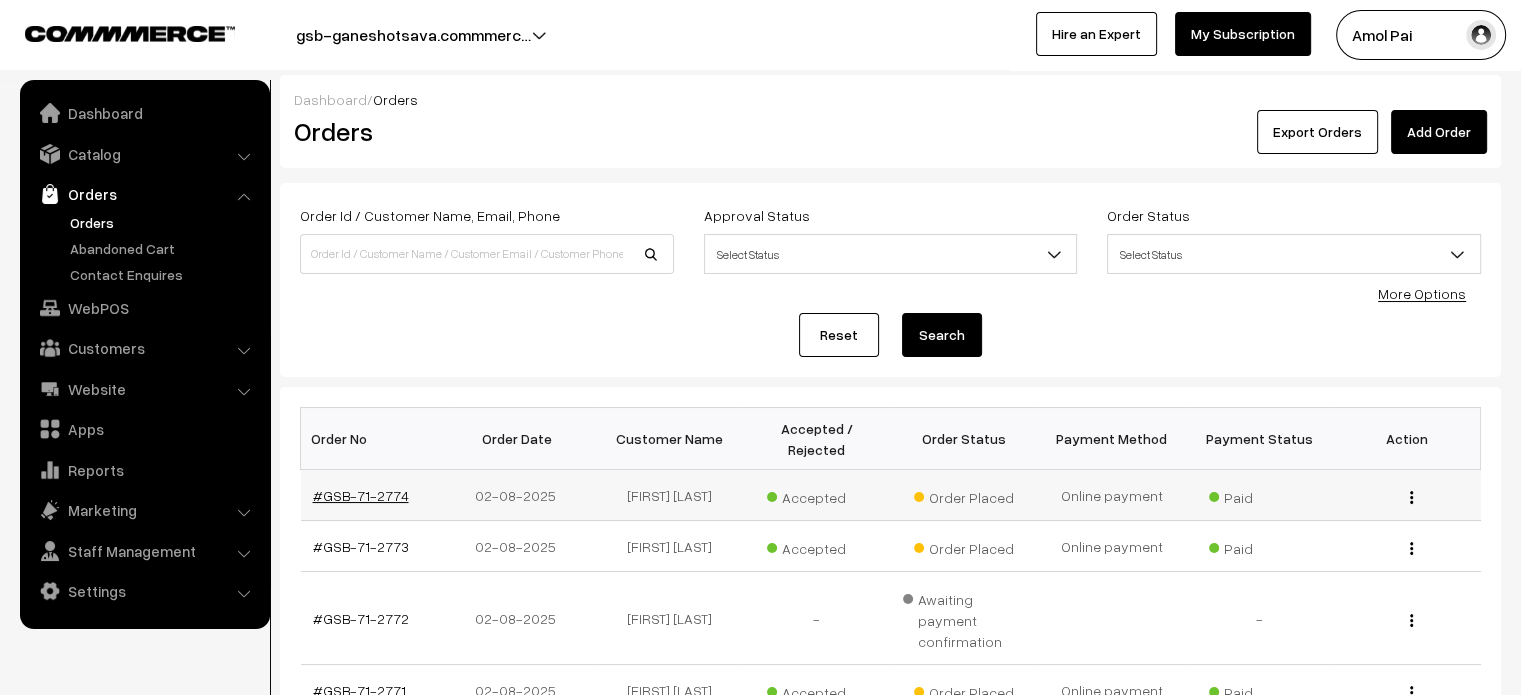 click on "#GSB-71-2774" at bounding box center (361, 495) 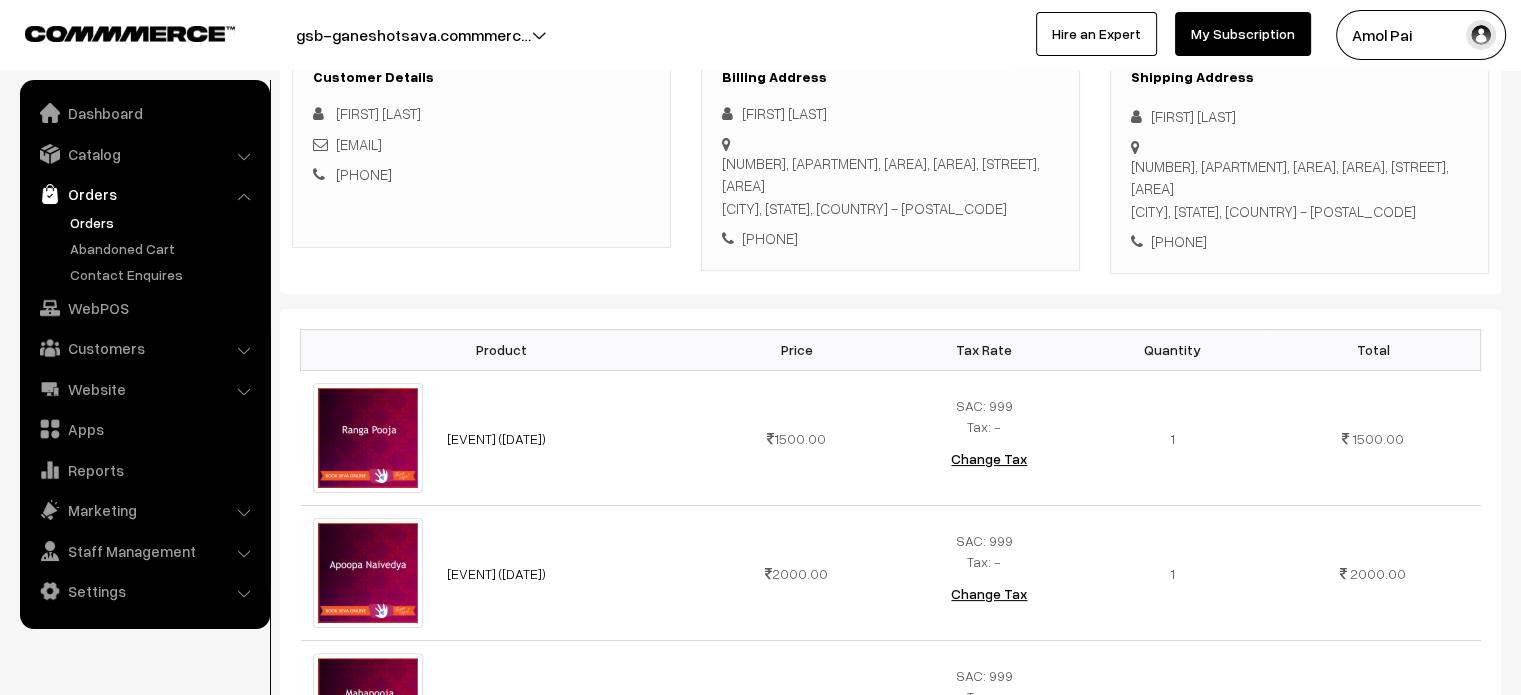 scroll, scrollTop: 0, scrollLeft: 0, axis: both 